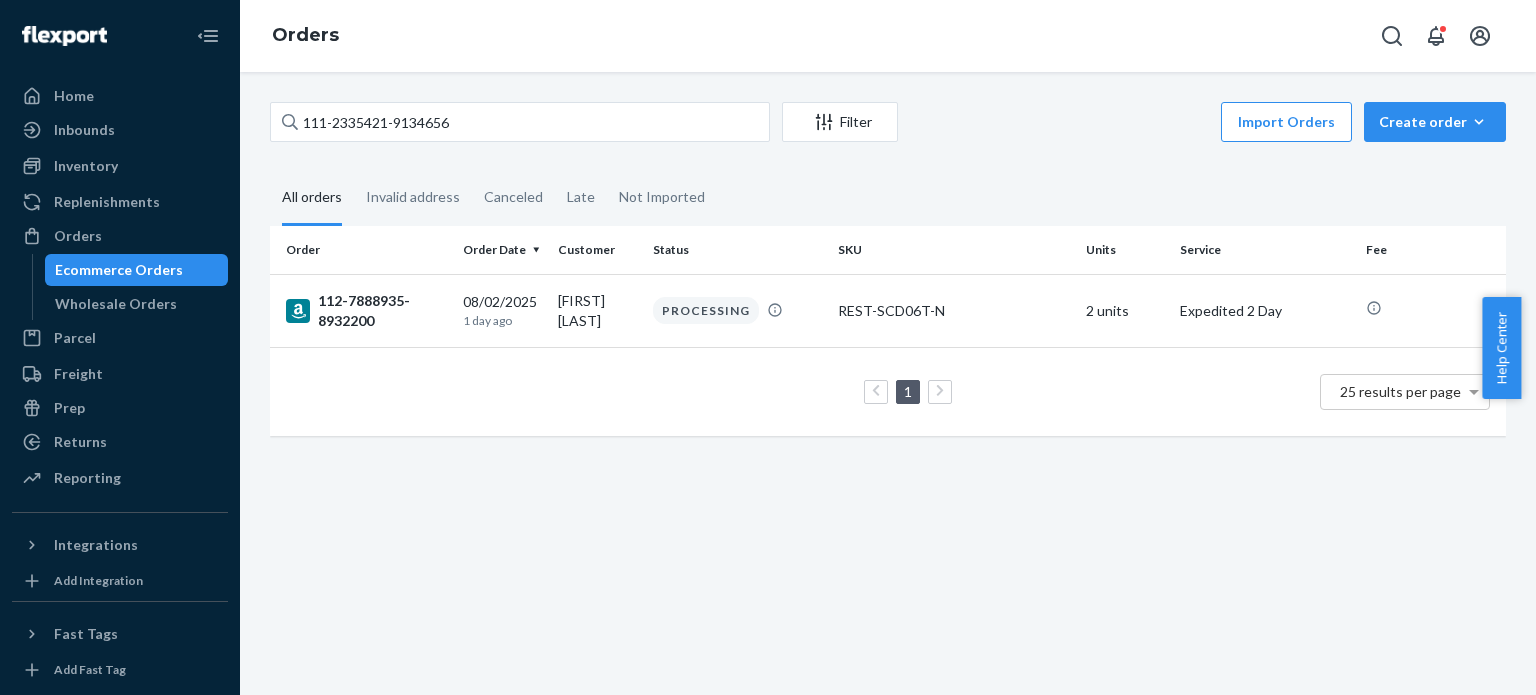 scroll, scrollTop: 0, scrollLeft: 0, axis: both 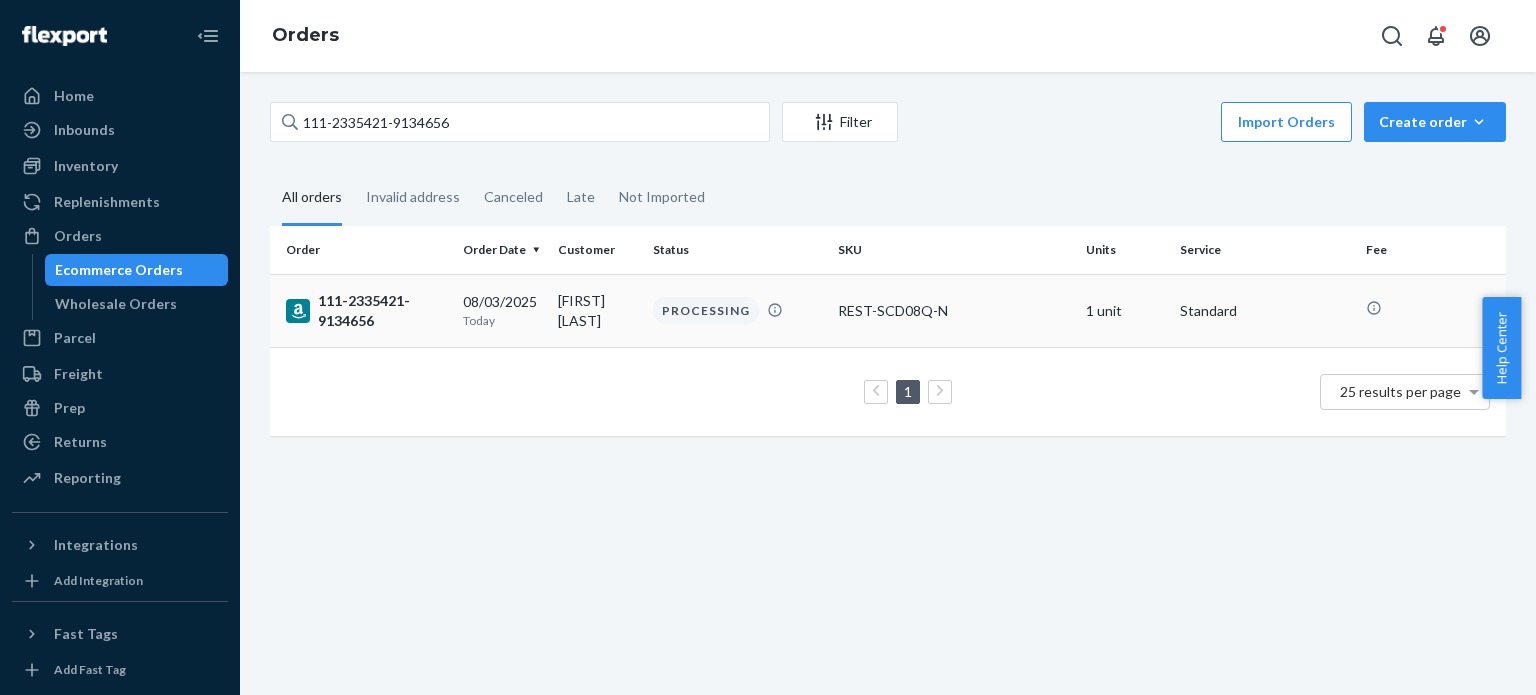 type on "111-2335421-9134656" 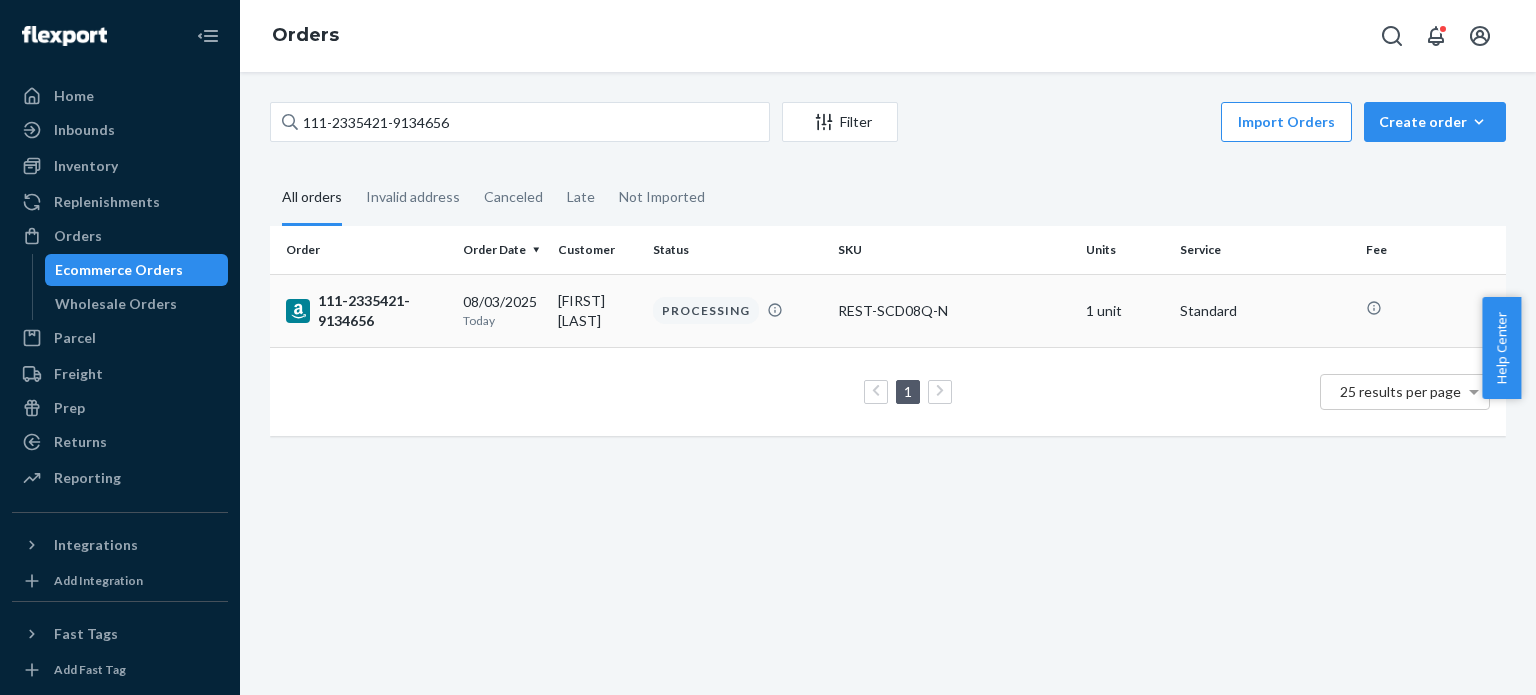 click on "111-2335421-9134656" at bounding box center (366, 311) 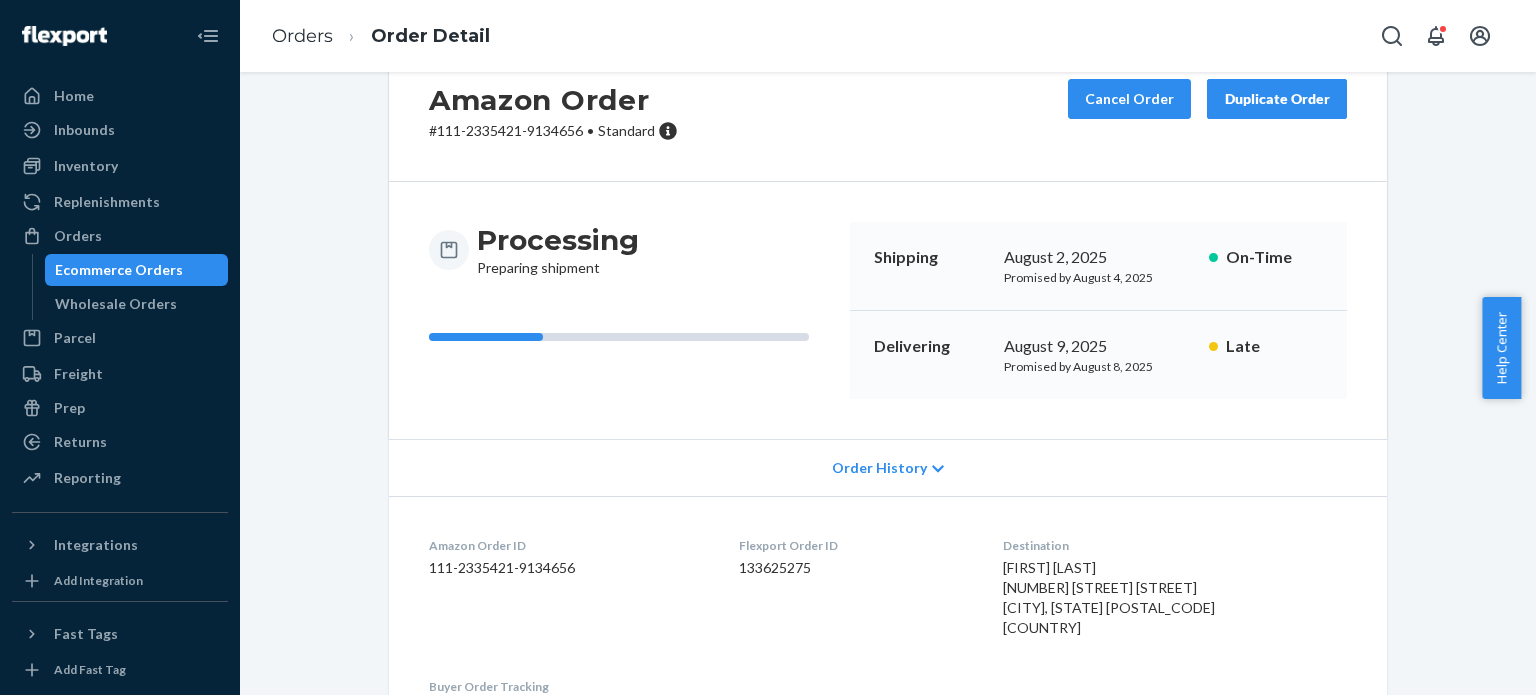 scroll, scrollTop: 0, scrollLeft: 0, axis: both 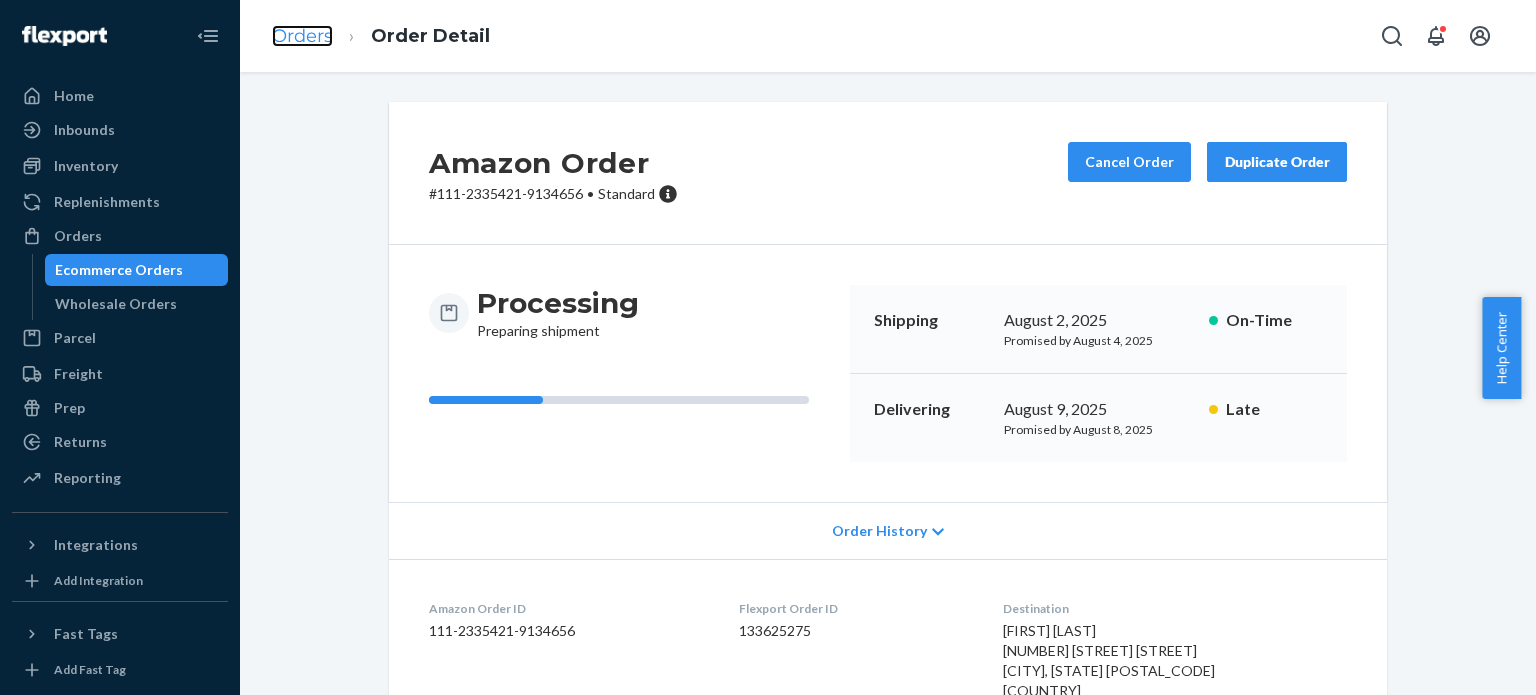 click on "Orders" at bounding box center [302, 36] 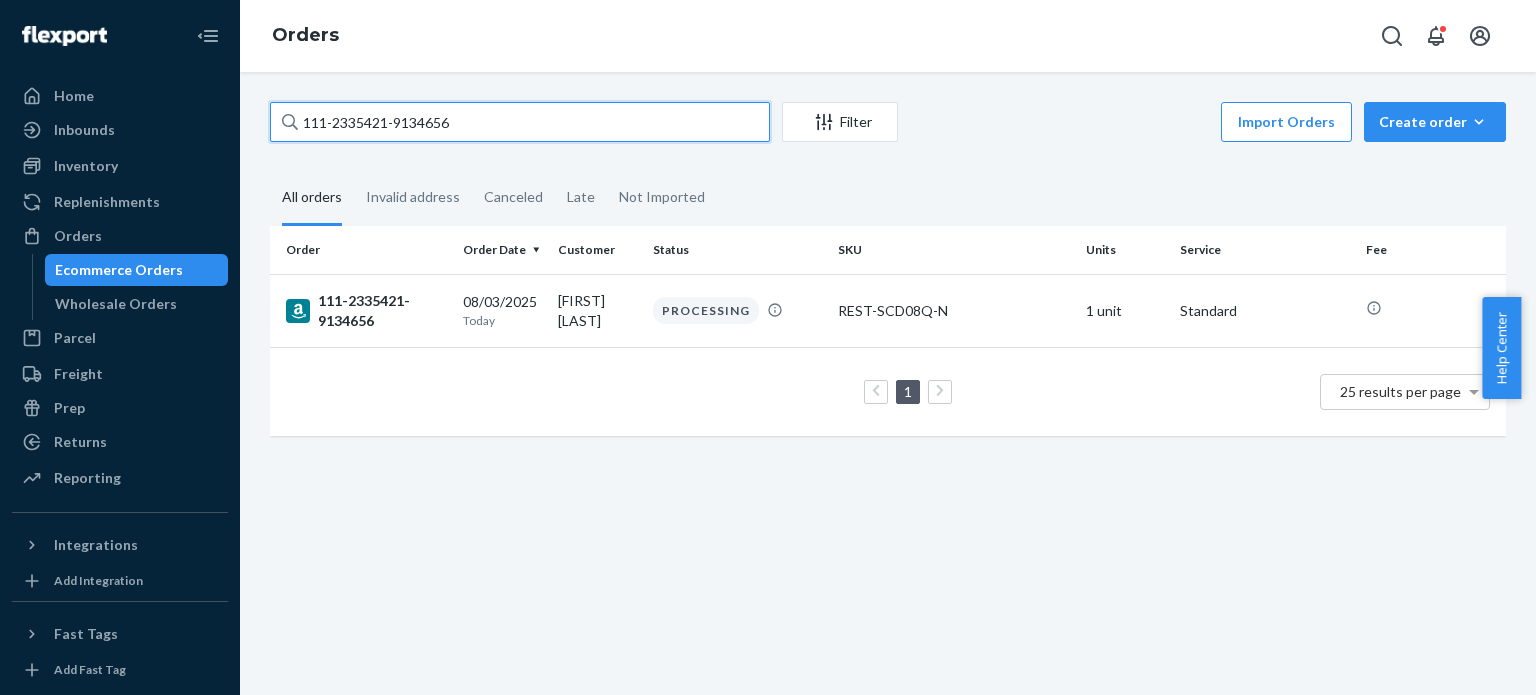 click on "111-2335421-9134656" at bounding box center (520, 122) 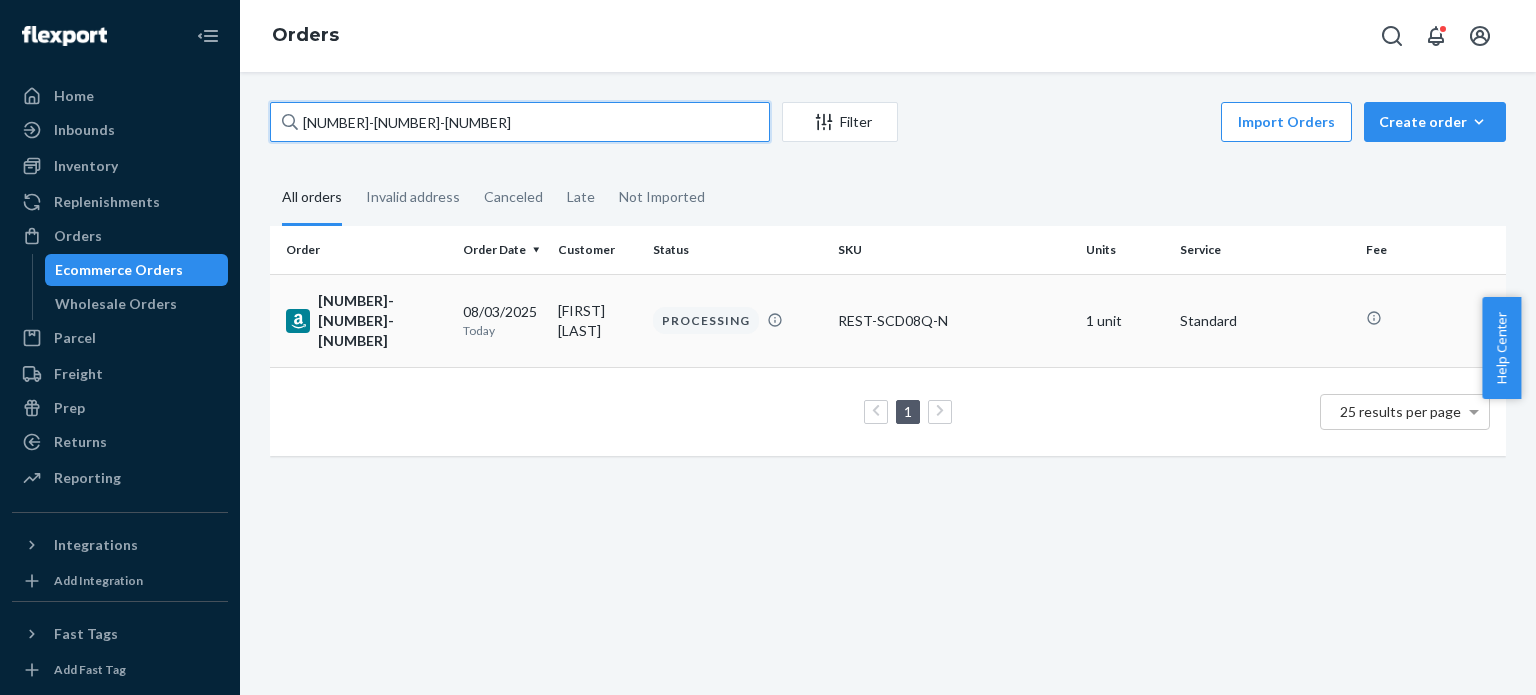 type on "[NUMBER]-[NUMBER]-[NUMBER]" 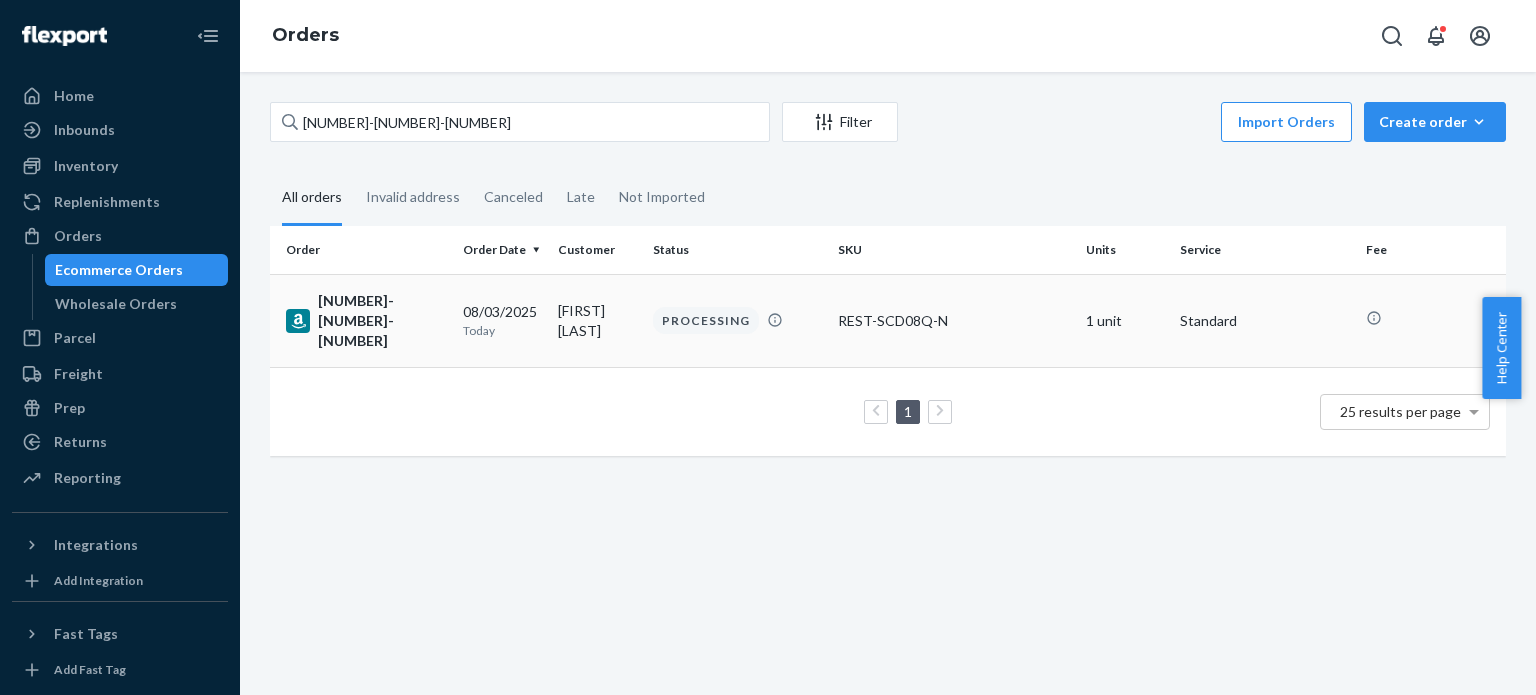 click on "[NUMBER]-[NUMBER]-[NUMBER]" at bounding box center [366, 321] 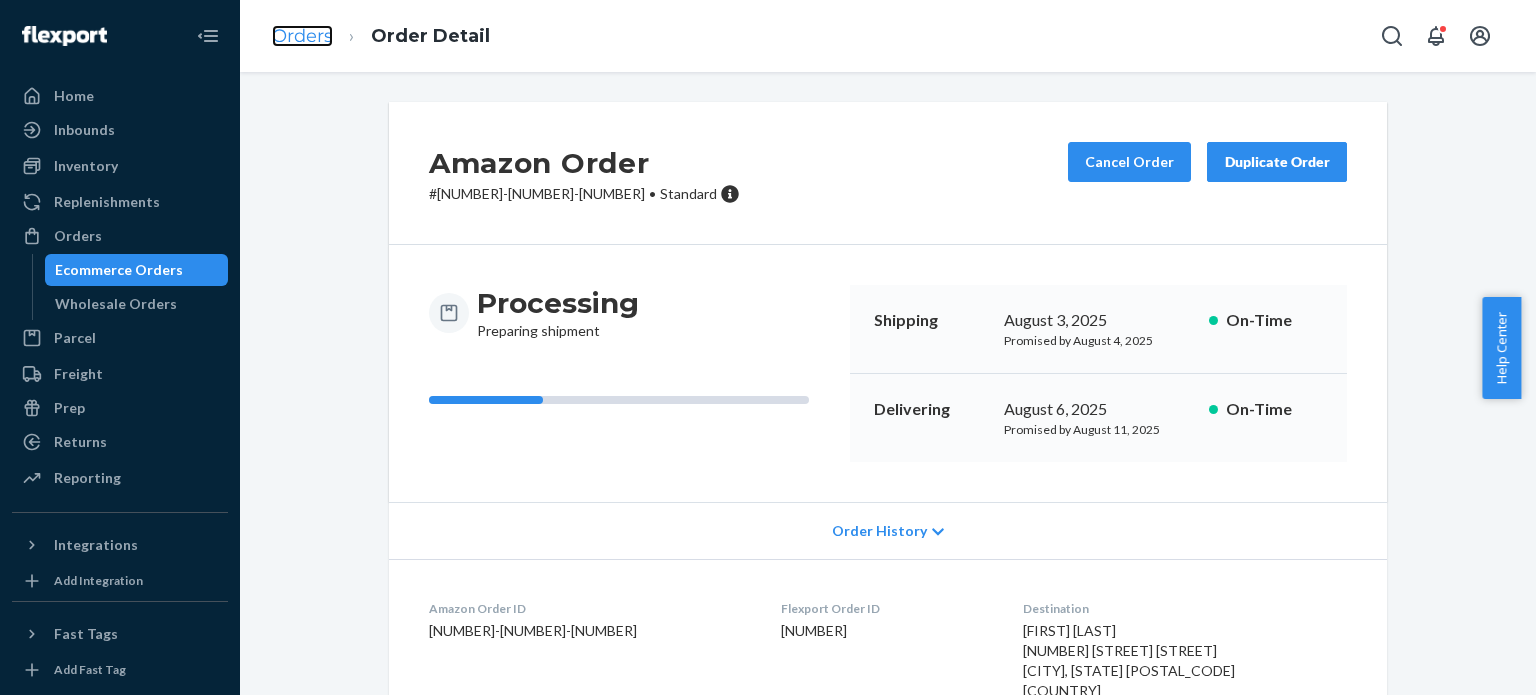 click on "Orders" at bounding box center [302, 36] 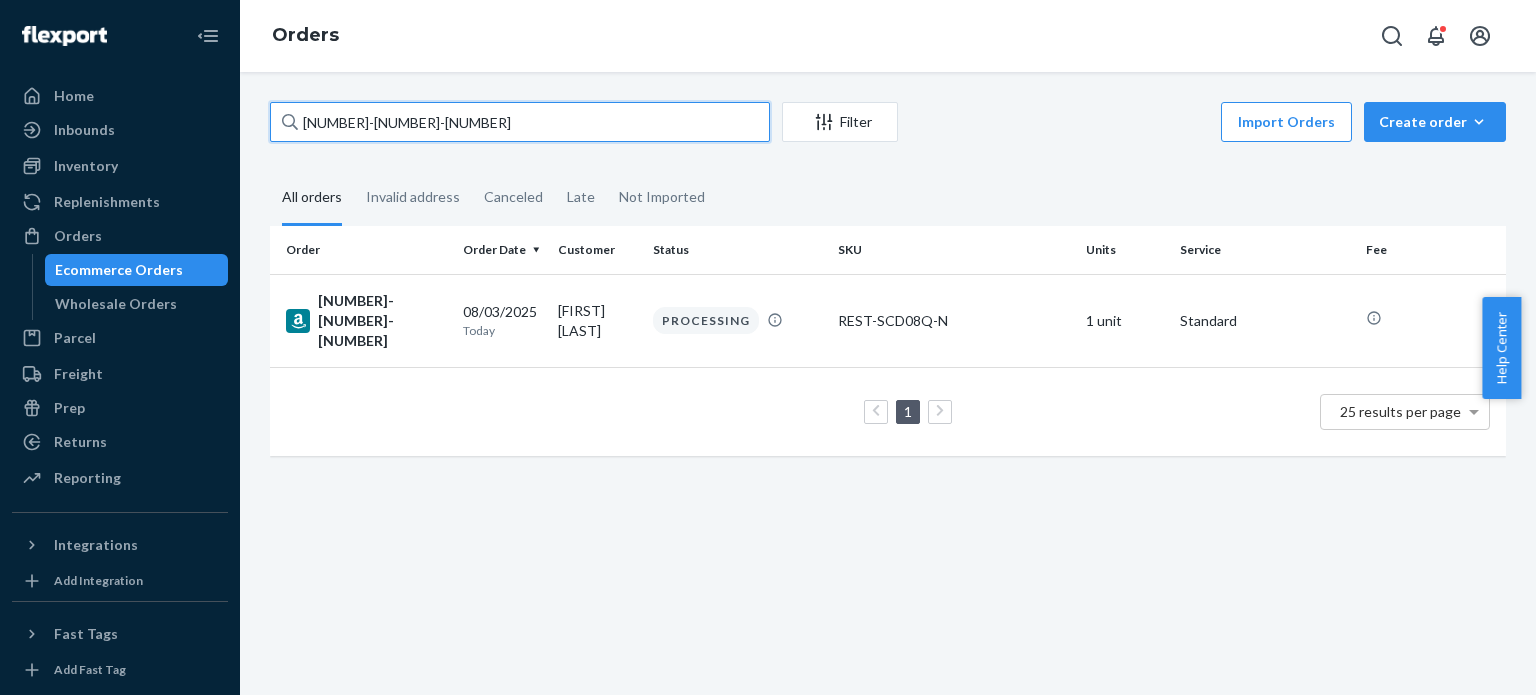 click on "[NUMBER]-[NUMBER]-[NUMBER]" at bounding box center [520, 122] 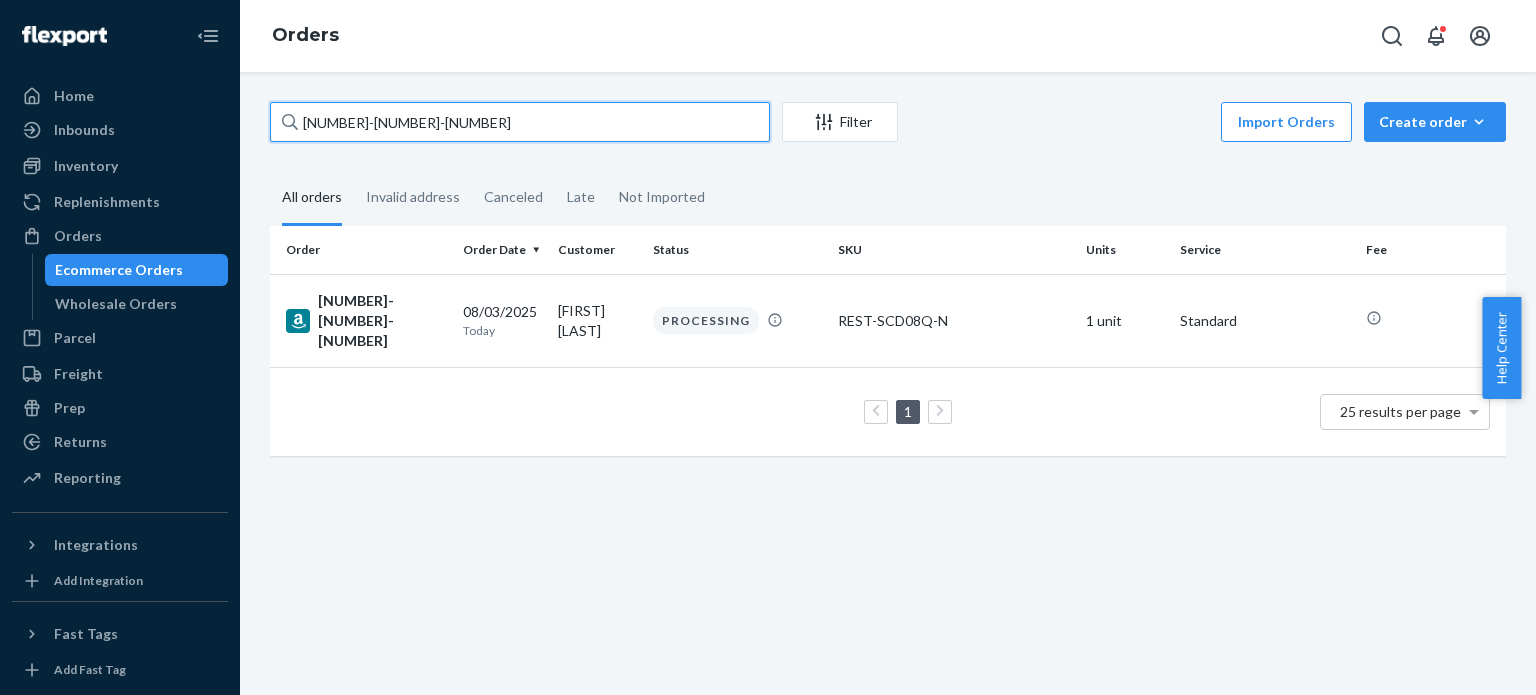 click on "[NUMBER]-[NUMBER]-[NUMBER]" at bounding box center (520, 122) 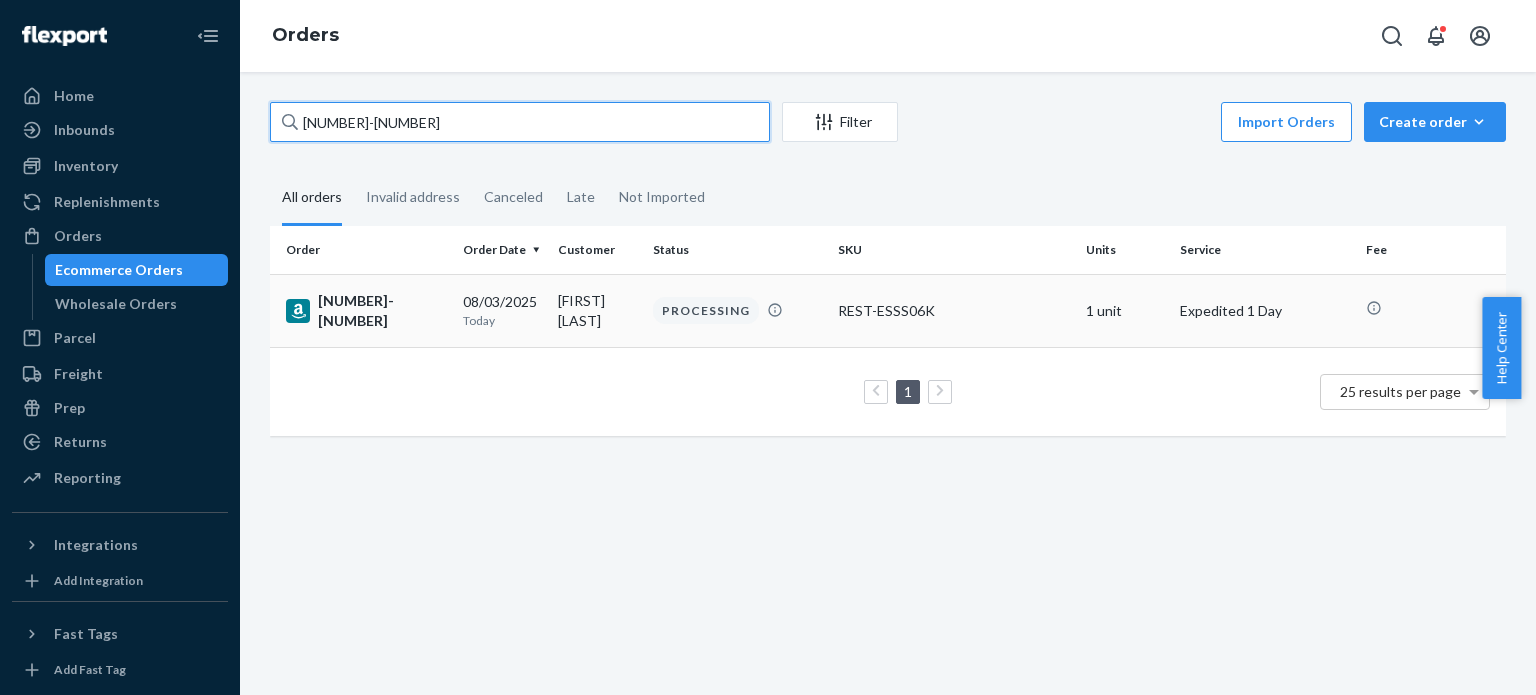 type on "[NUMBER]-[NUMBER]" 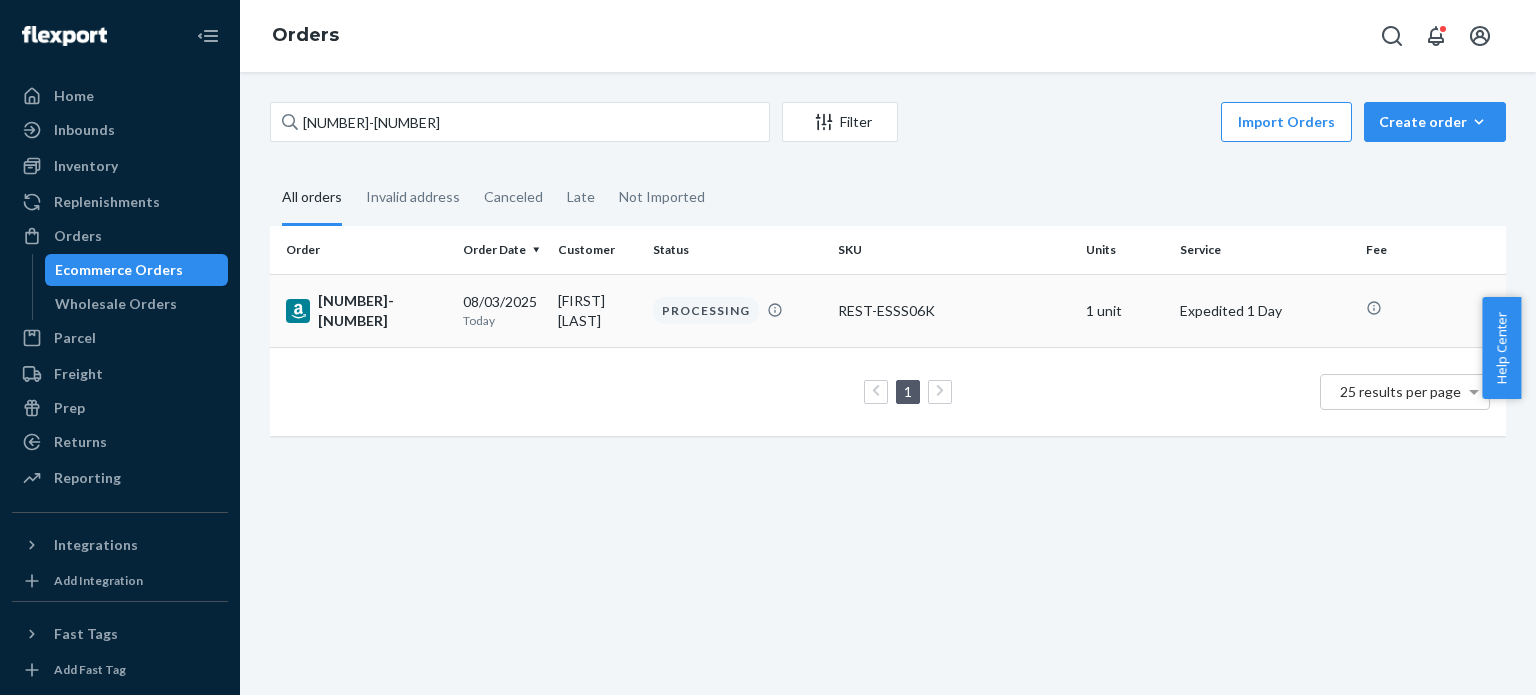 click on "[NUMBER]-[NUMBER]" at bounding box center (366, 311) 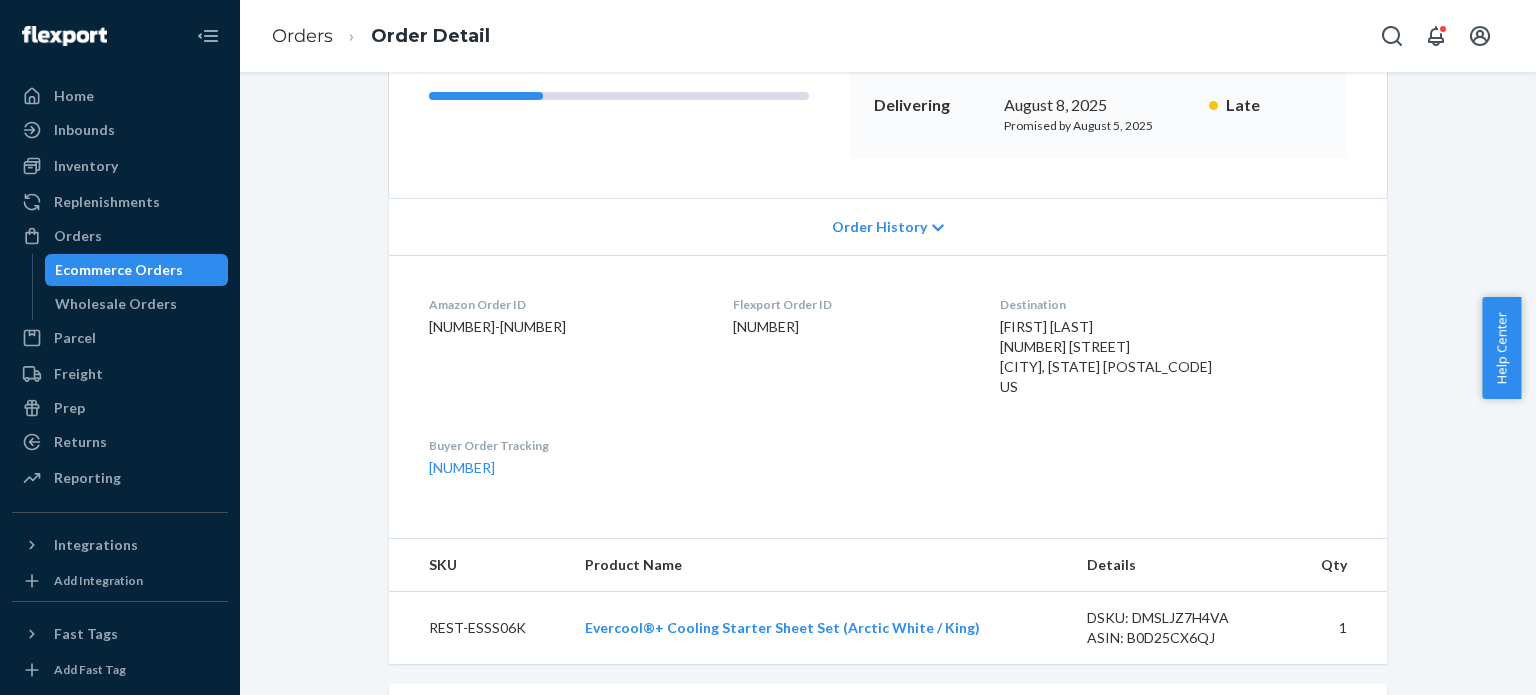 scroll, scrollTop: 400, scrollLeft: 0, axis: vertical 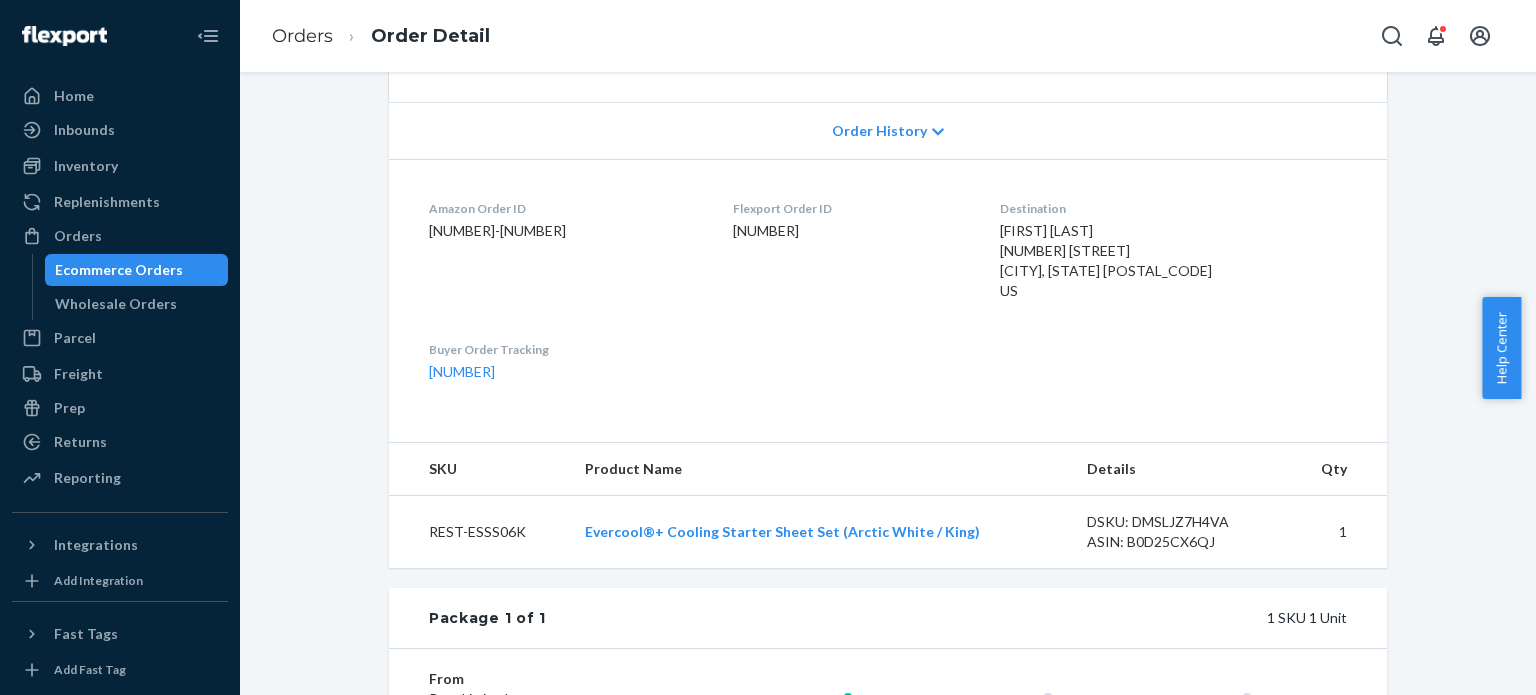 click on "REST-ESSS06K" at bounding box center [479, 532] 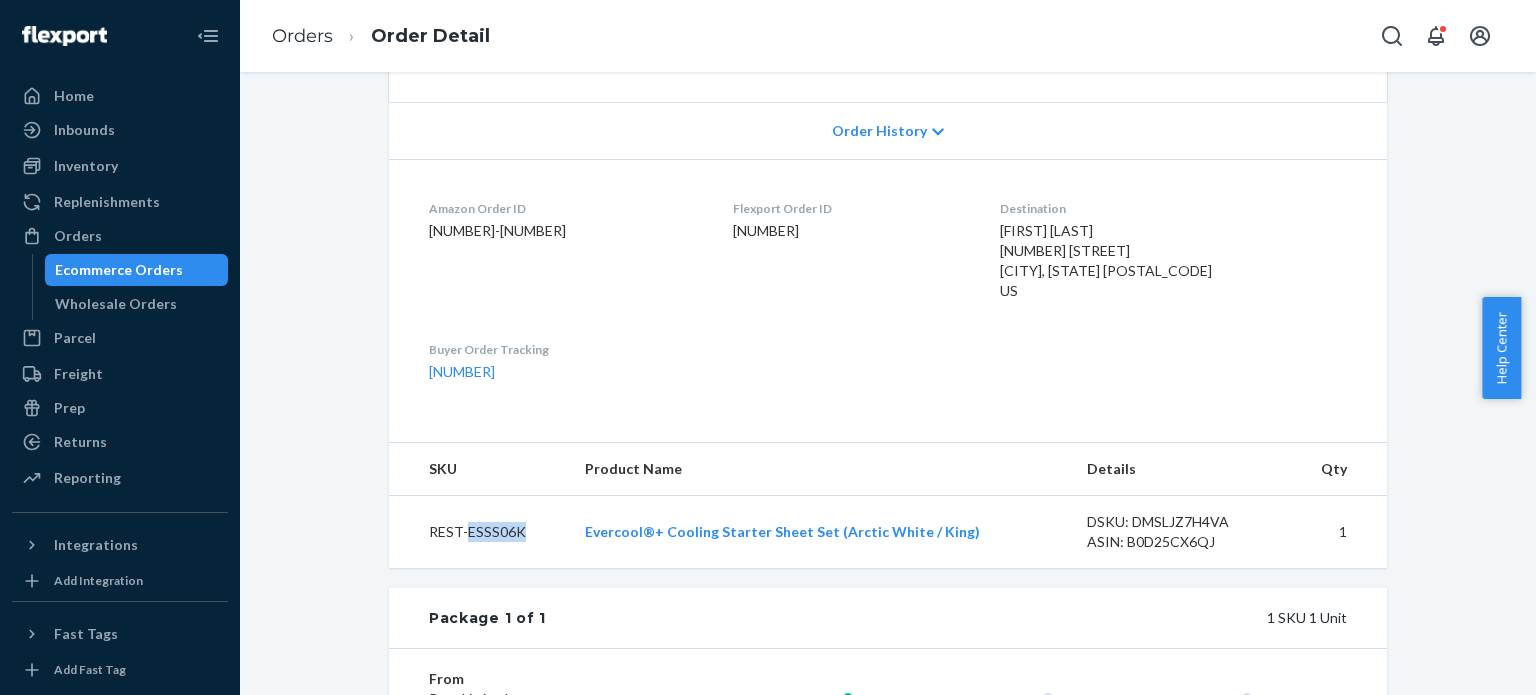 click on "REST-ESSS06K" at bounding box center (479, 532) 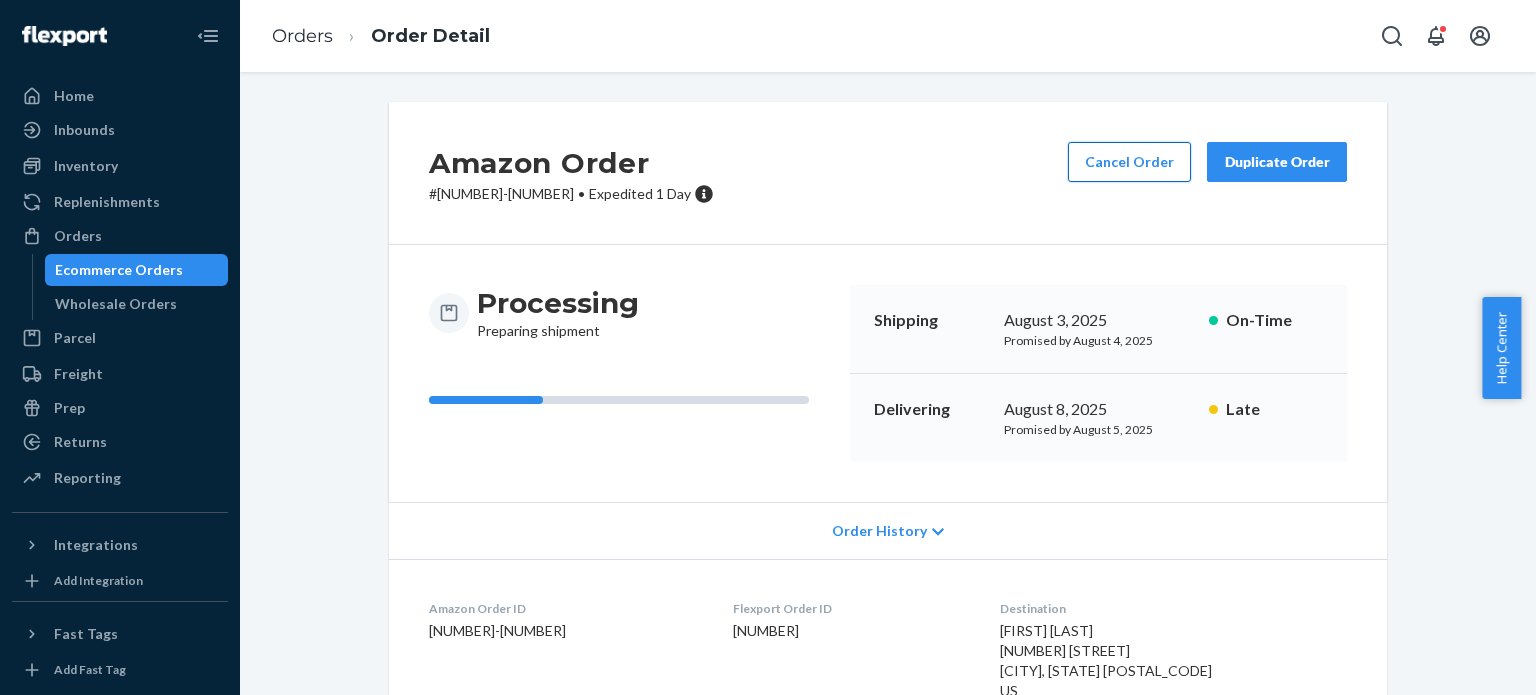click on "Cancel Order" at bounding box center (1129, 162) 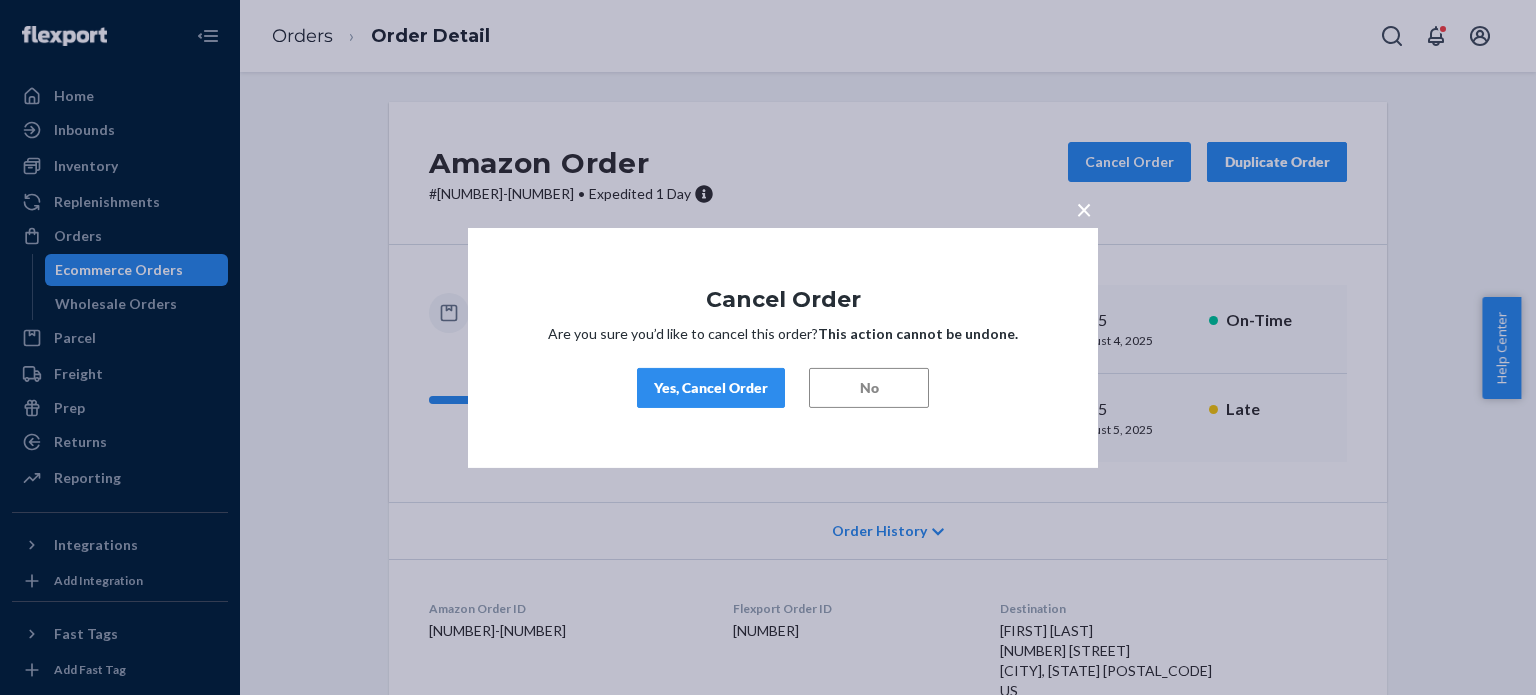 click on "Yes, Cancel Order" at bounding box center (711, 388) 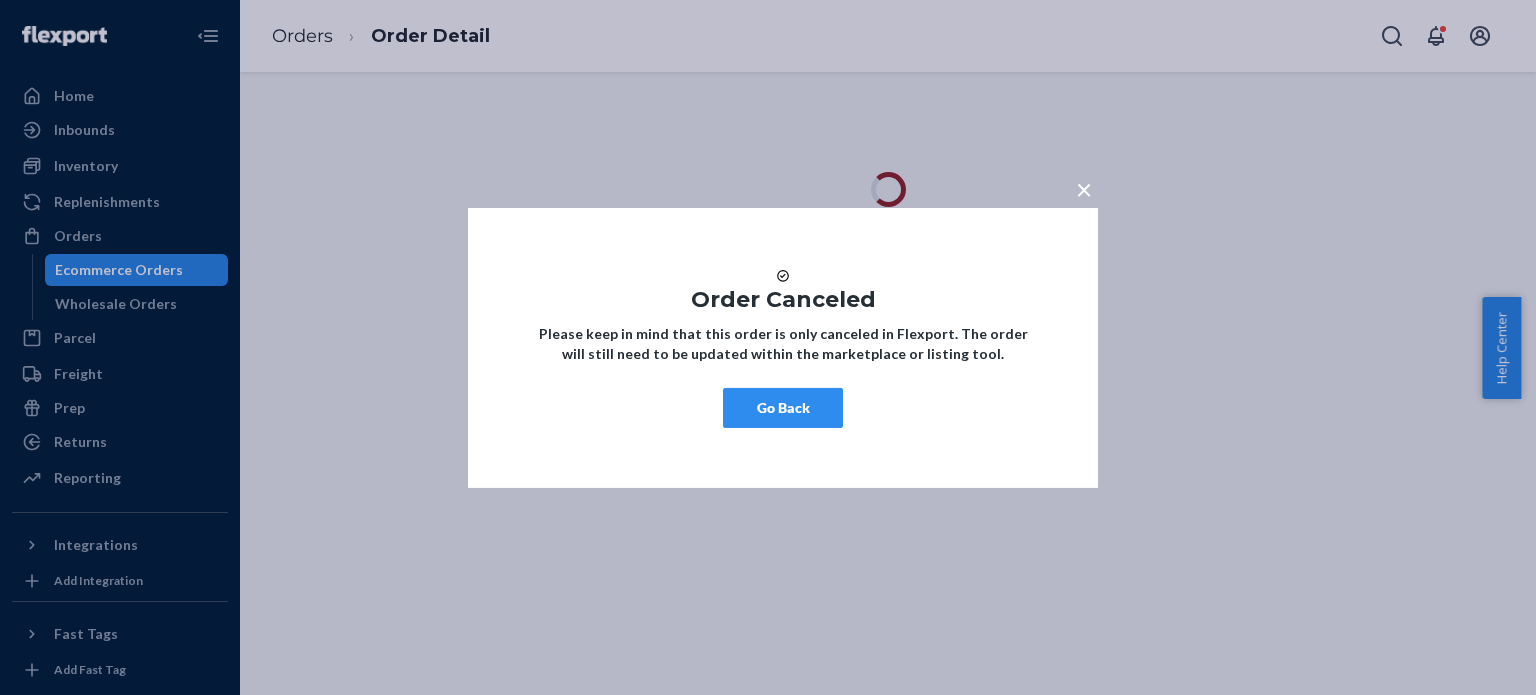 click on "Go Back" at bounding box center [783, 408] 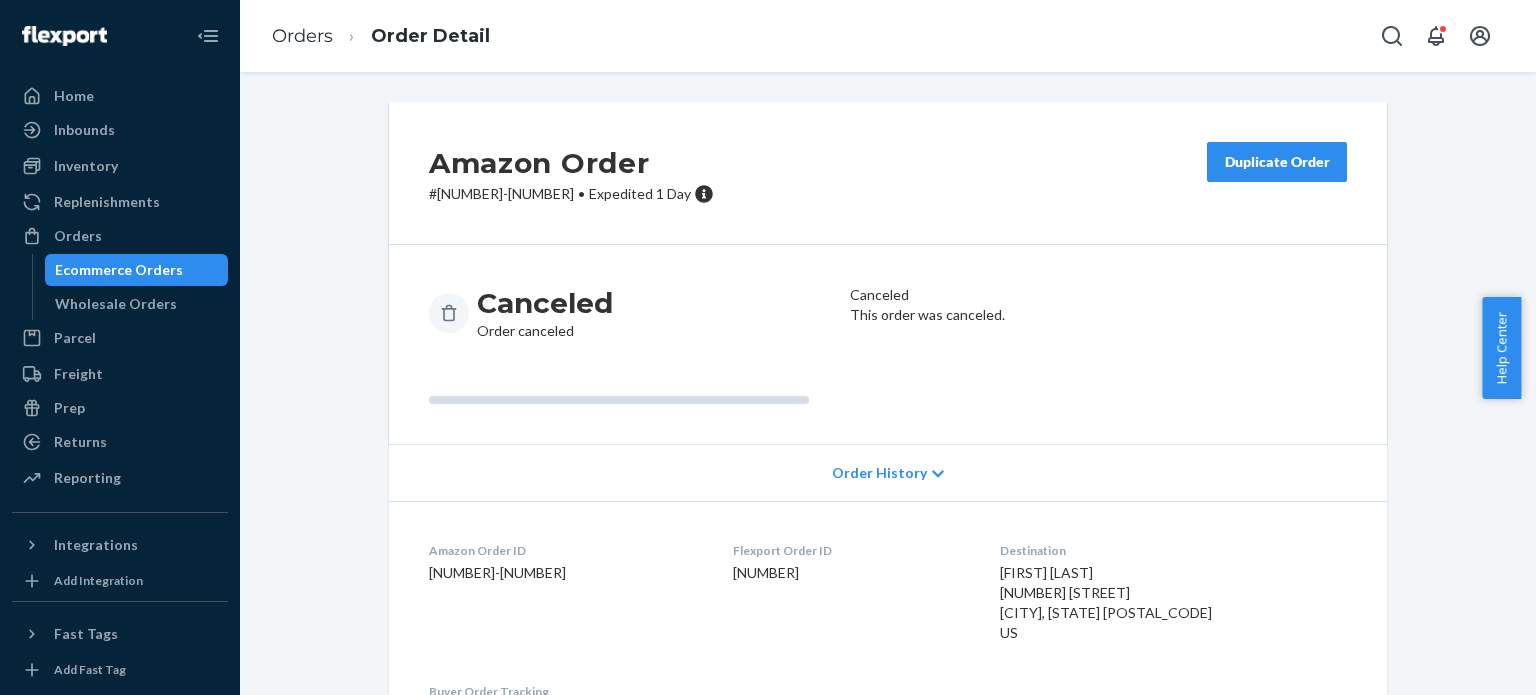 click on "Orders Order Detail" at bounding box center (381, 36) 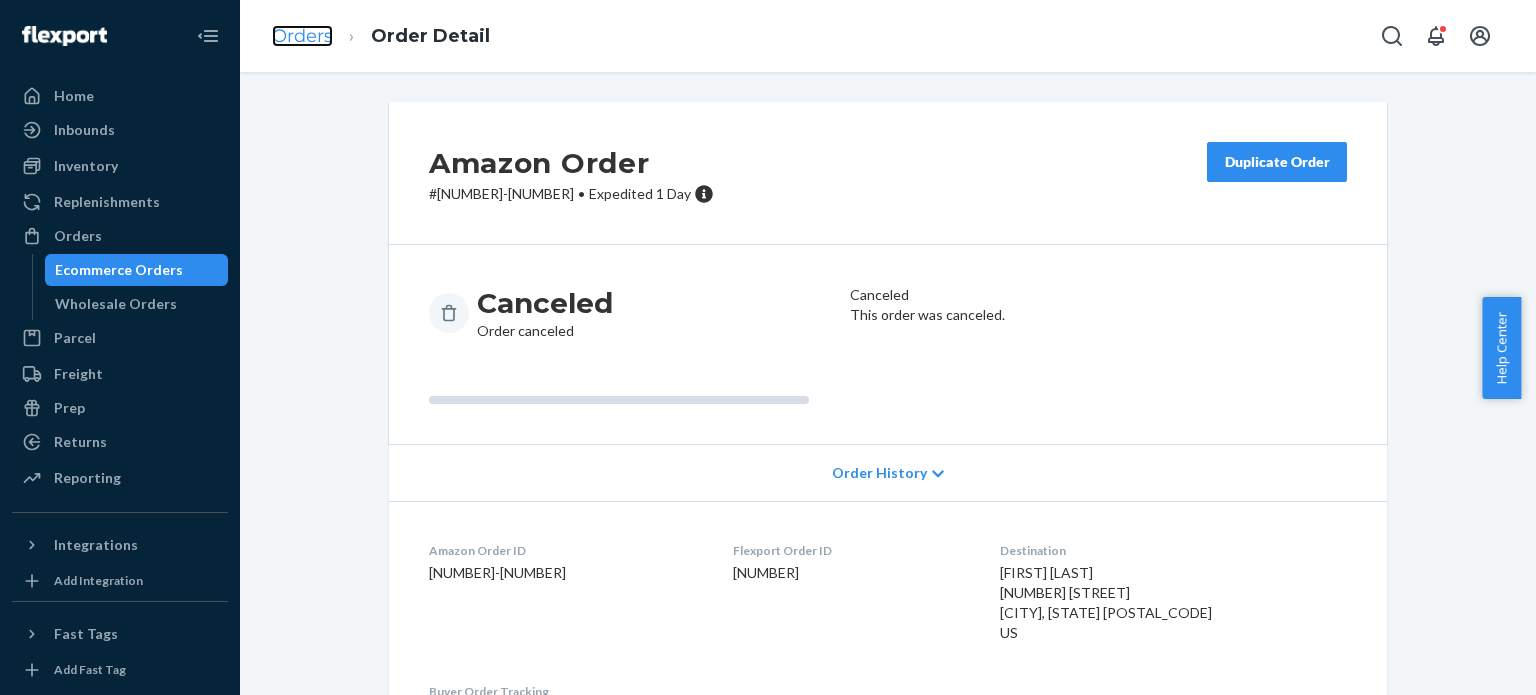 click on "Orders" at bounding box center [302, 36] 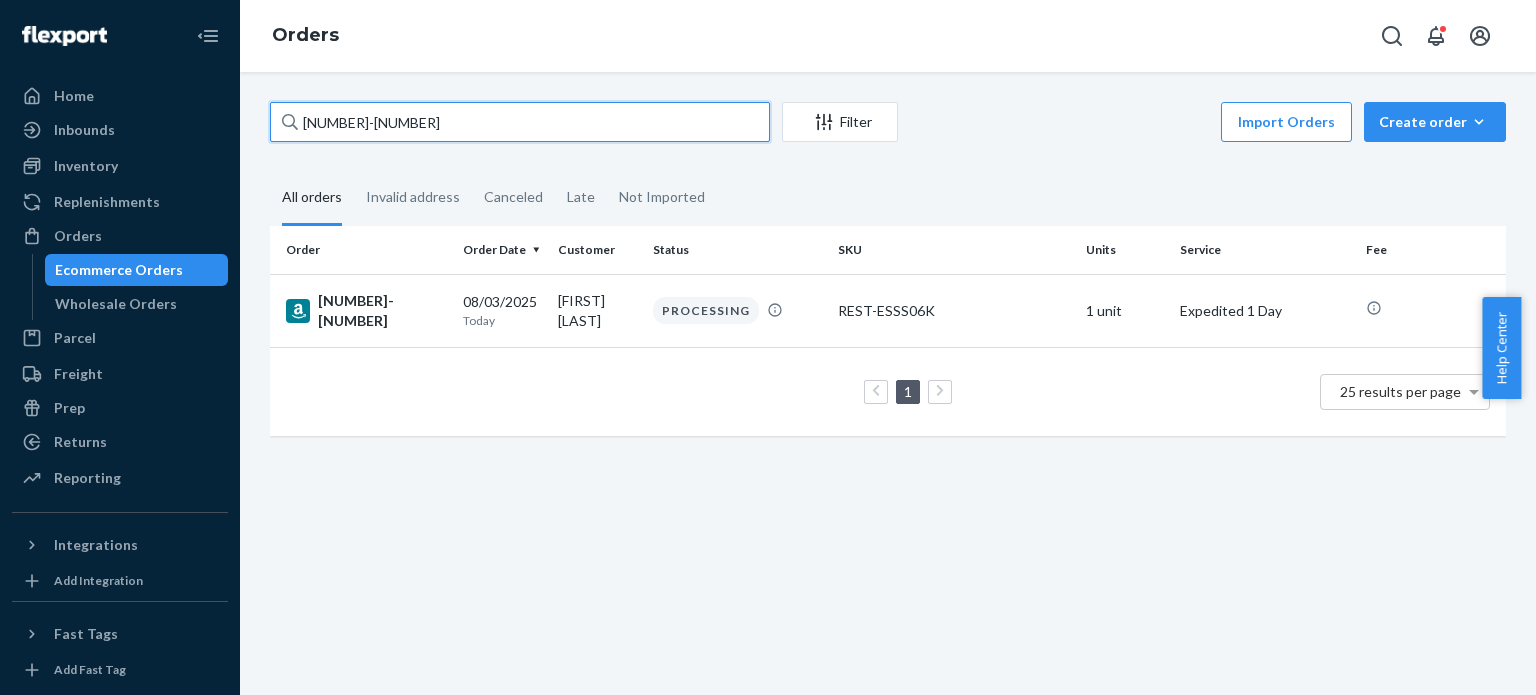 click on "[NUMBER]-[NUMBER]" at bounding box center (520, 122) 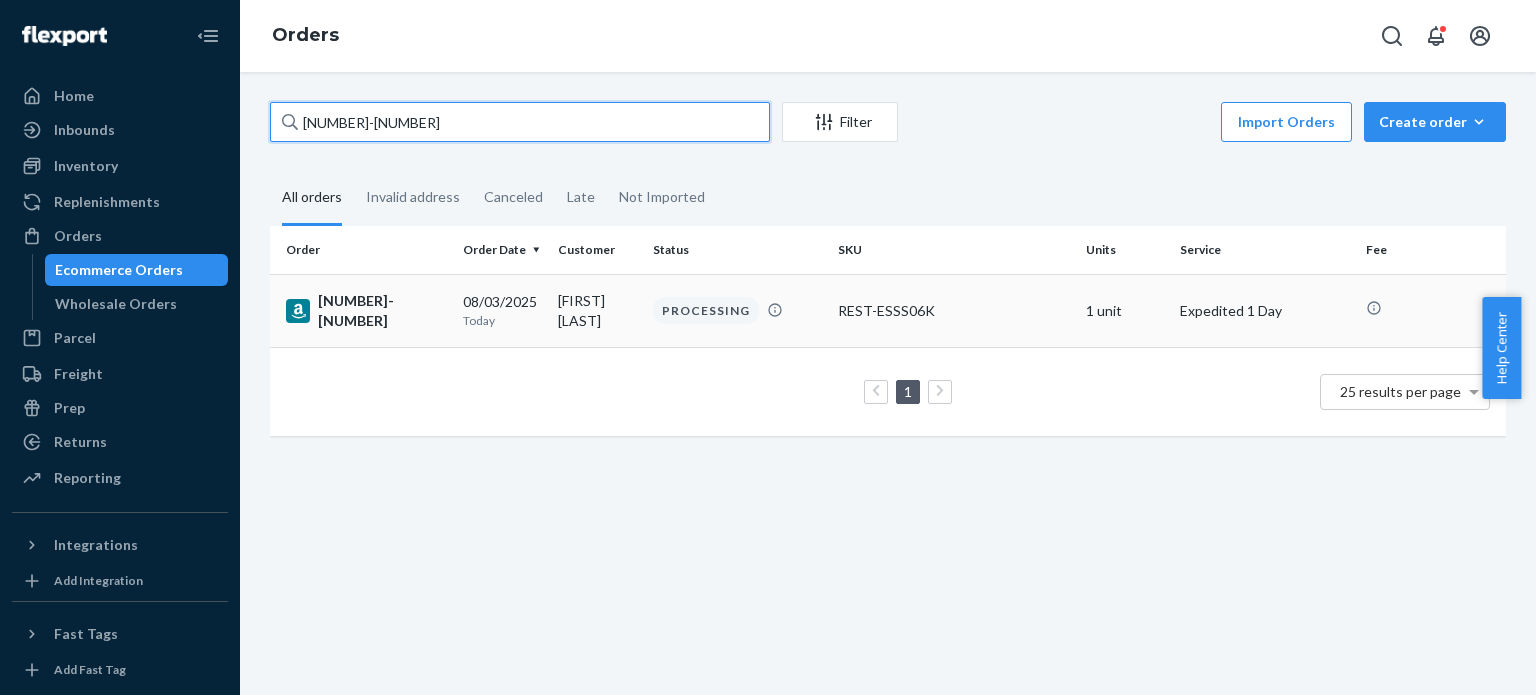 paste on "5781869-9921029" 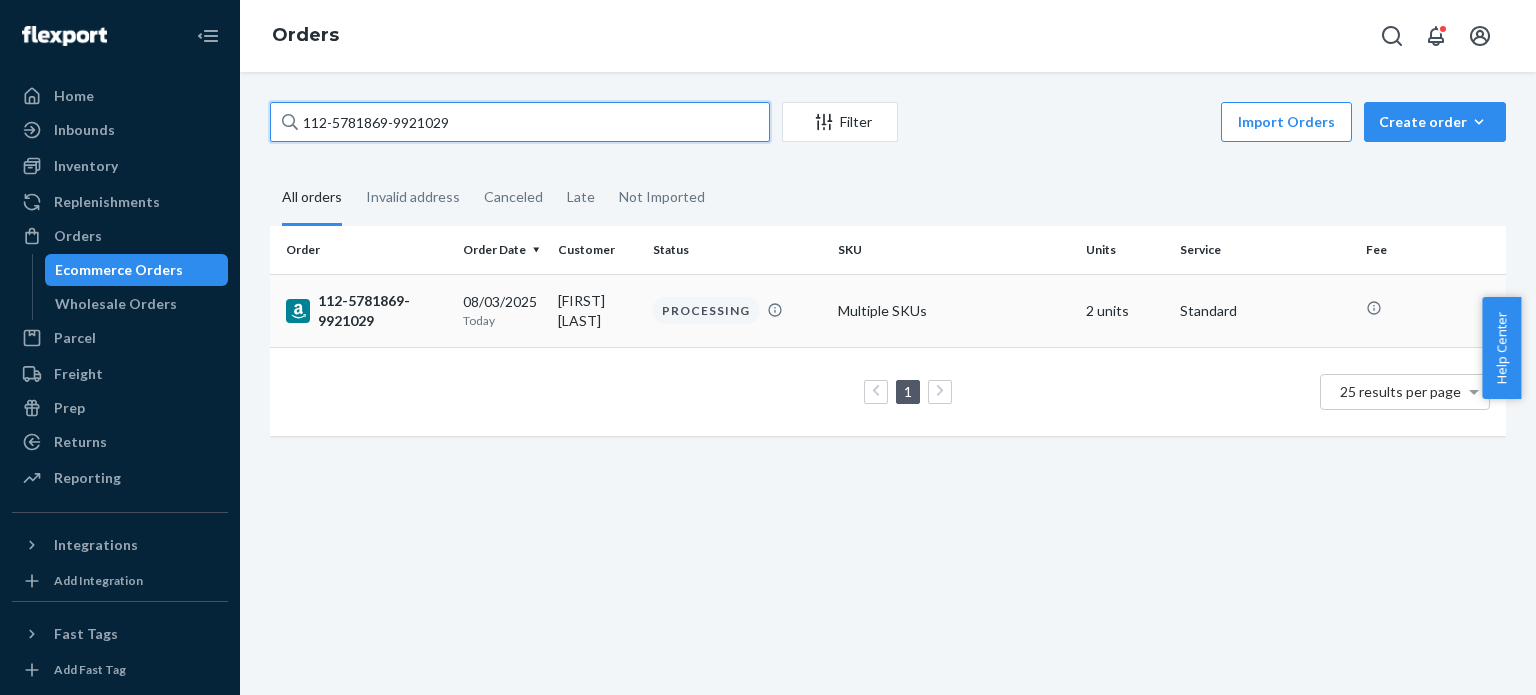type on "112-5781869-9921029" 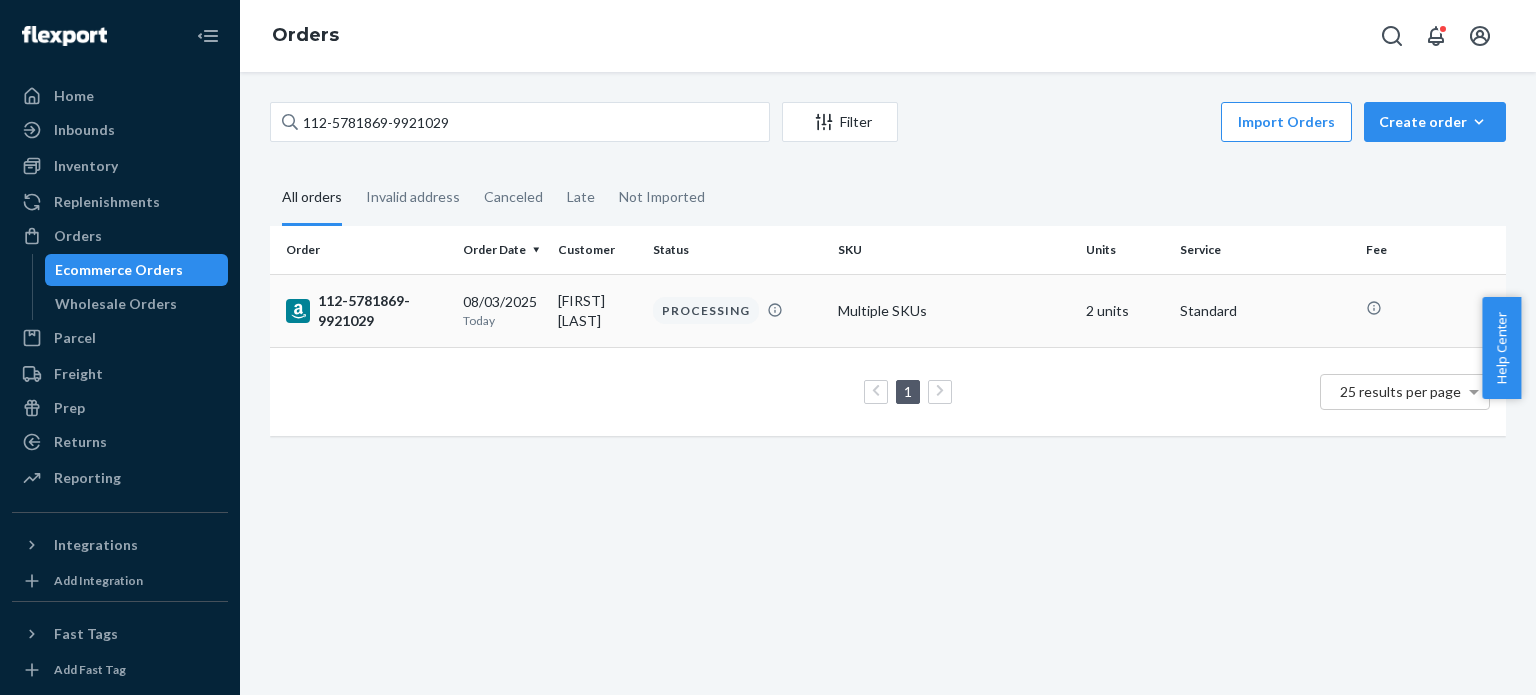 click on "112-5781869-9921029" at bounding box center [366, 311] 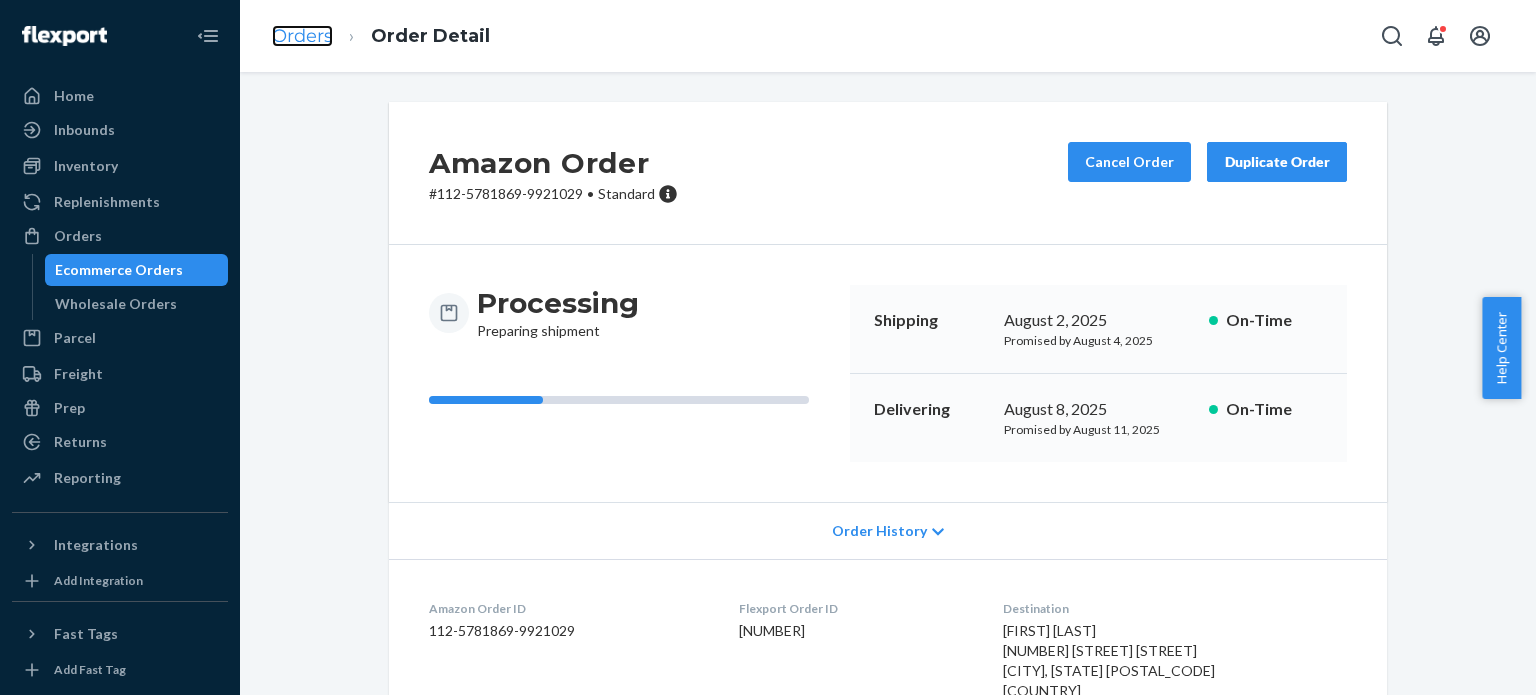 click on "Orders" at bounding box center [302, 36] 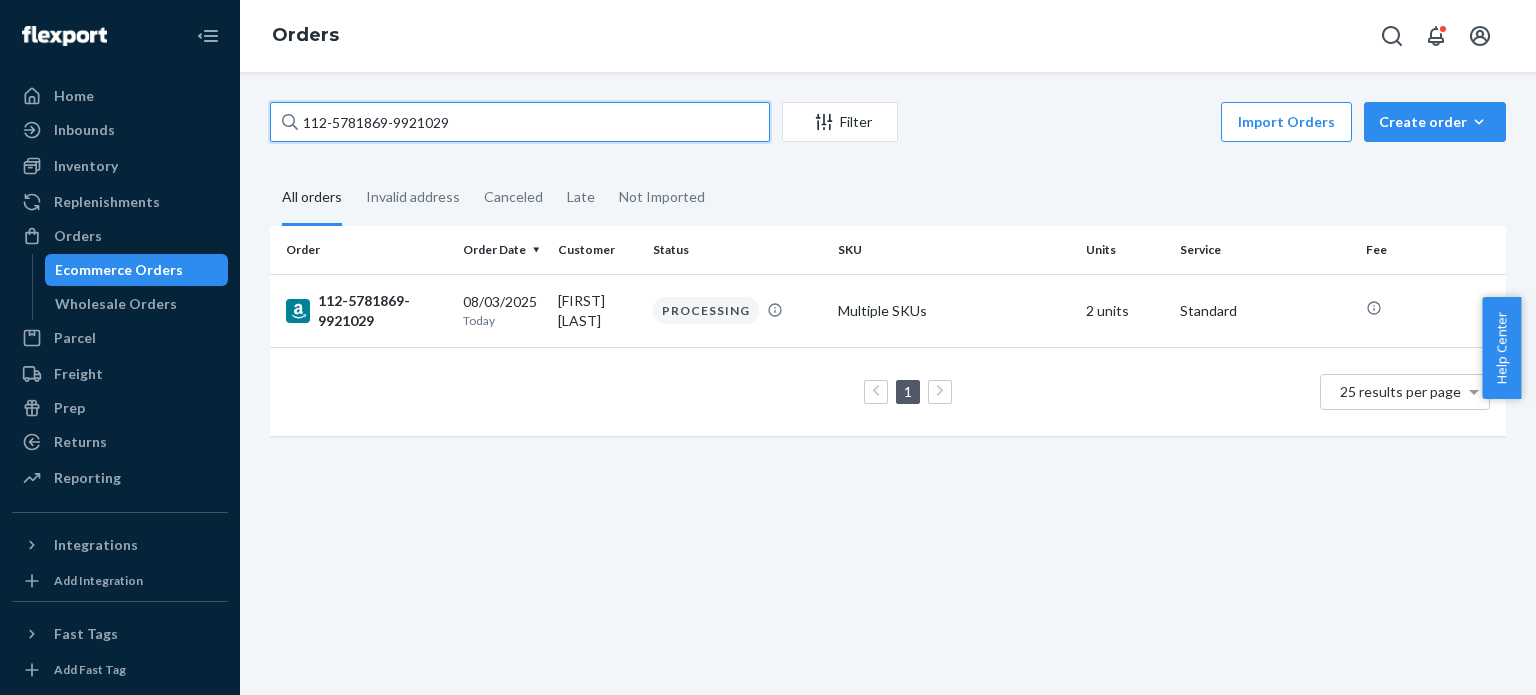 click on "112-5781869-9921029" at bounding box center [520, 122] 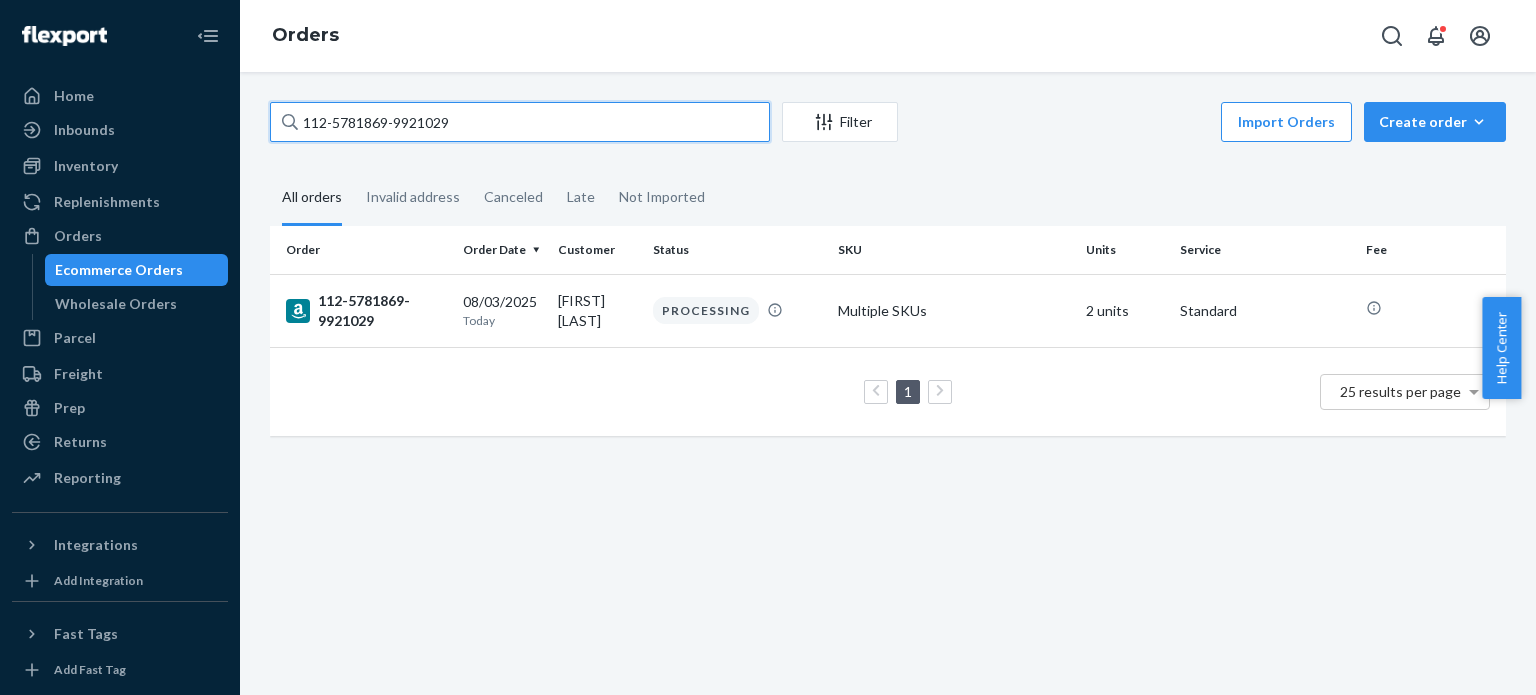 click on "112-5781869-9921029" at bounding box center [520, 122] 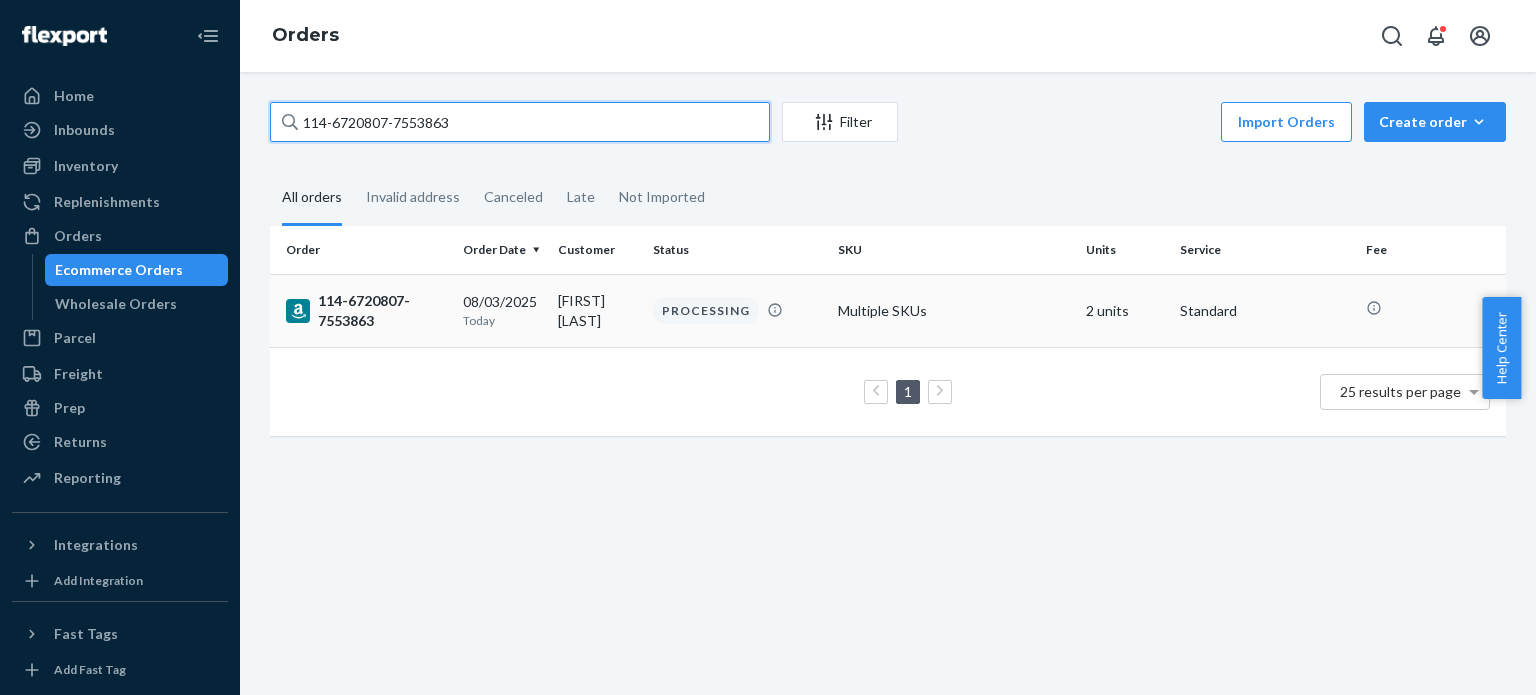 type on "114-6720807-7553863" 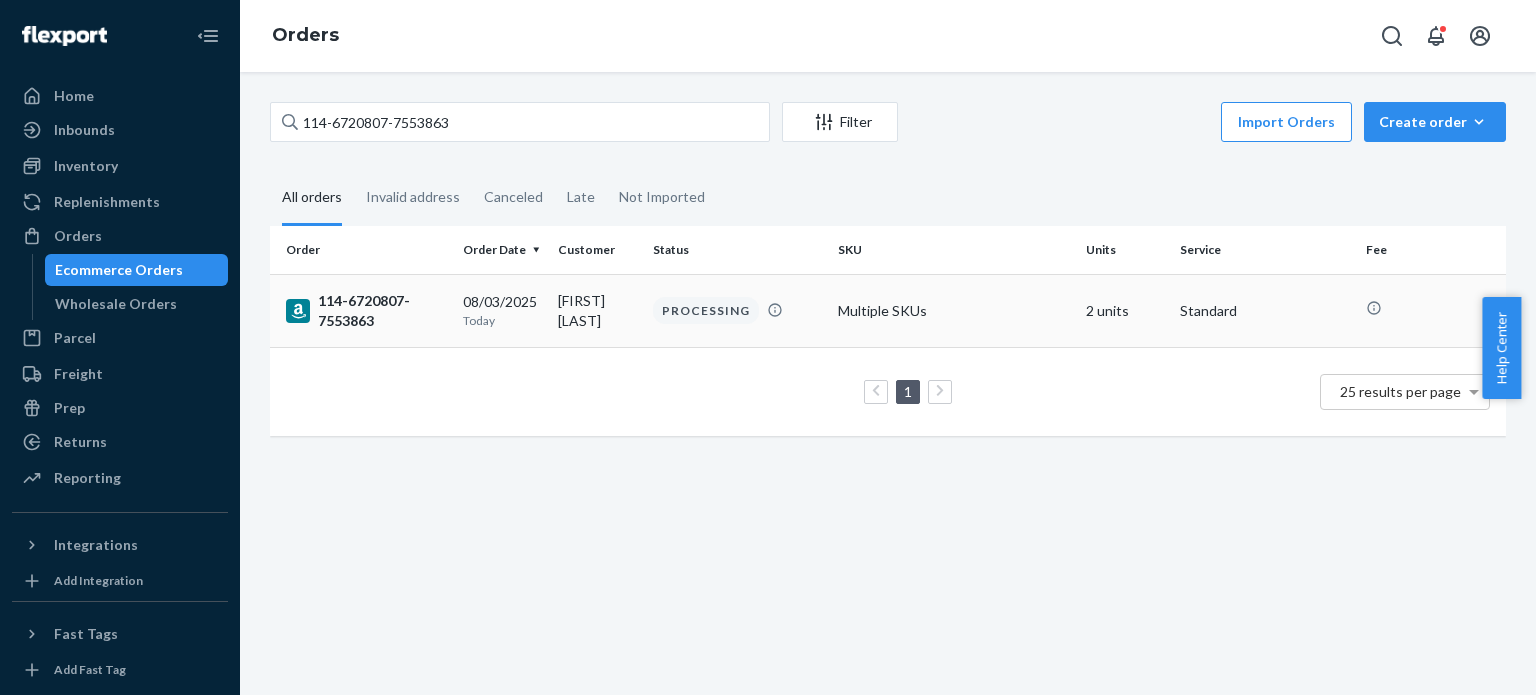 click on "114-6720807-7553863" at bounding box center [366, 311] 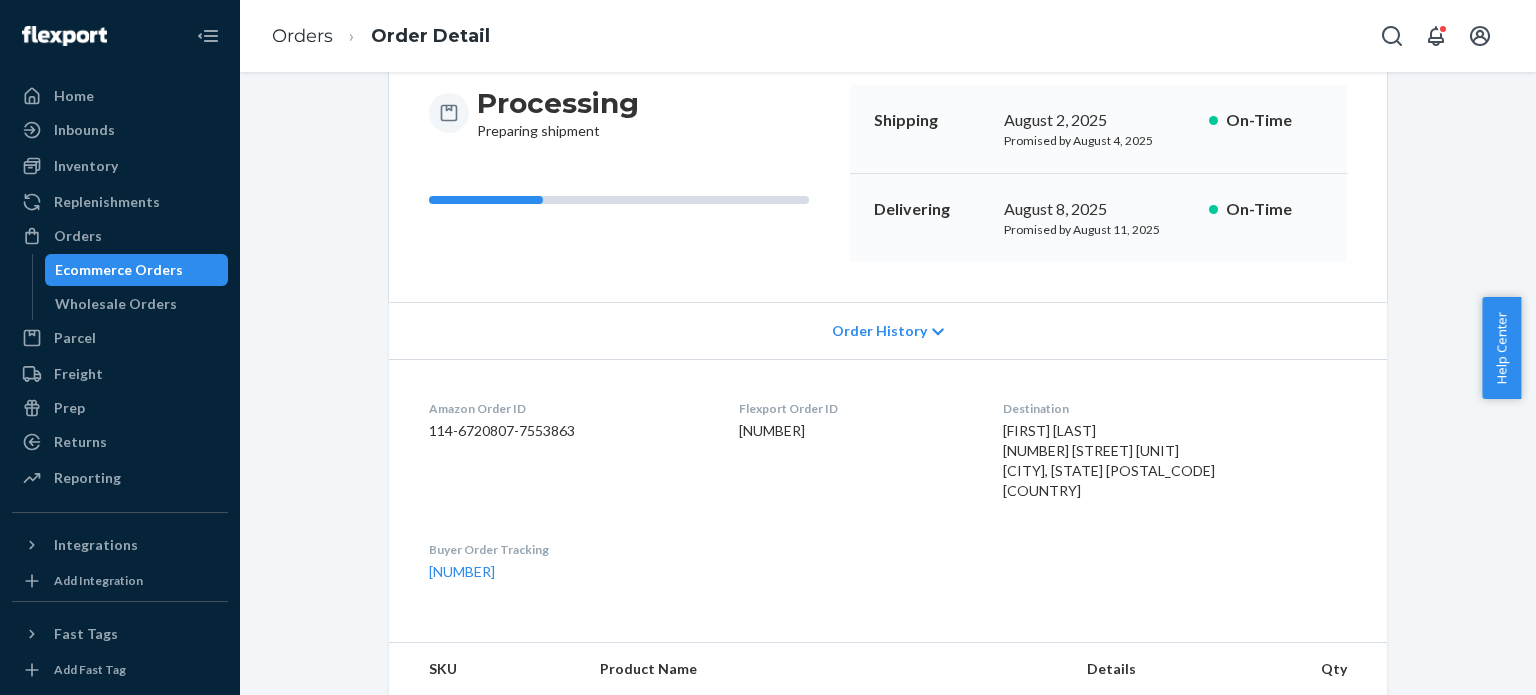 scroll, scrollTop: 0, scrollLeft: 0, axis: both 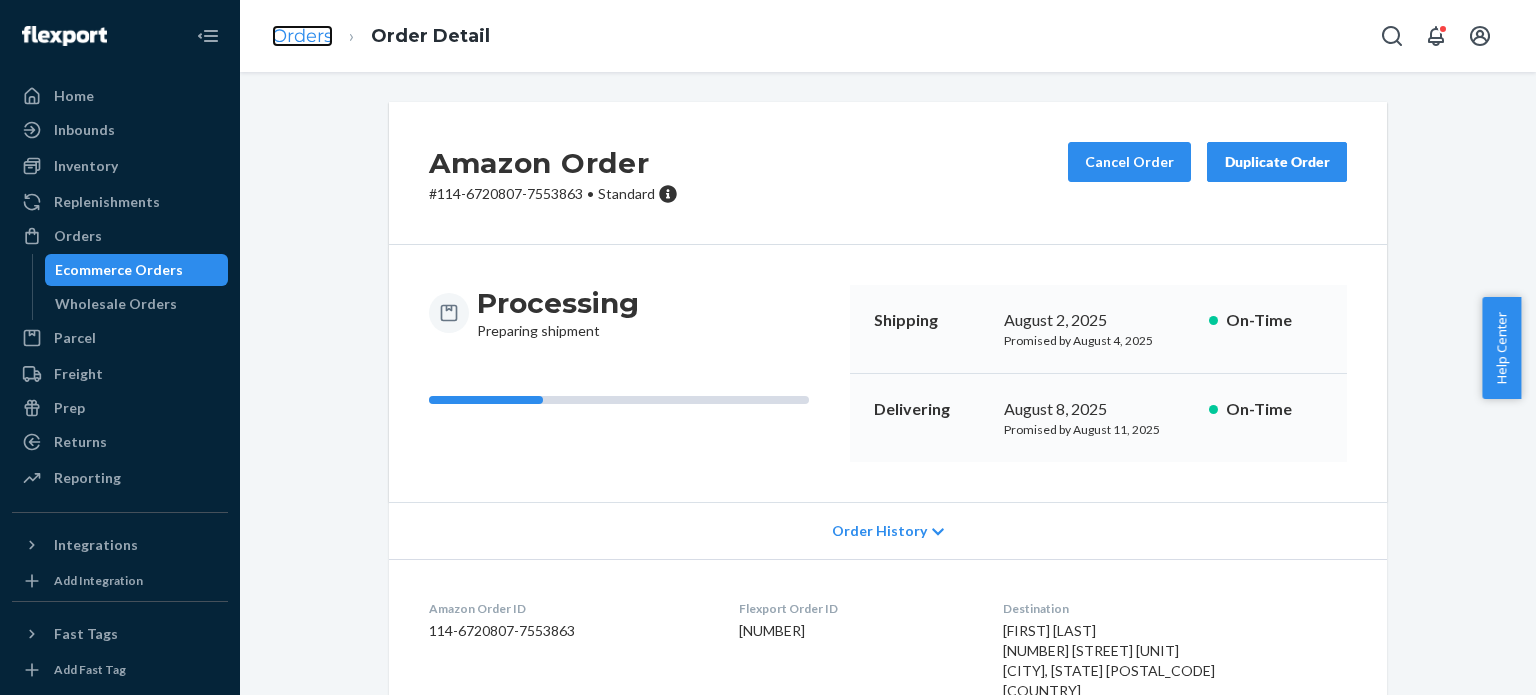 click on "Orders" at bounding box center [302, 36] 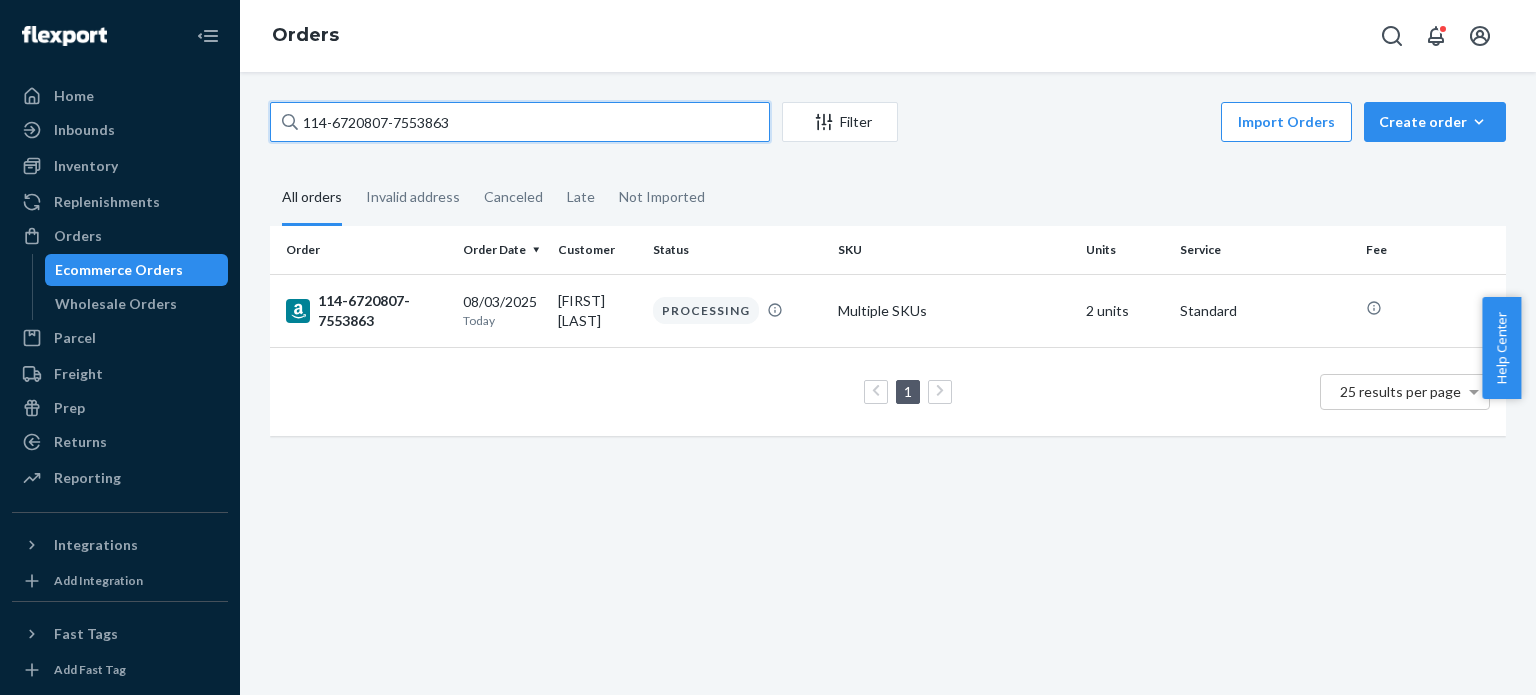 click on "114-6720807-7553863" at bounding box center [520, 122] 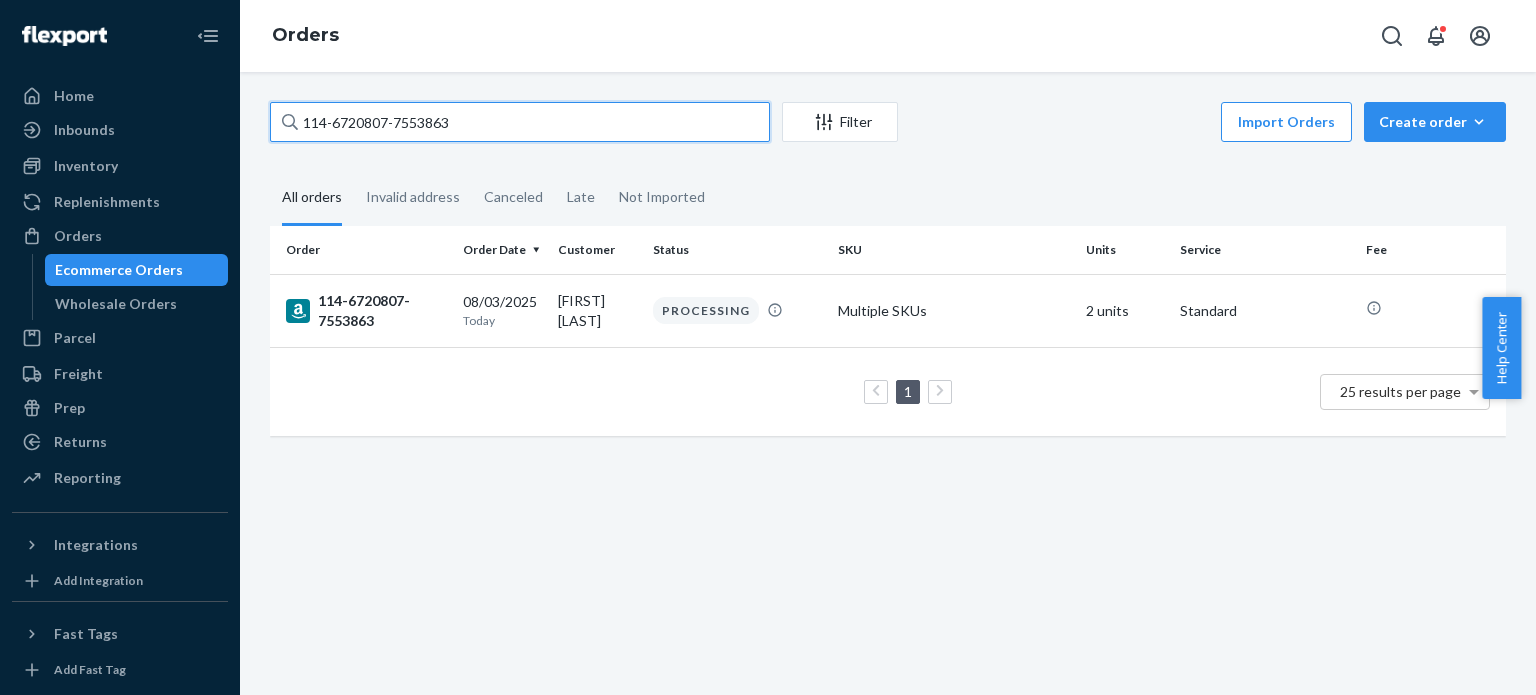 click on "114-6720807-7553863" at bounding box center (520, 122) 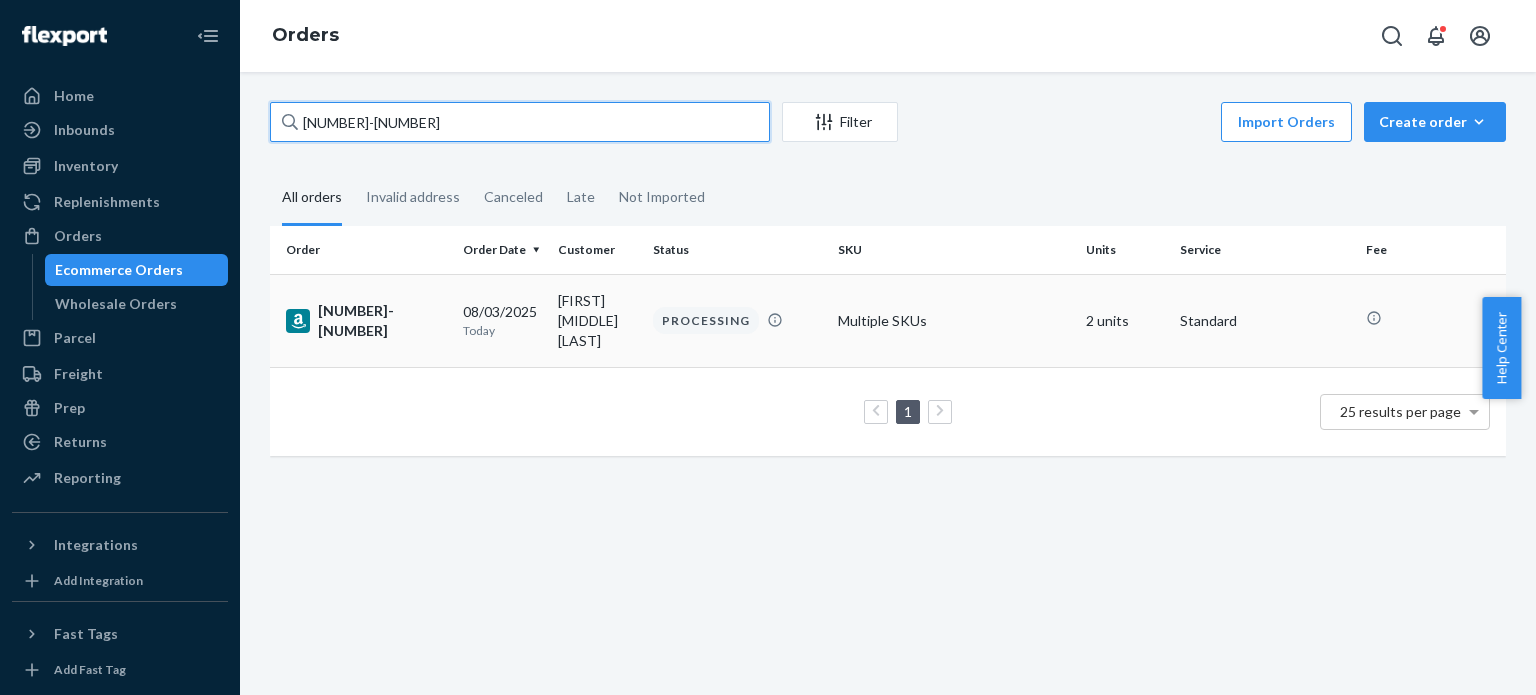 type on "[NUMBER]-[NUMBER]" 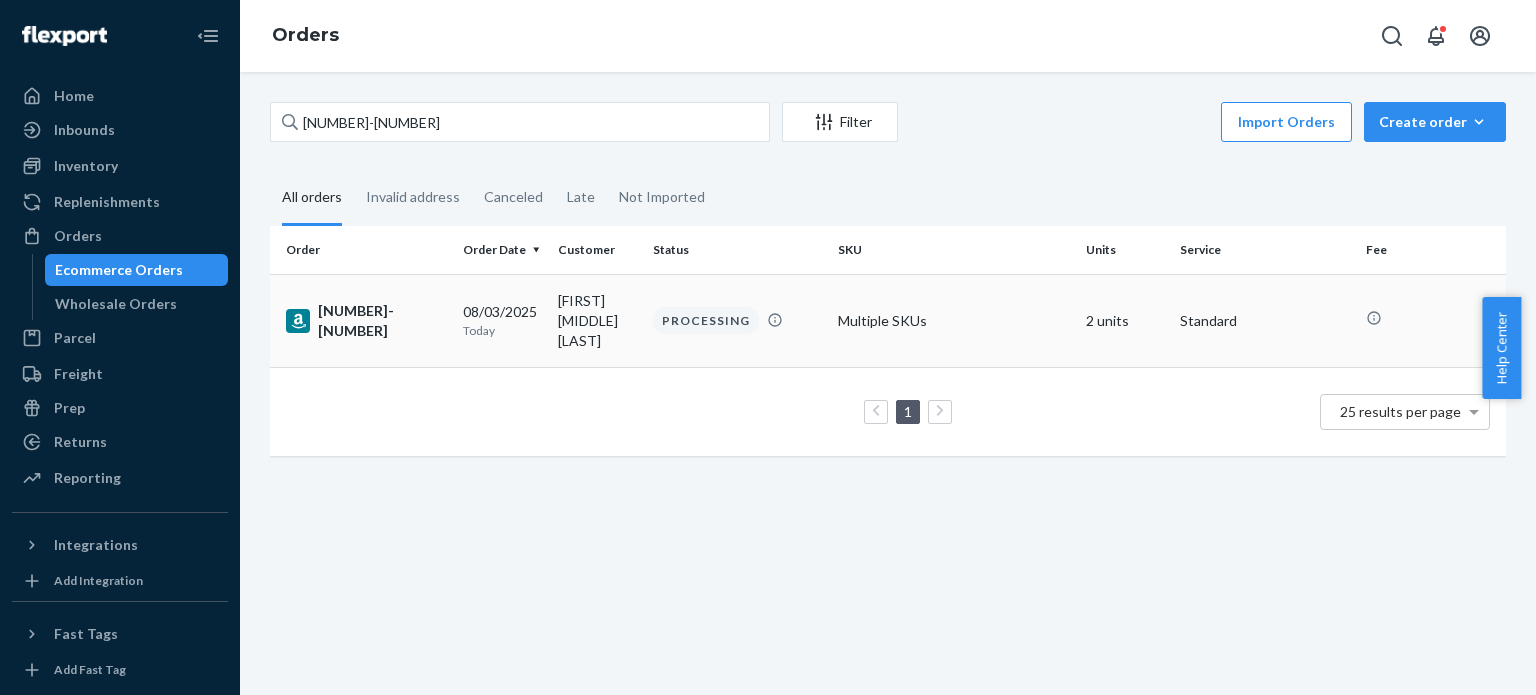 click on "[NUMBER]-[NUMBER]" at bounding box center [366, 321] 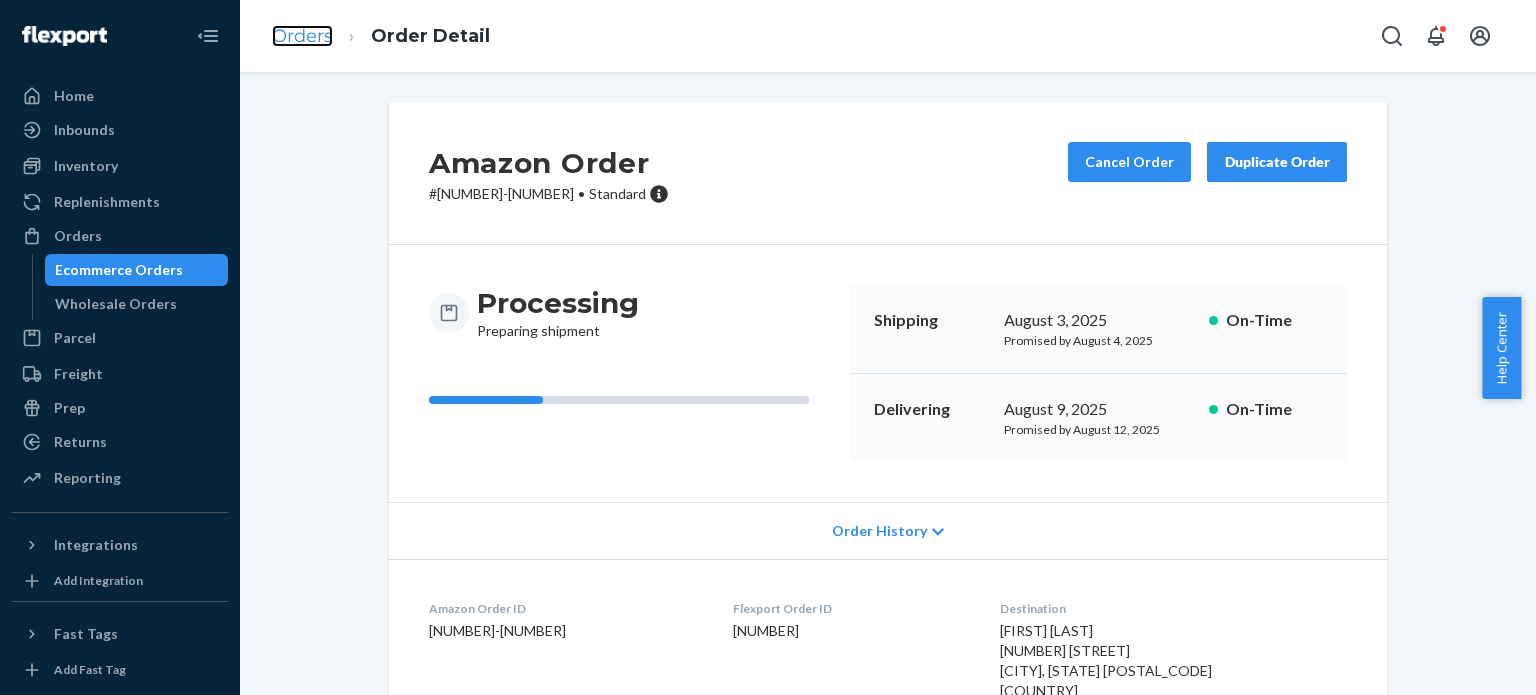 click on "Orders" at bounding box center [302, 36] 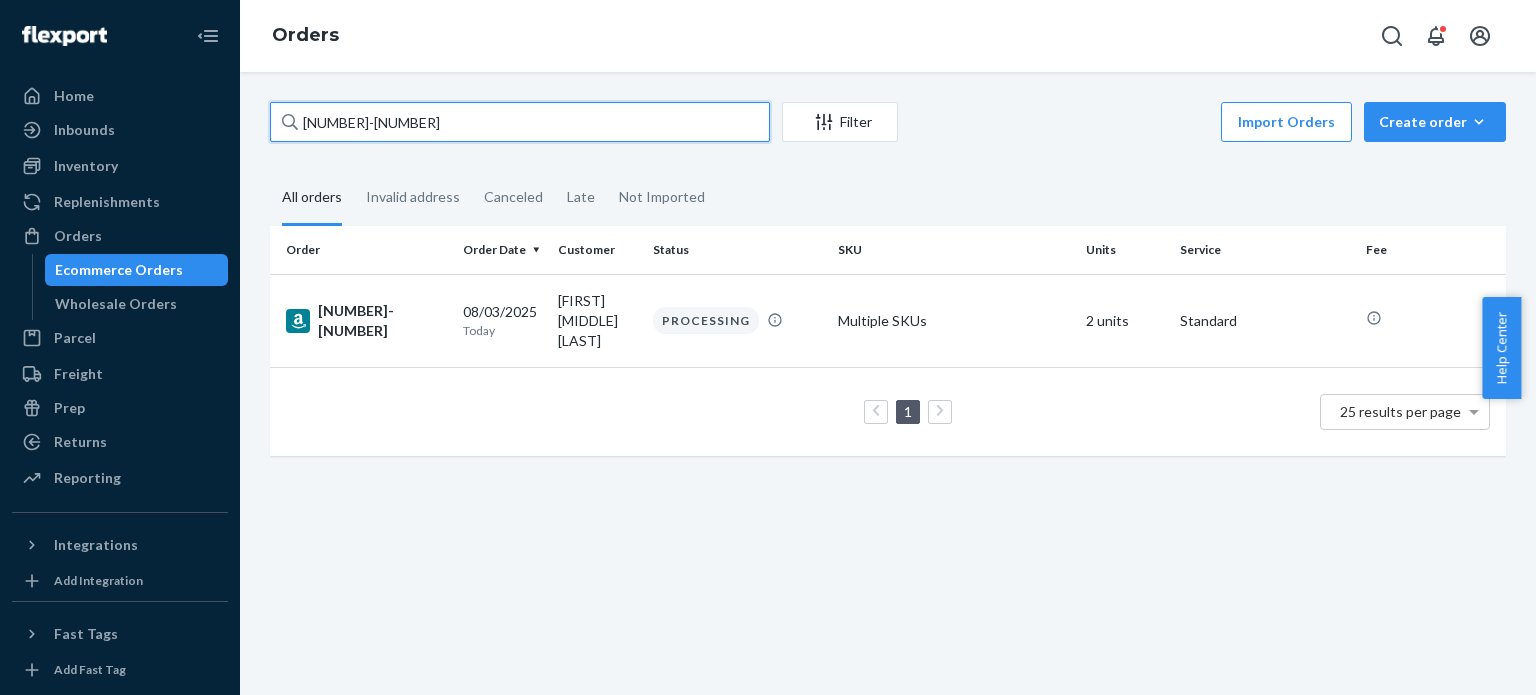 click on "[NUMBER]-[NUMBER]" at bounding box center [520, 122] 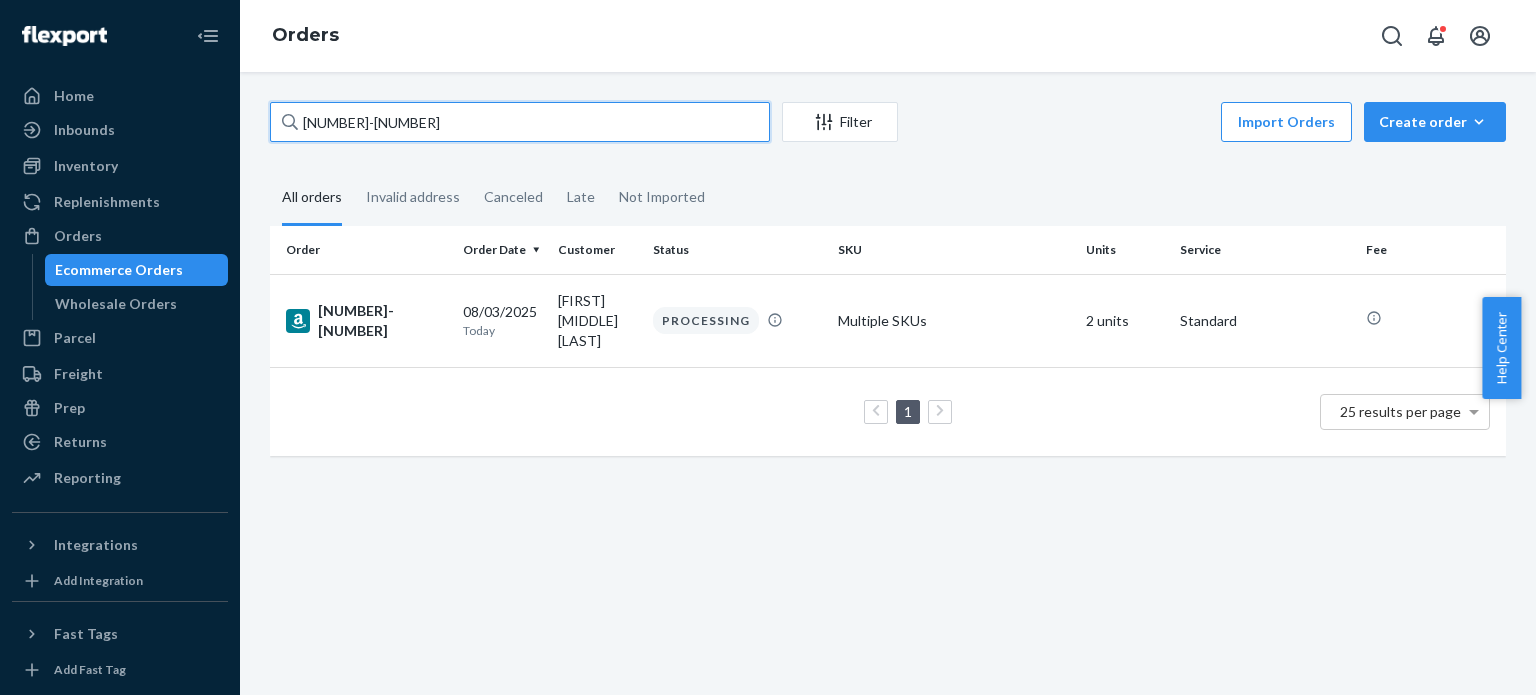 click on "[NUMBER]-[NUMBER]" at bounding box center [520, 122] 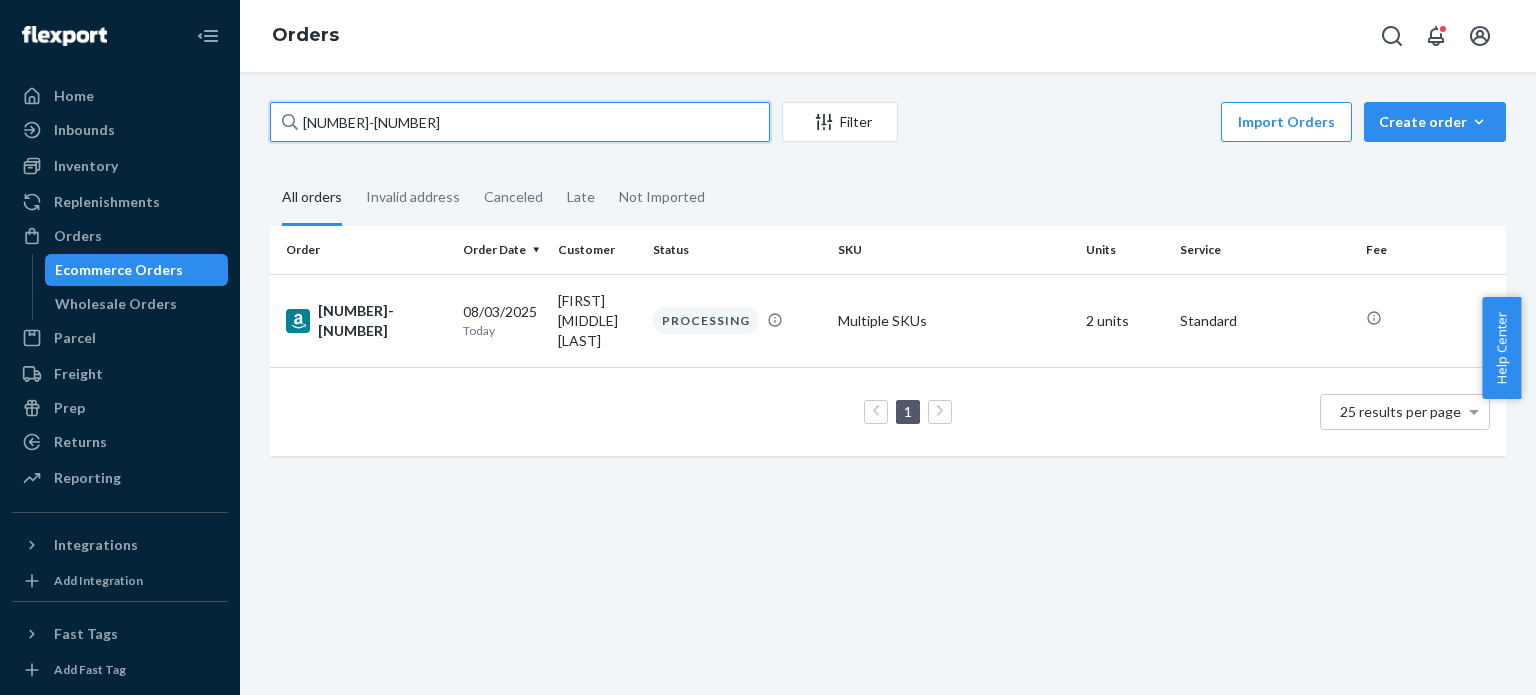 click on "[NUMBER]-[NUMBER]" at bounding box center [520, 122] 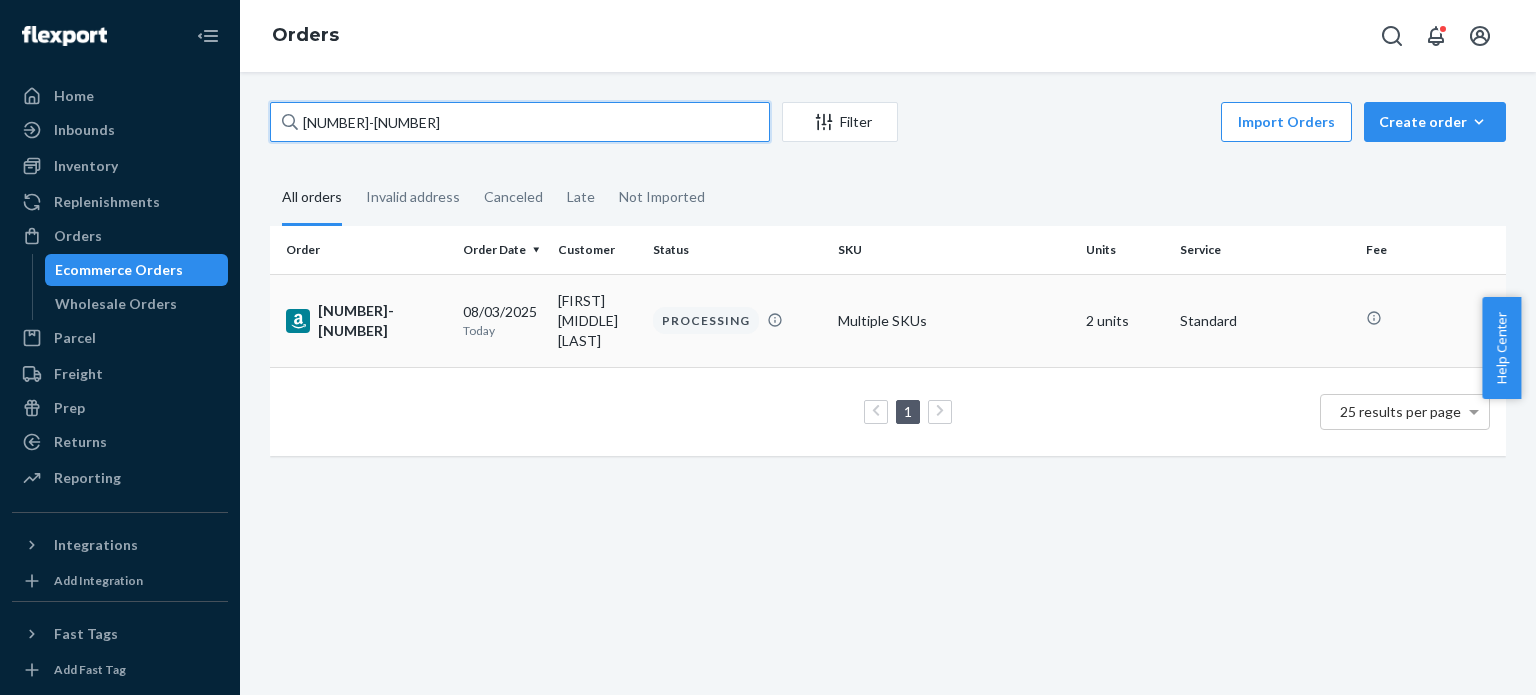 paste on "[NUMBER]-[NUMBER]" 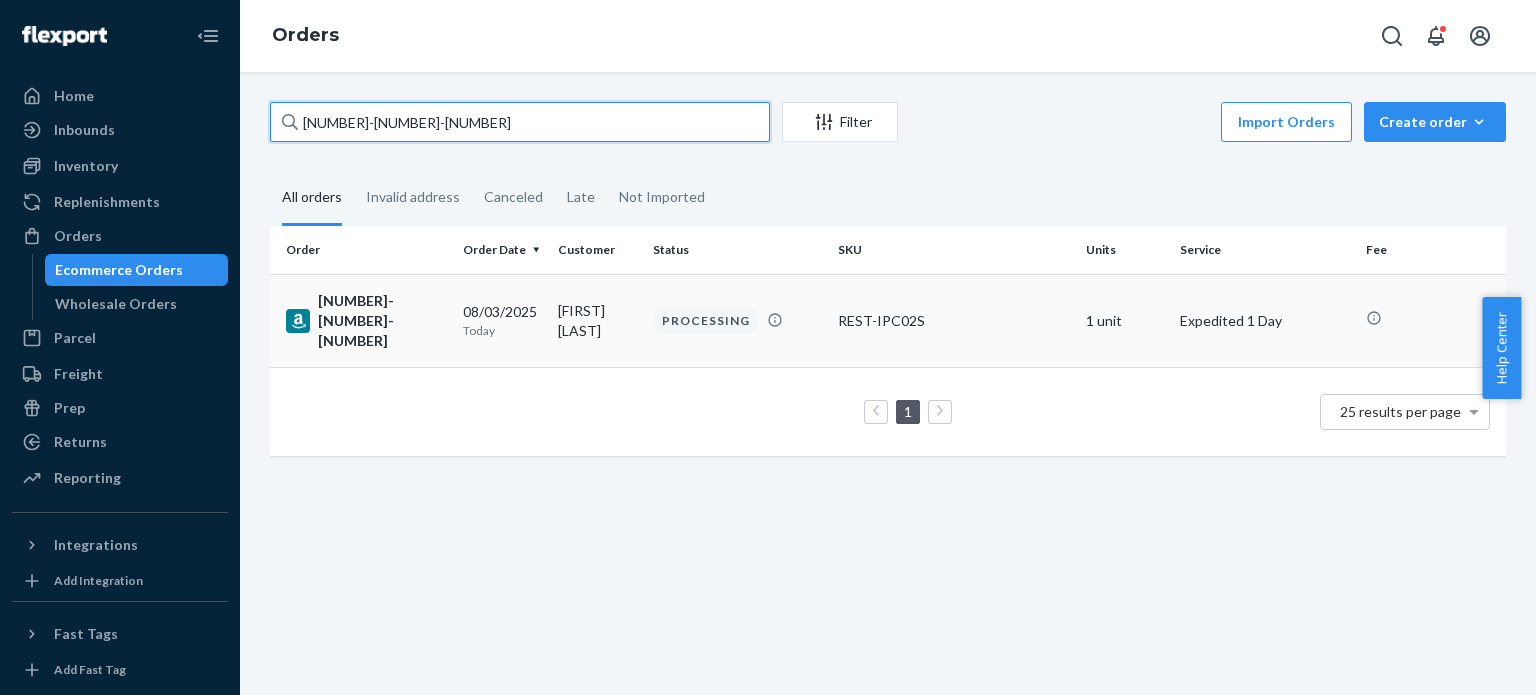 type on "[NUMBER]-[NUMBER]-[NUMBER]" 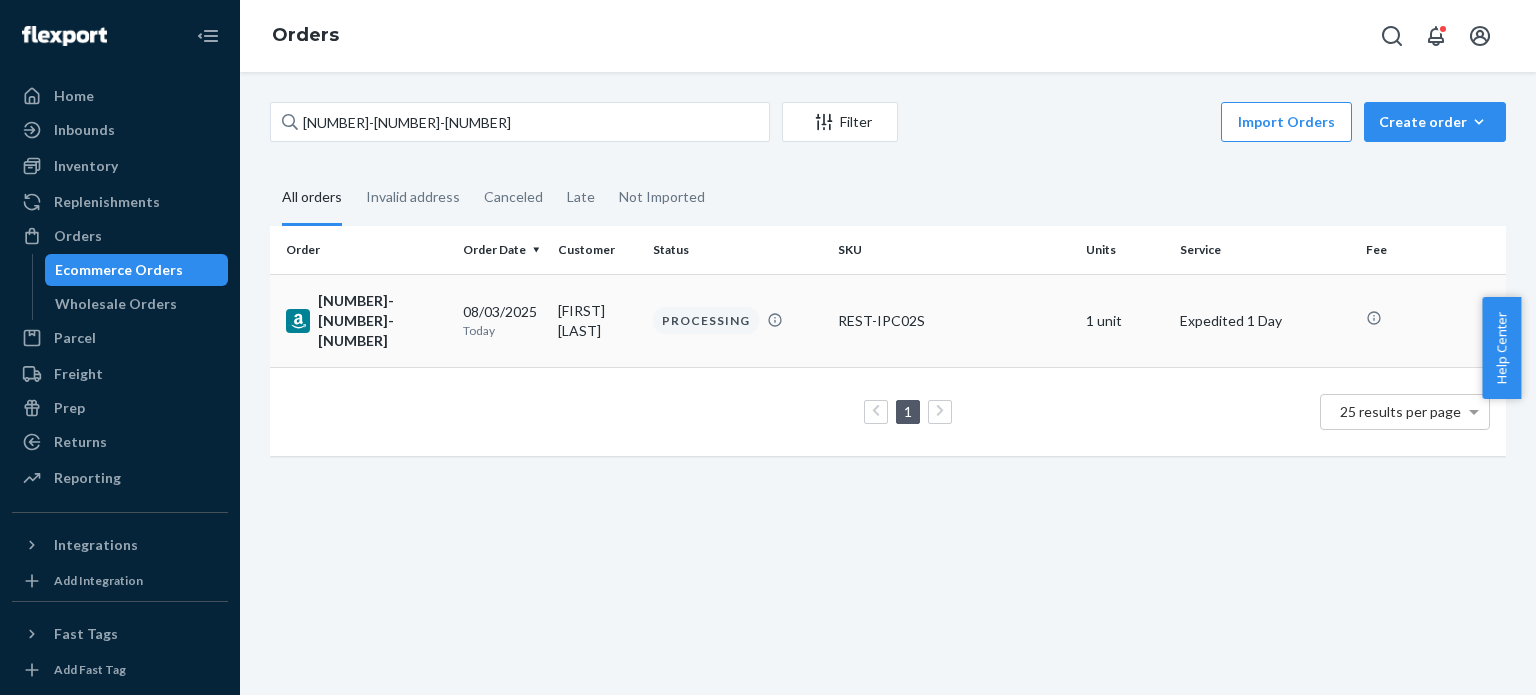 click on "[NUMBER]-[NUMBER]-[NUMBER]" at bounding box center (366, 321) 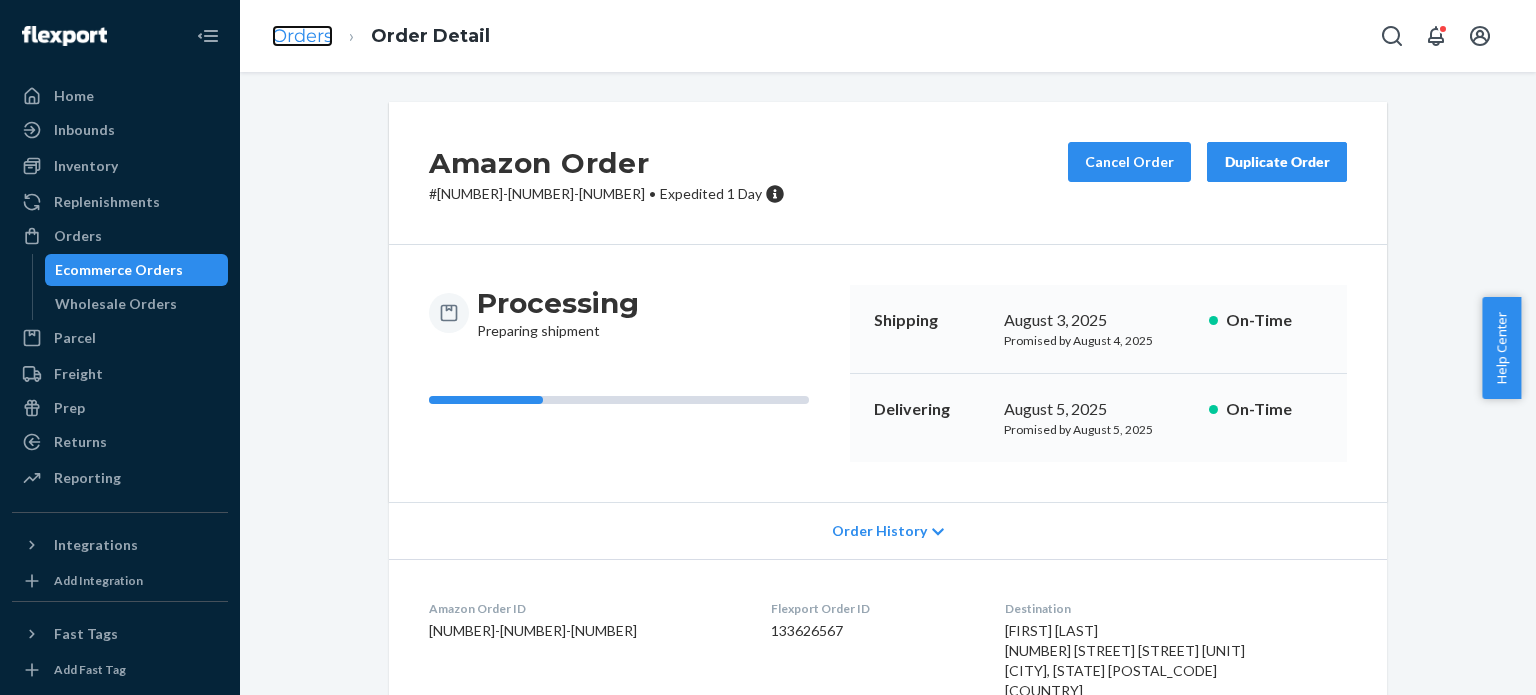 click on "Orders" at bounding box center [302, 36] 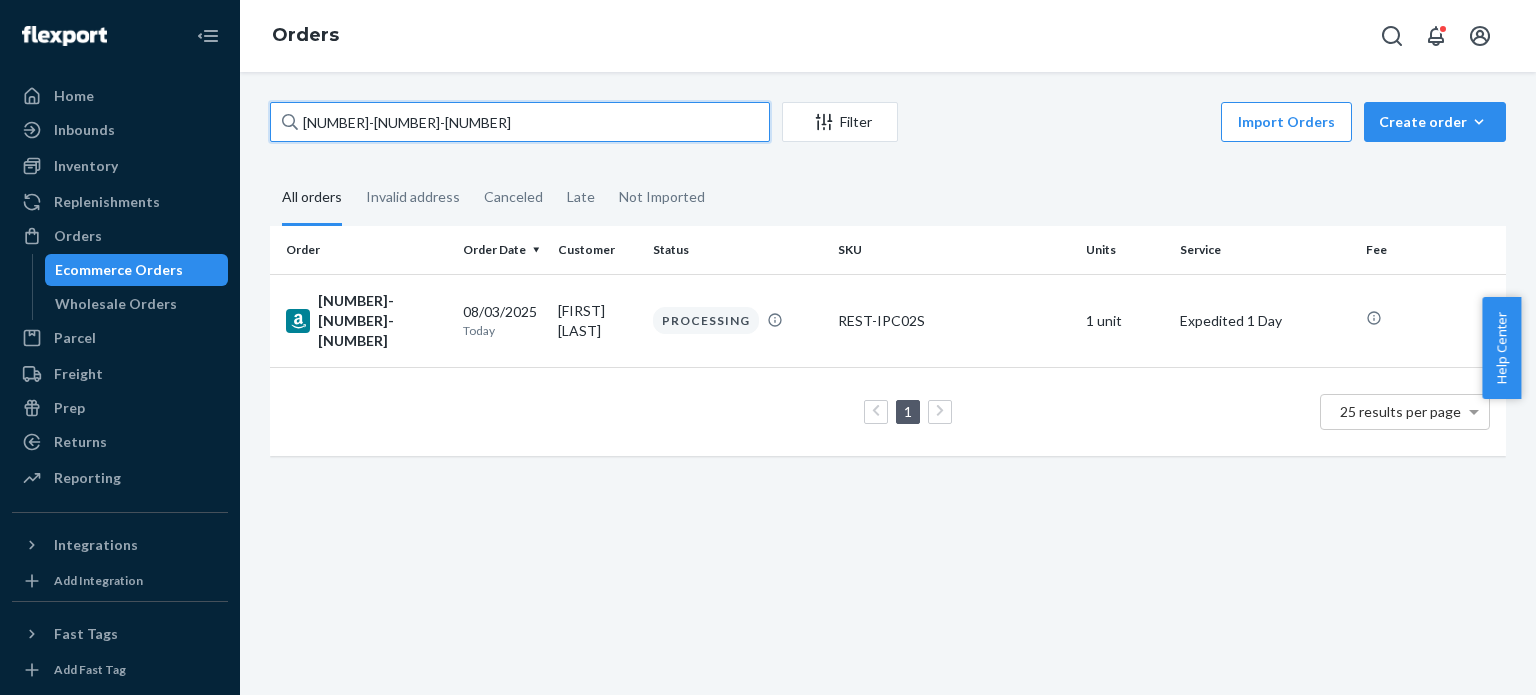 click on "[NUMBER]-[NUMBER]-[NUMBER]" at bounding box center (520, 122) 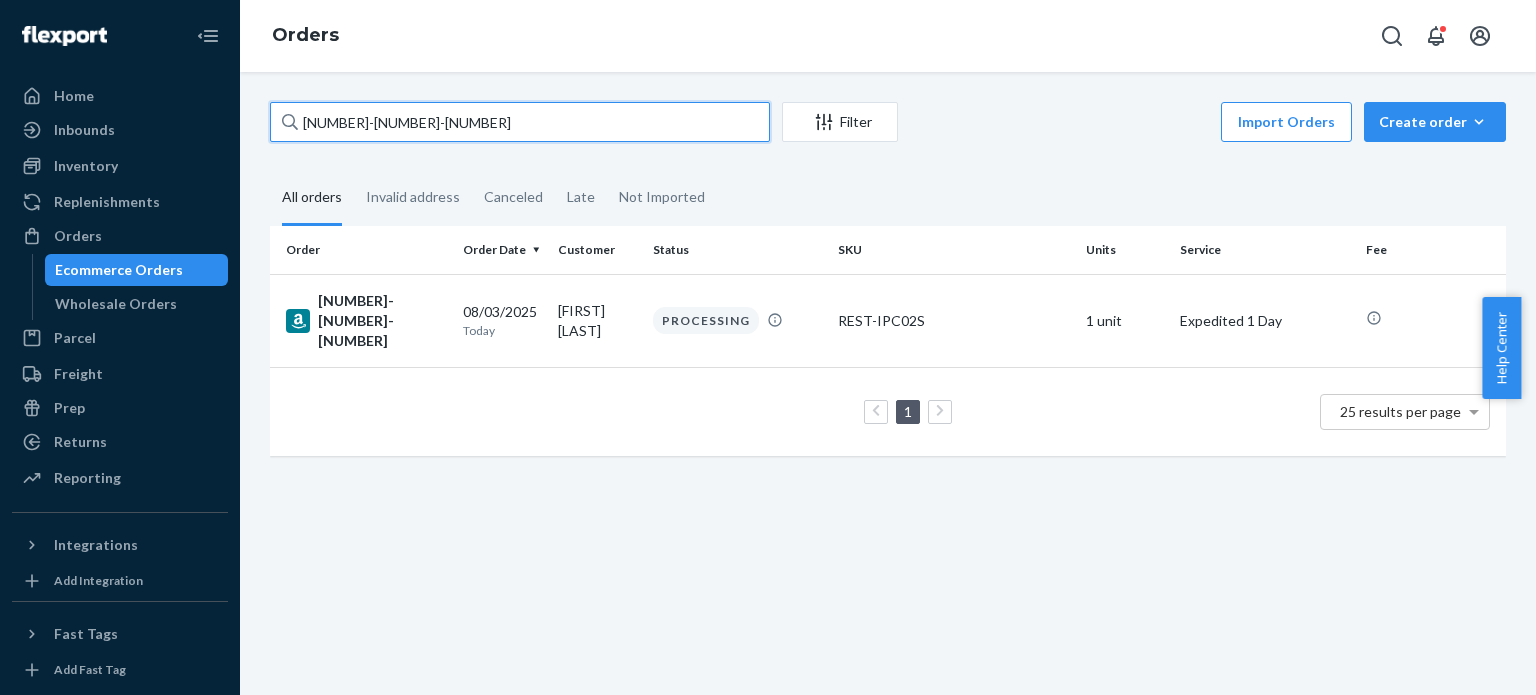 paste on "3-1679661-3157043" 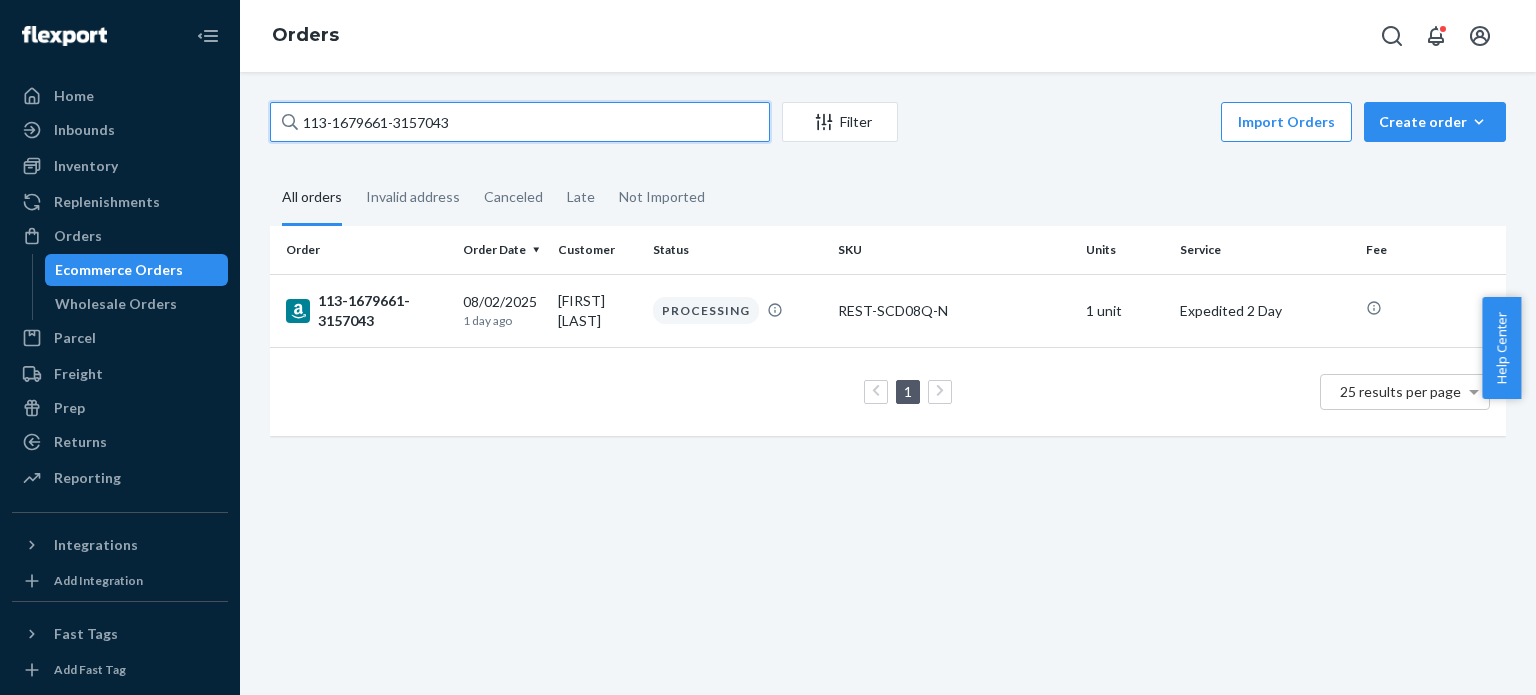 click on "113-1679661-3157043" at bounding box center [520, 122] 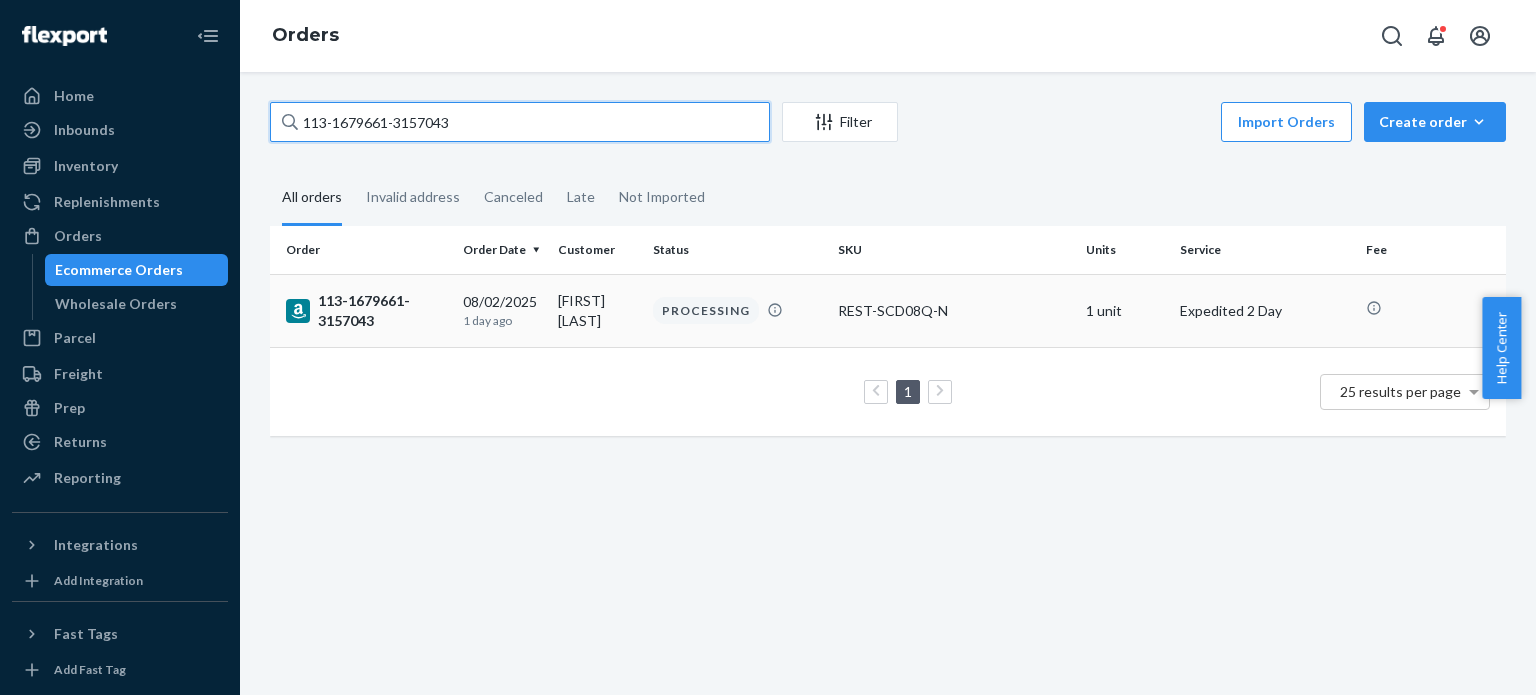 paste on "[NUMBER]-[NUMBER]-[NUMBER]" 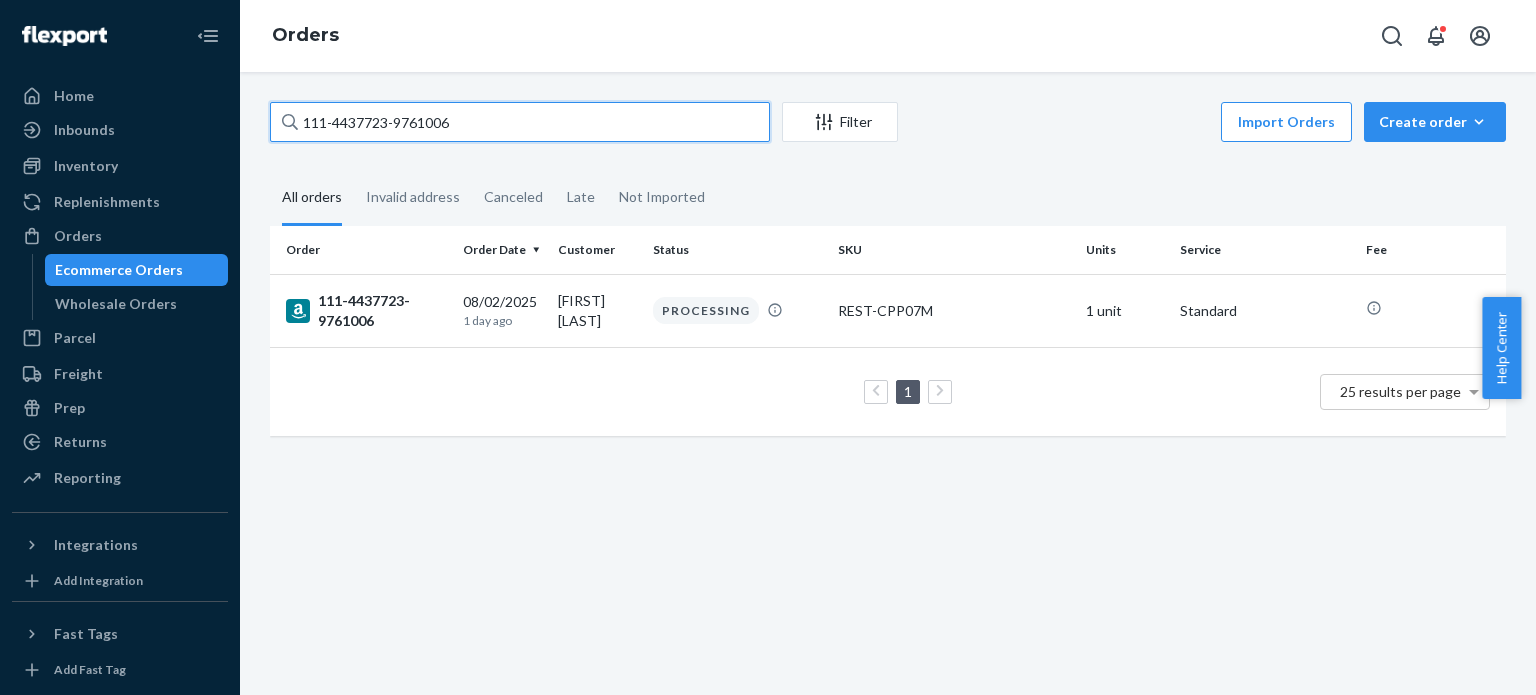 click on "111-4437723-9761006" at bounding box center [520, 122] 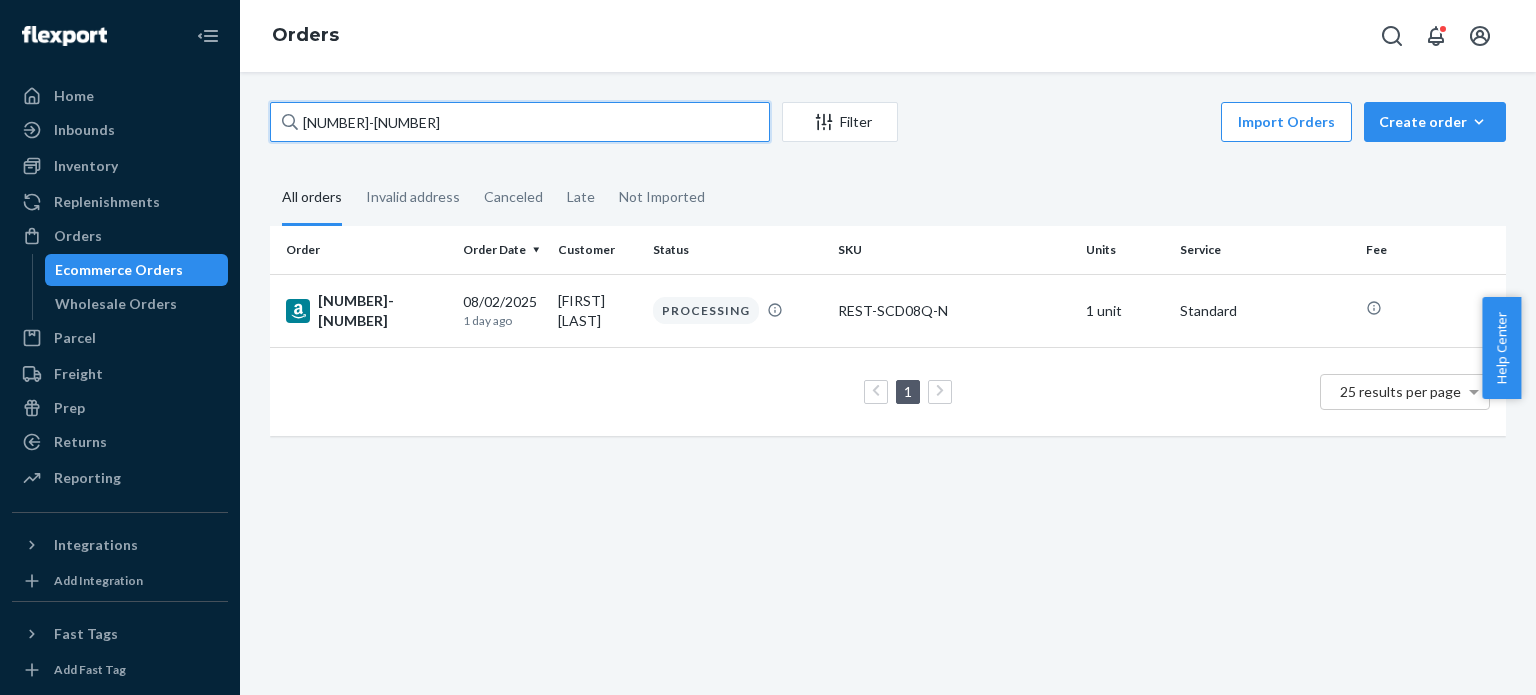 click on "[NUMBER]-[NUMBER]" at bounding box center (520, 122) 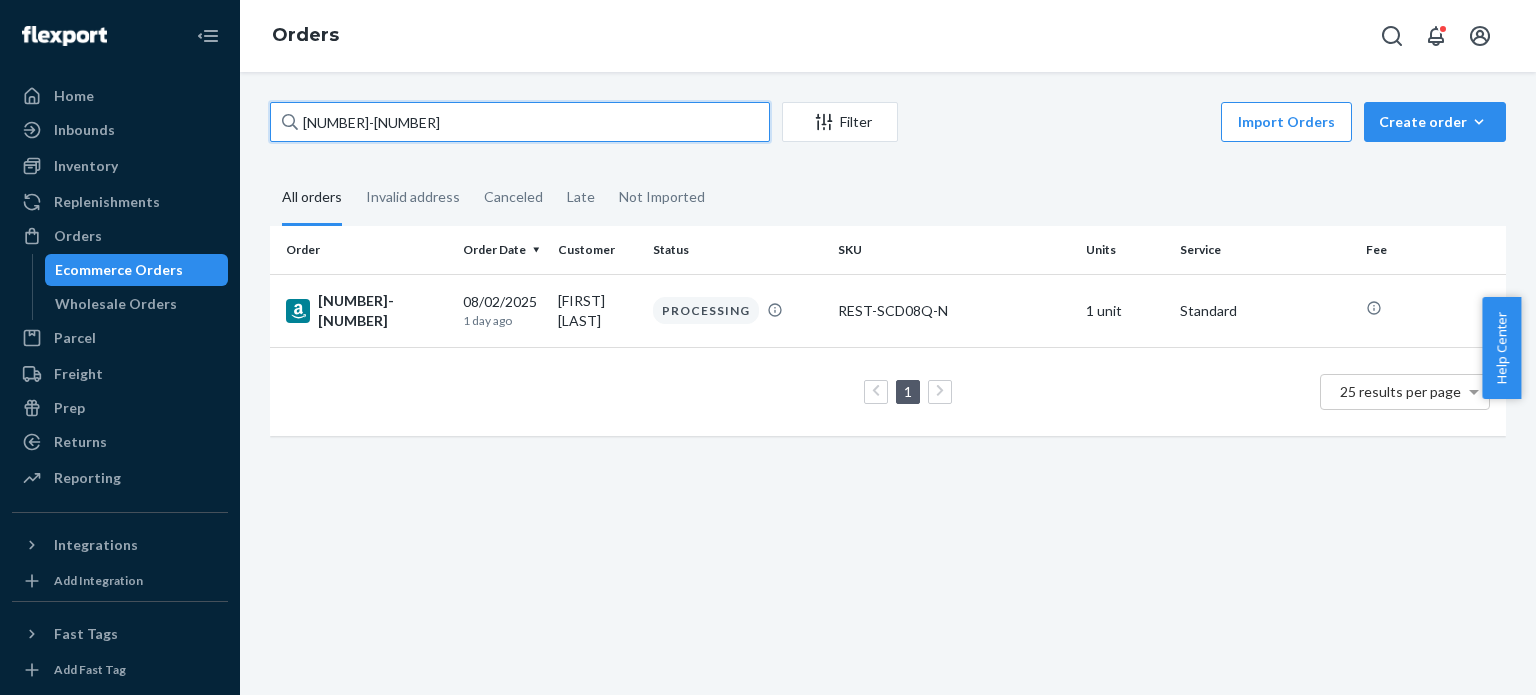 click on "[NUMBER]-[NUMBER]" at bounding box center (520, 122) 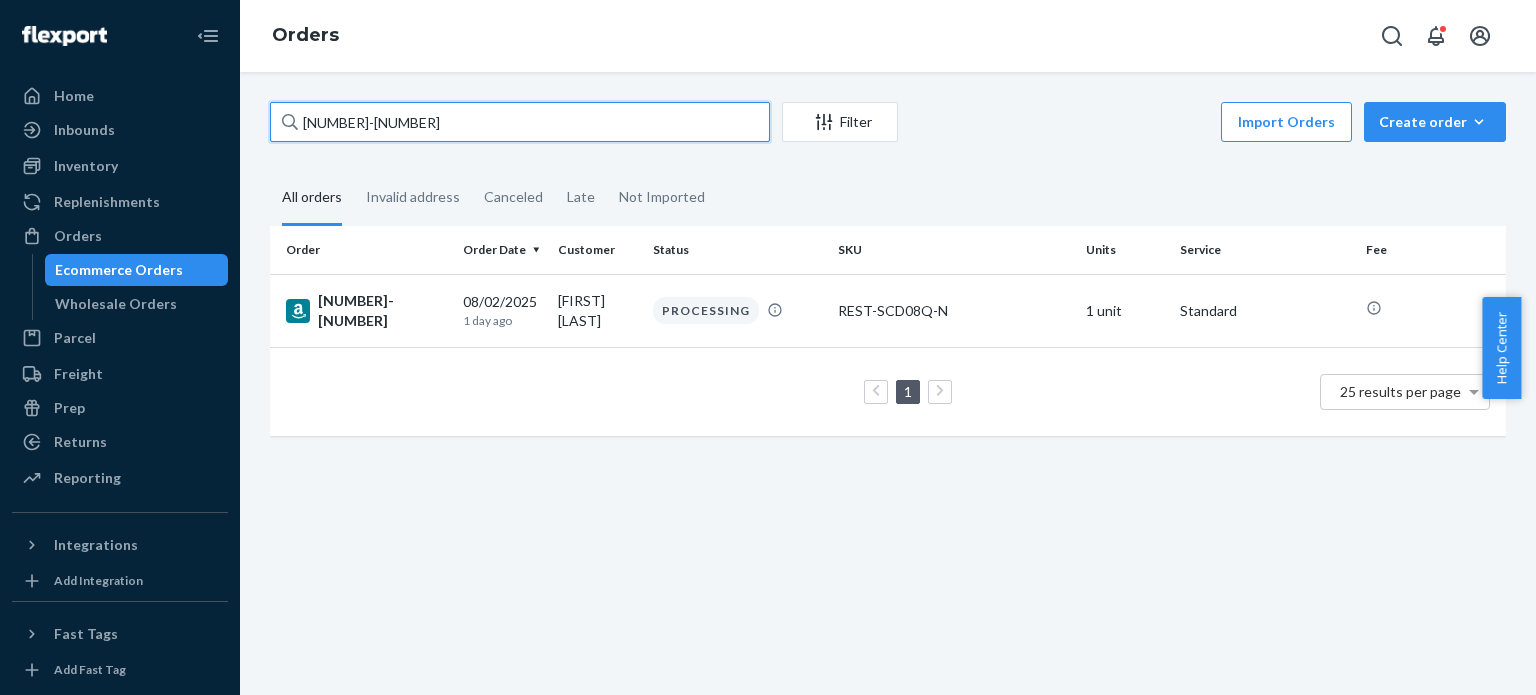 click on "[NUMBER]-[NUMBER]" at bounding box center [520, 122] 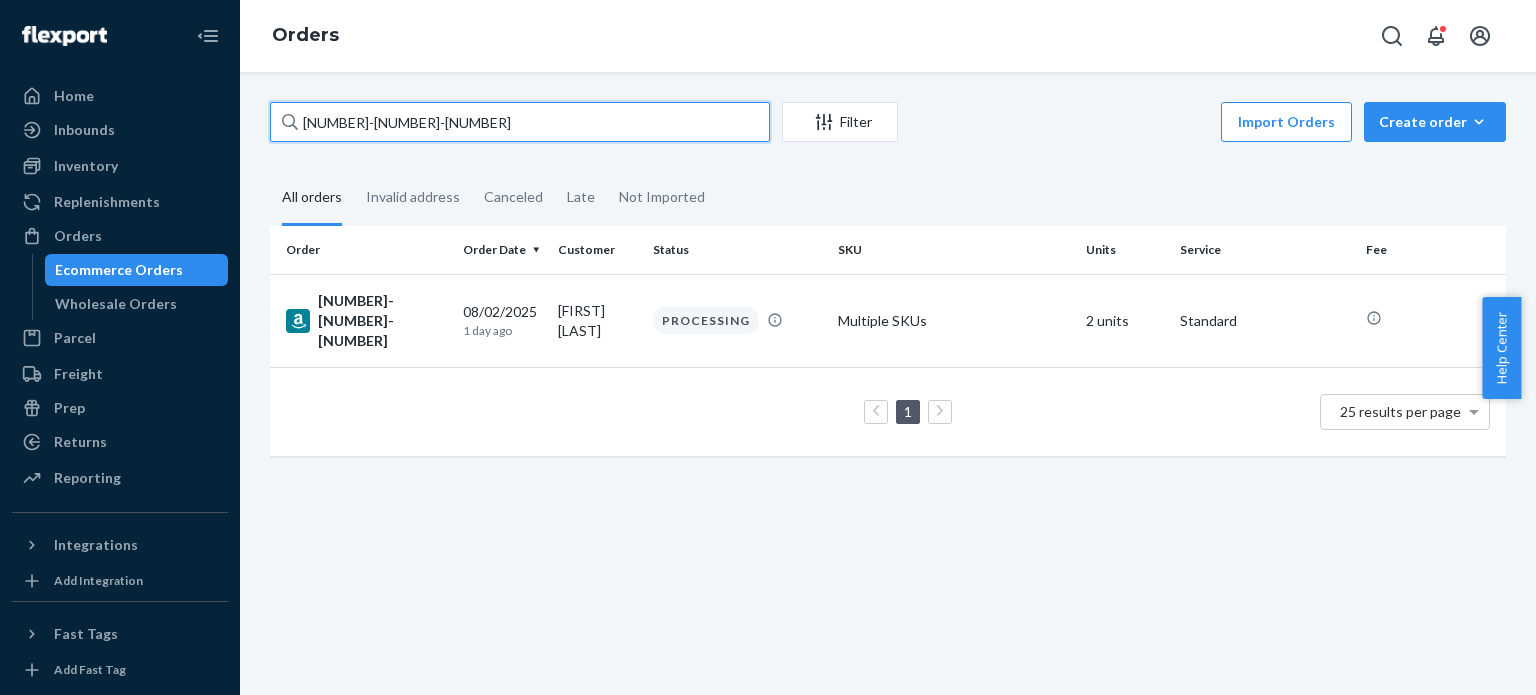 click on "[NUMBER]-[NUMBER]-[NUMBER]" at bounding box center (520, 122) 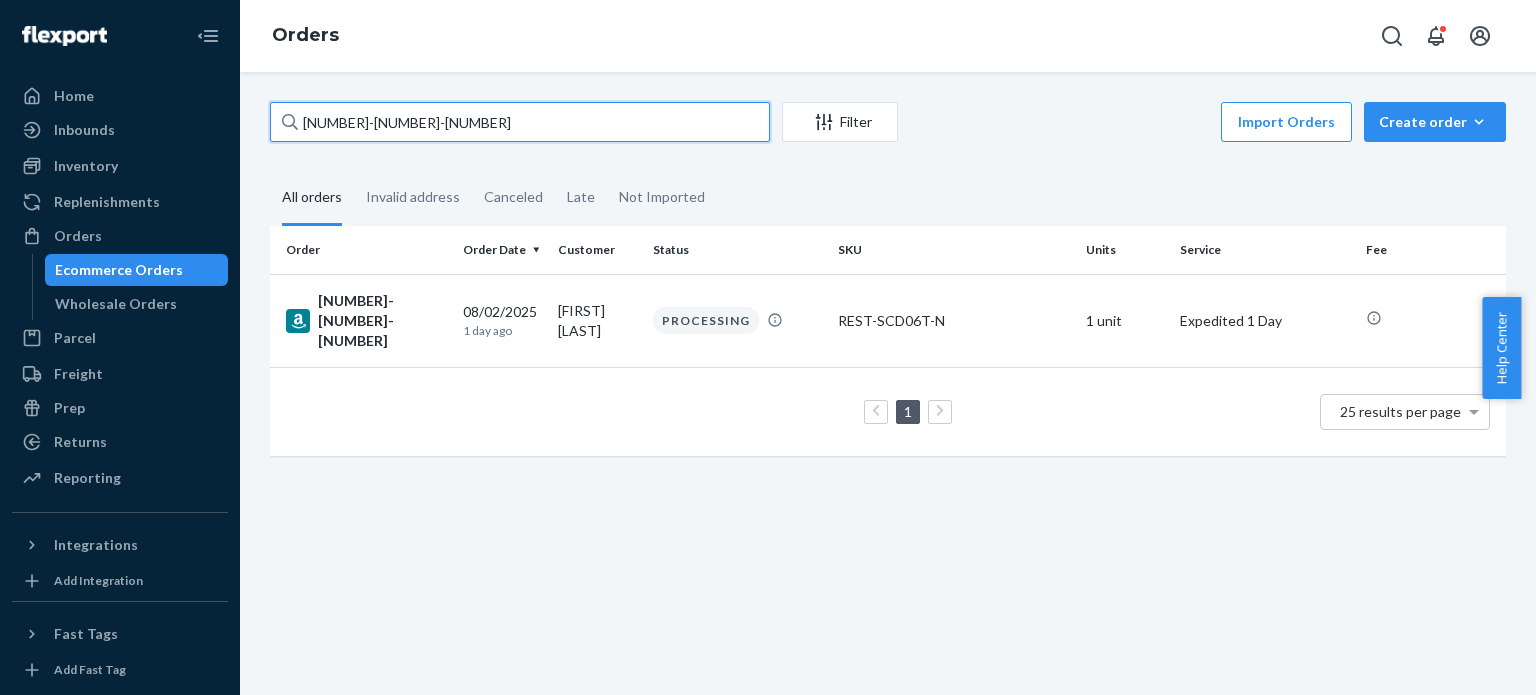 click on "[NUMBER]-[NUMBER]-[NUMBER]" at bounding box center (520, 122) 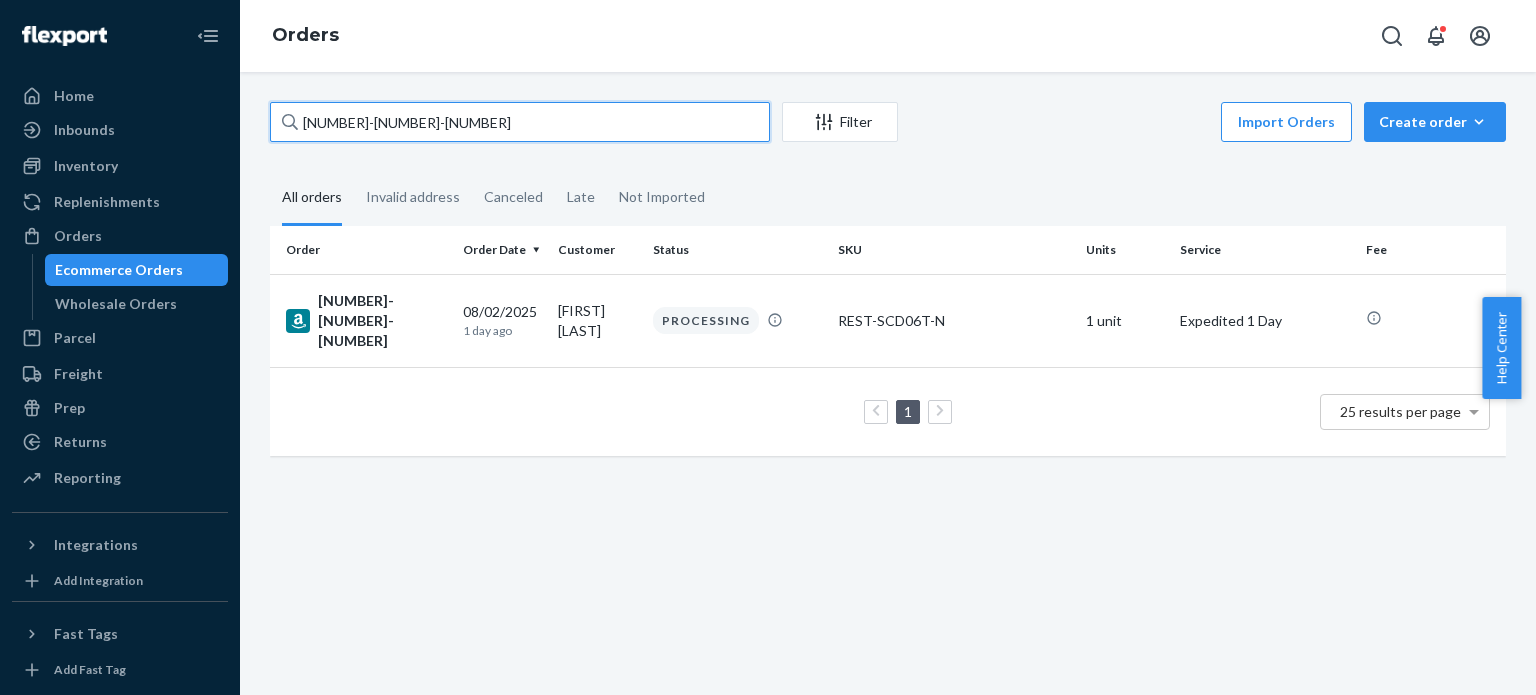 click on "[NUMBER]-[NUMBER]-[NUMBER]" at bounding box center [520, 122] 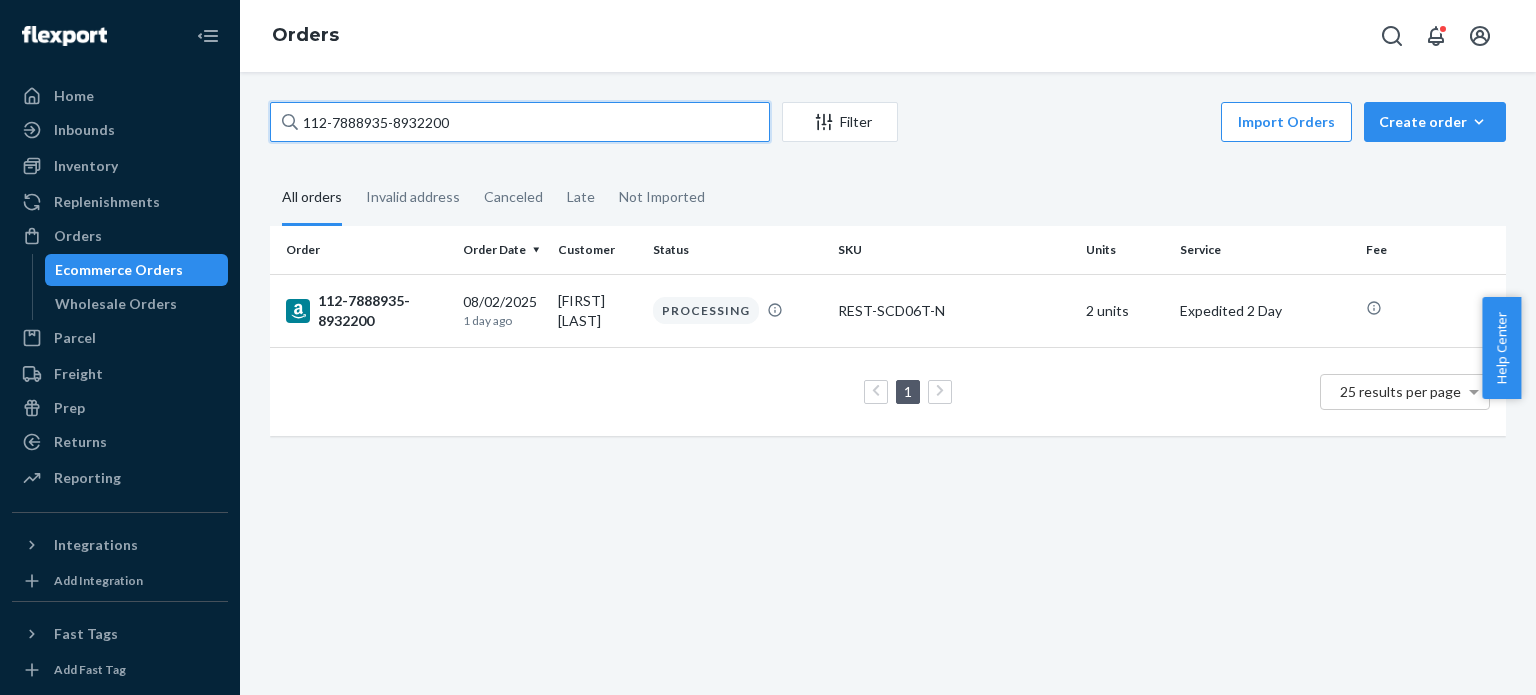 click on "112-7888935-8932200" at bounding box center [520, 122] 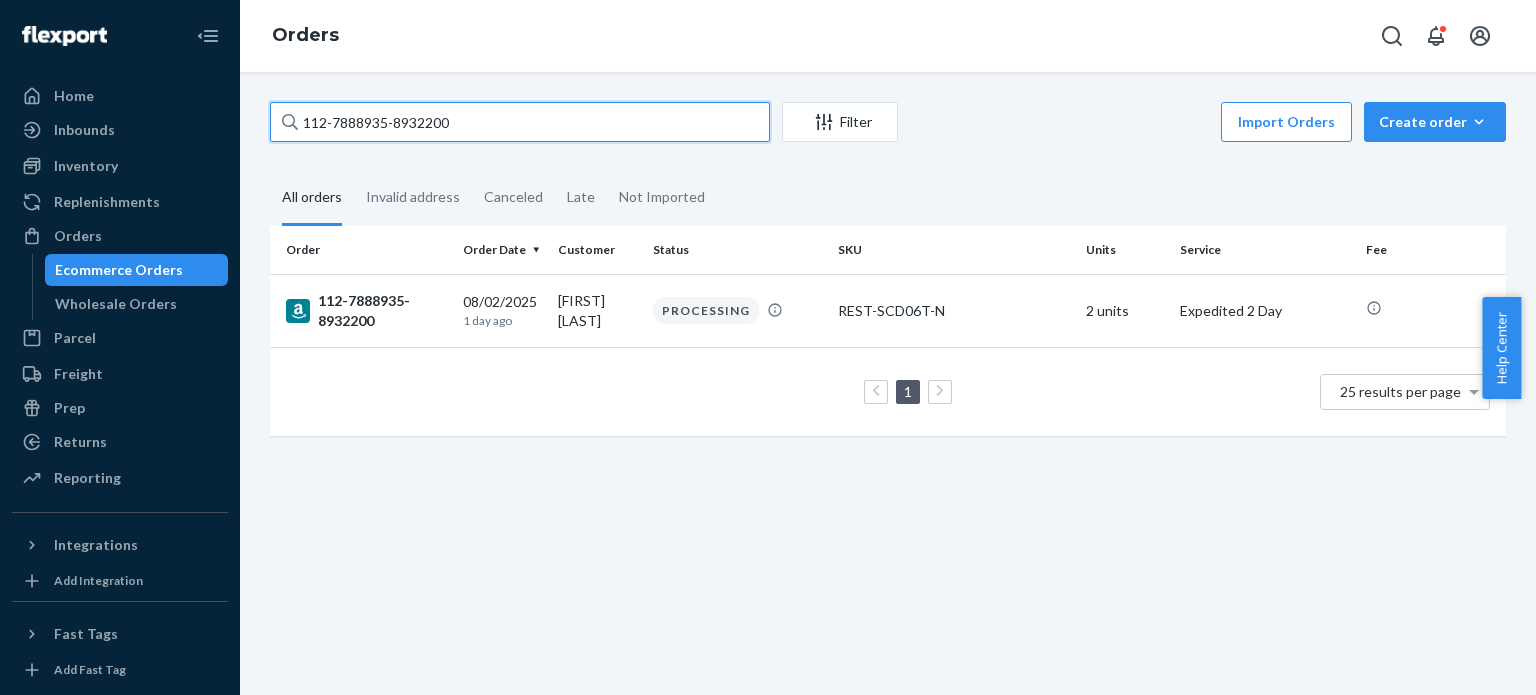 click on "112-7888935-8932200" at bounding box center [520, 122] 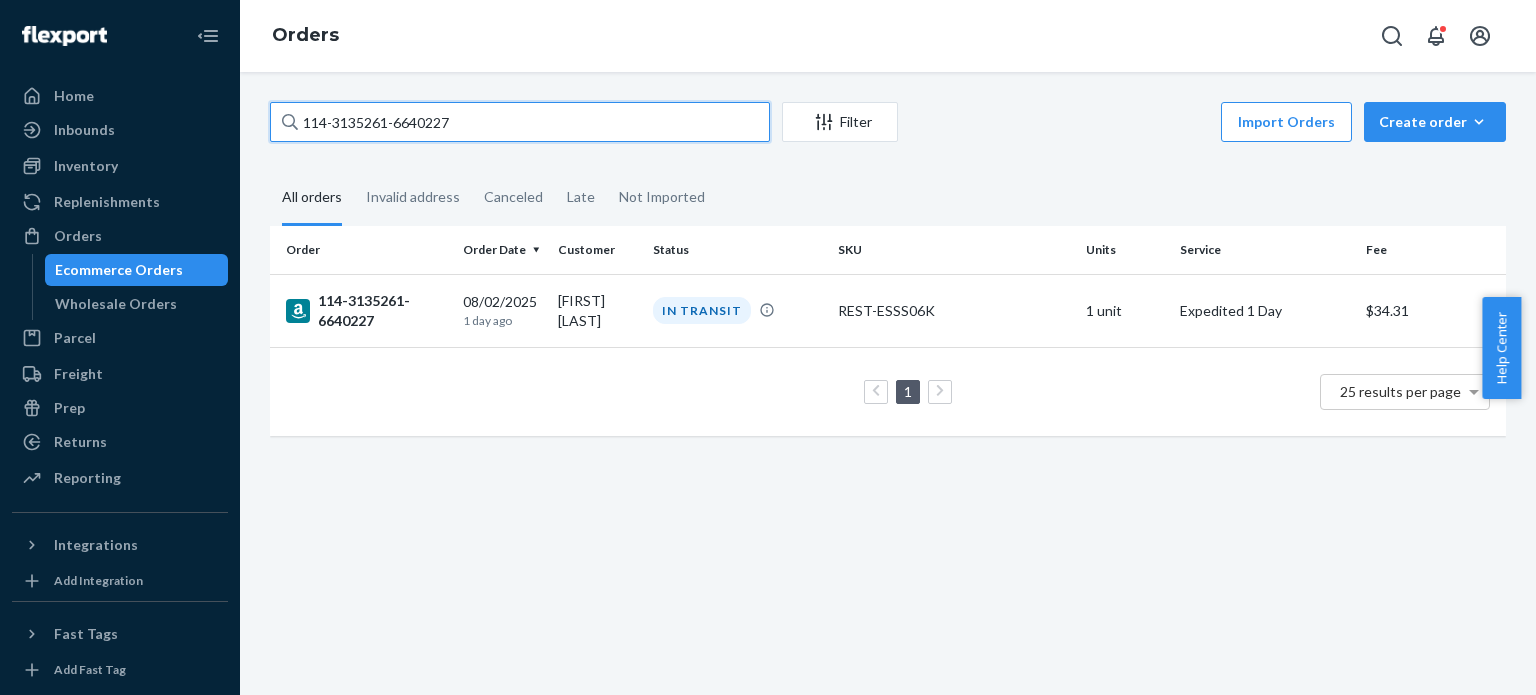 click on "114-3135261-6640227" at bounding box center (520, 122) 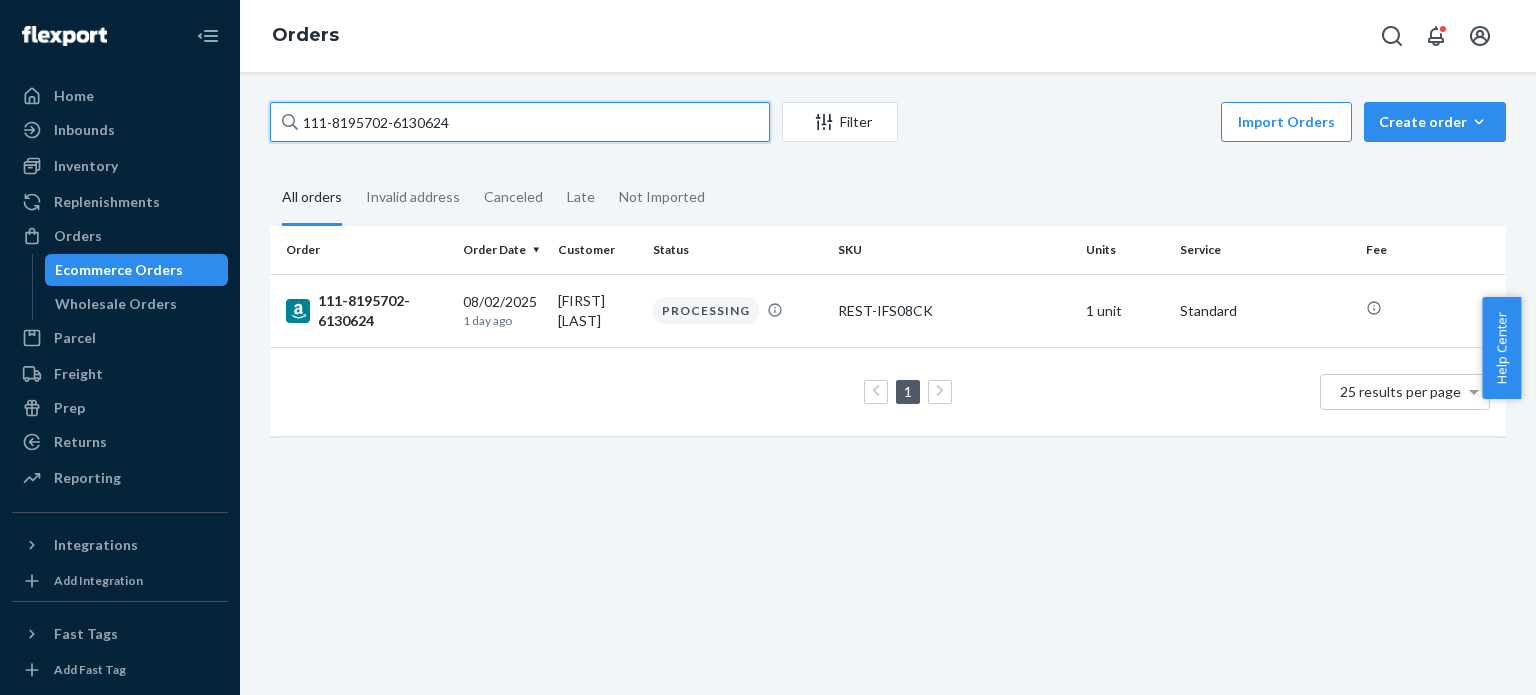 click on "111-8195702-6130624" at bounding box center [520, 122] 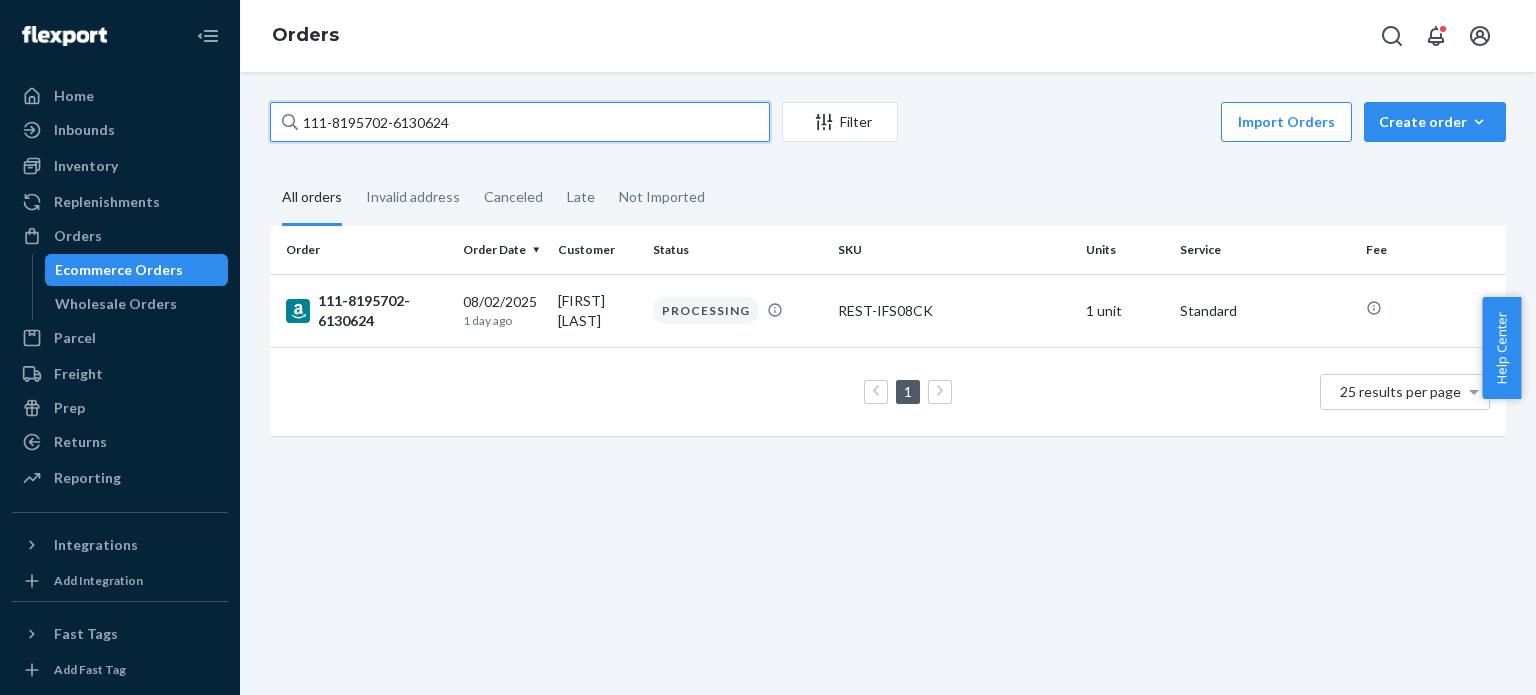 click on "111-8195702-6130624" at bounding box center (520, 122) 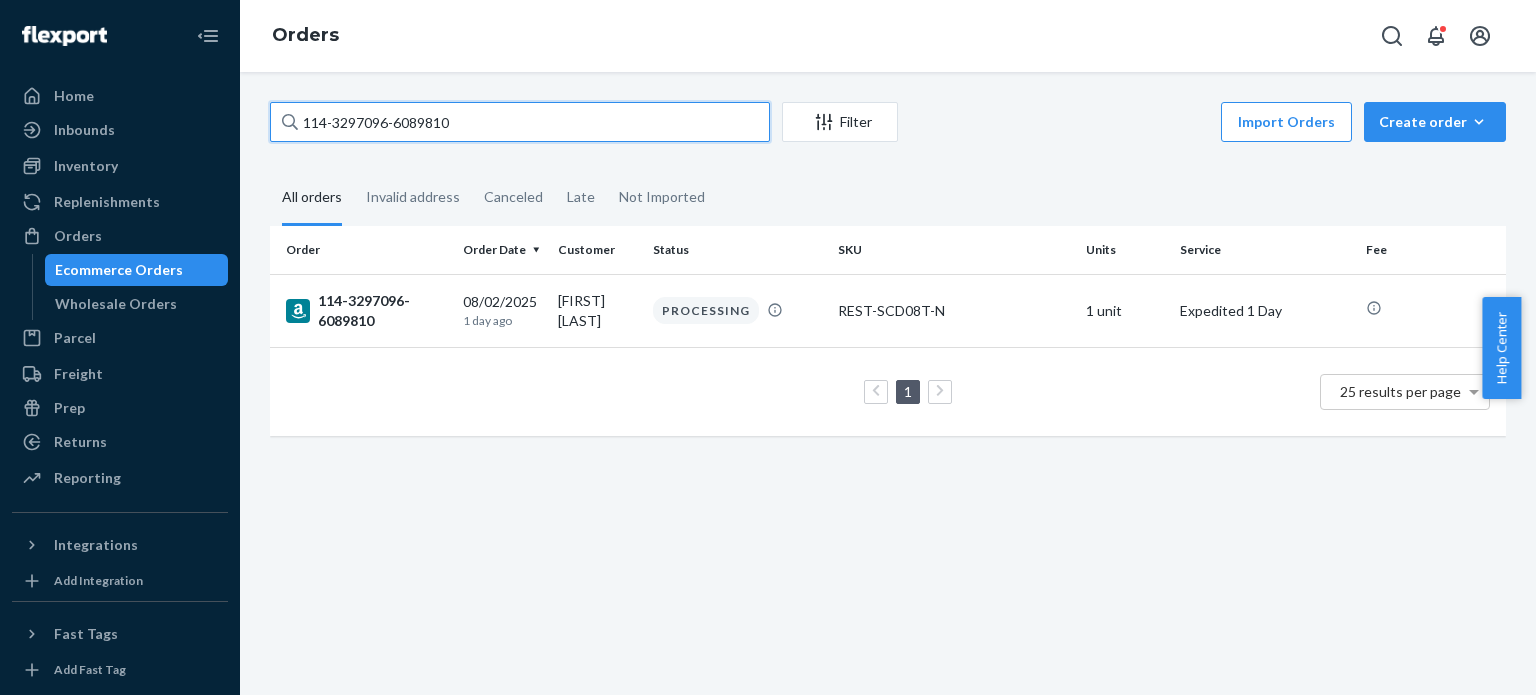 click on "114-3297096-6089810" at bounding box center [520, 122] 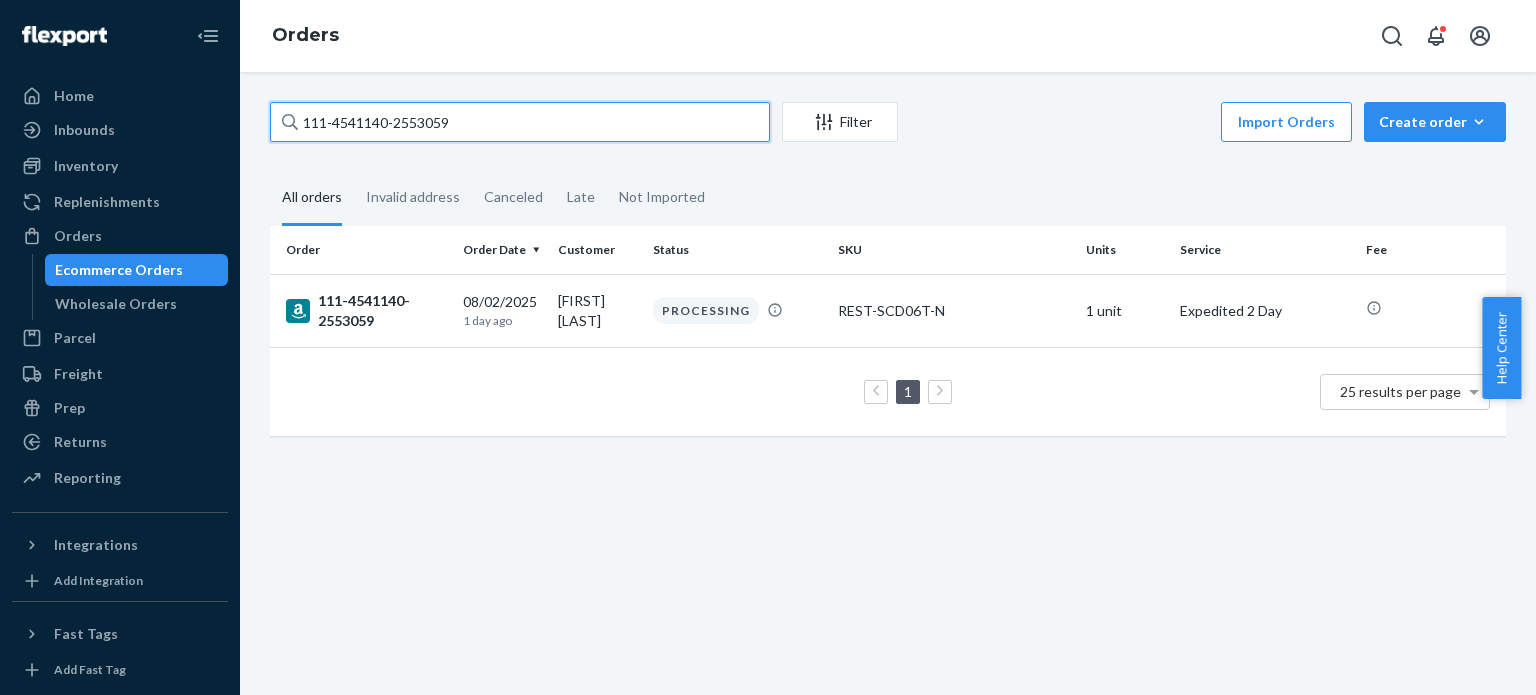 click on "111-4541140-2553059" at bounding box center (520, 122) 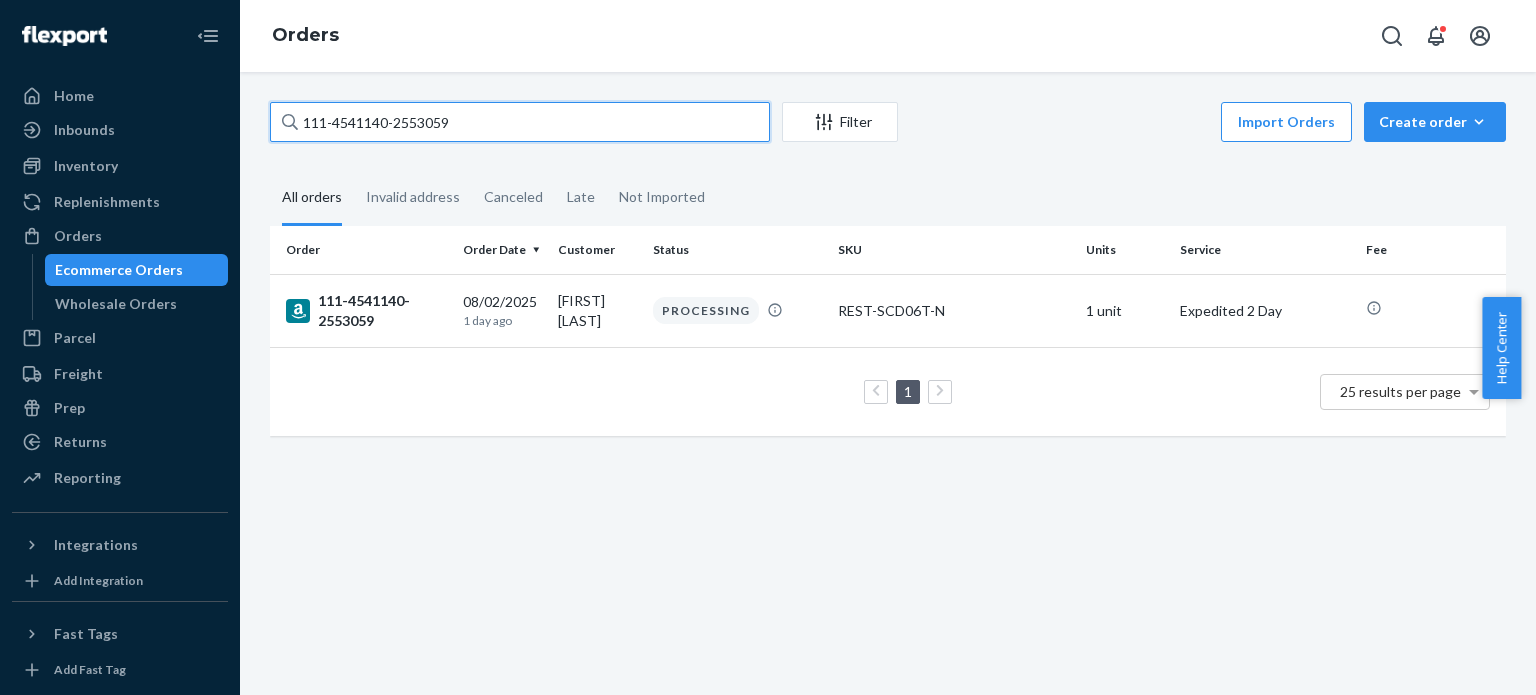 click on "111-4541140-2553059" at bounding box center (520, 122) 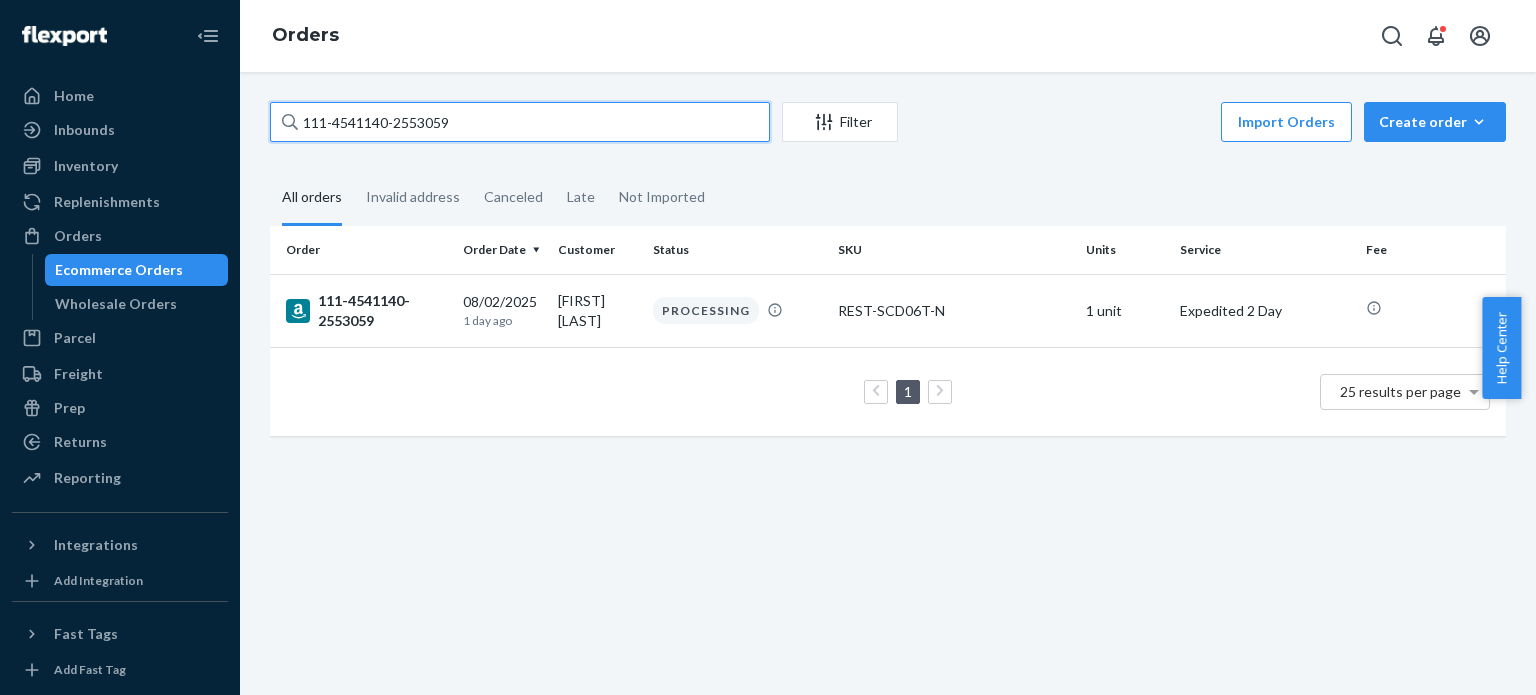 click on "111-4541140-2553059" at bounding box center [520, 122] 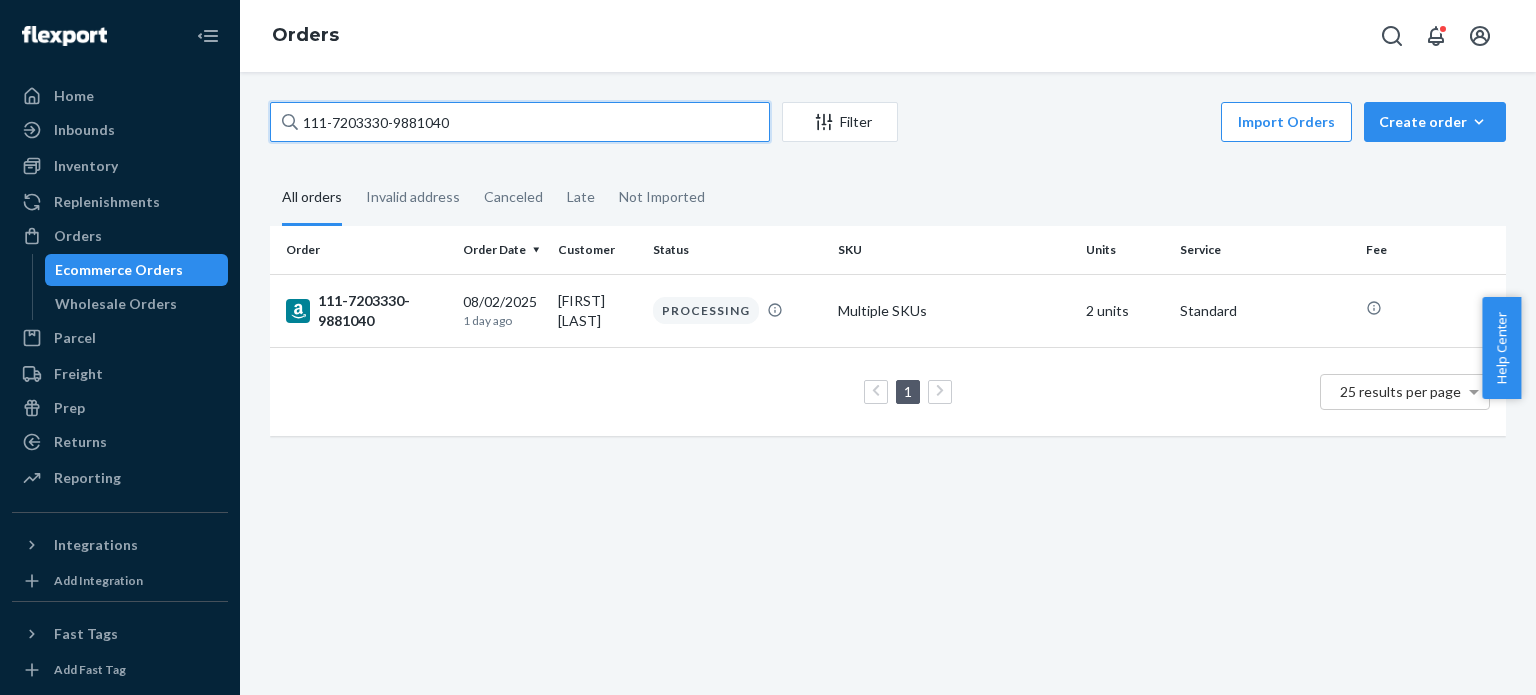 click on "111-7203330-9881040" at bounding box center [520, 122] 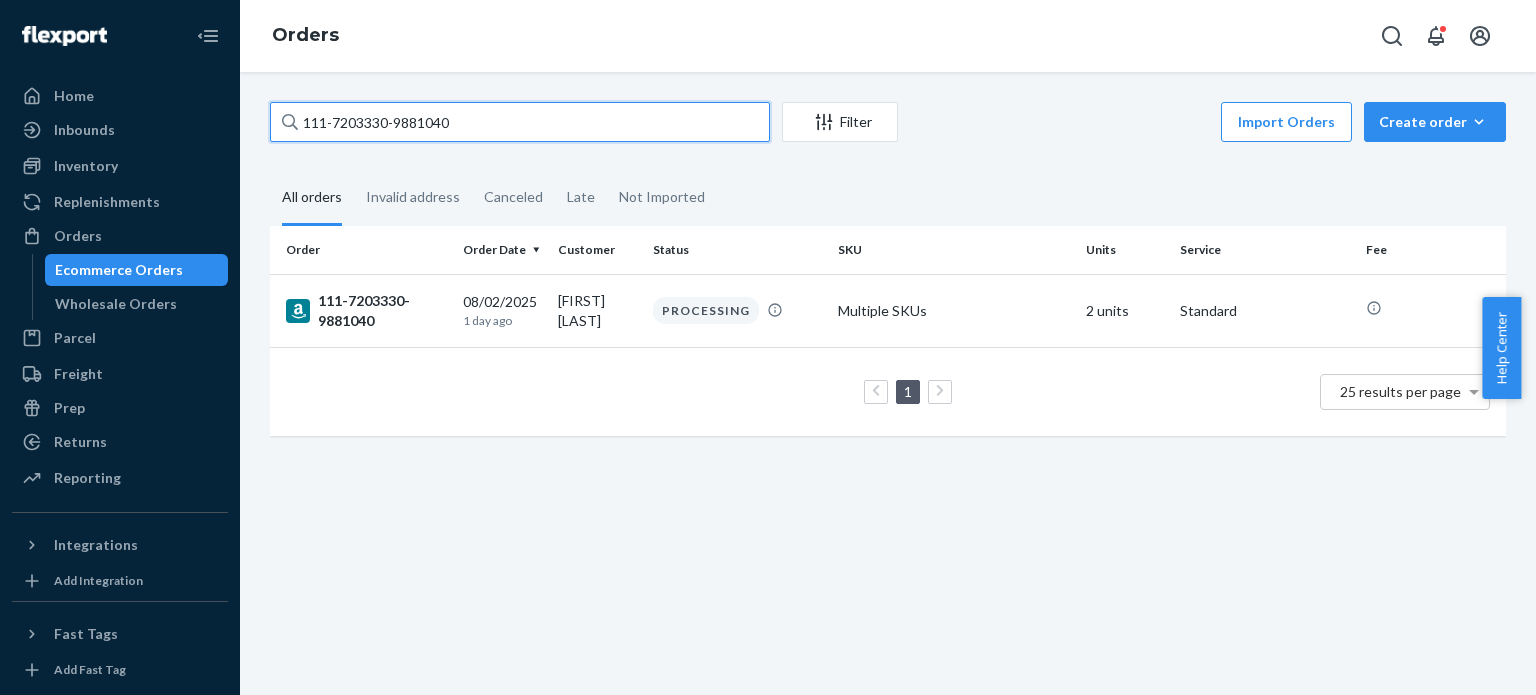click on "111-7203330-9881040" at bounding box center [520, 122] 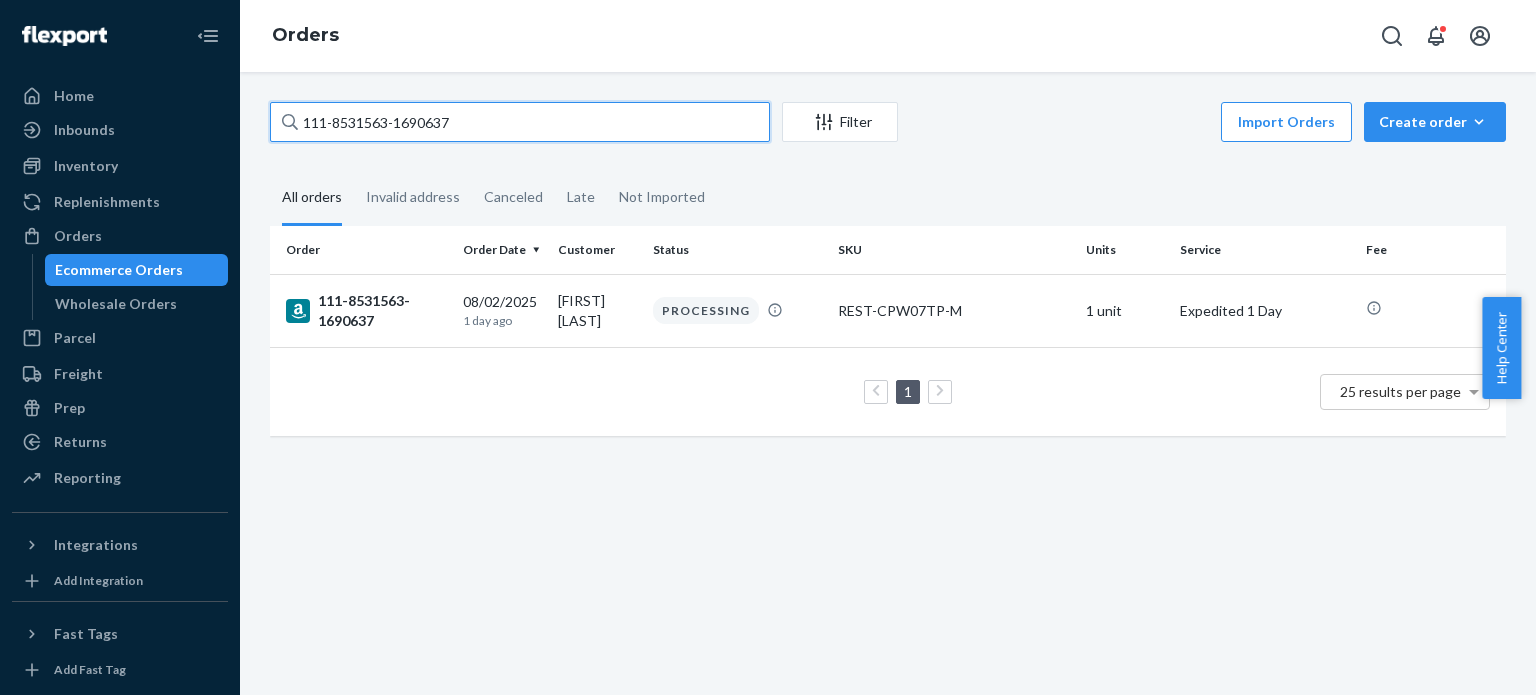 click on "111-8531563-1690637" at bounding box center [520, 122] 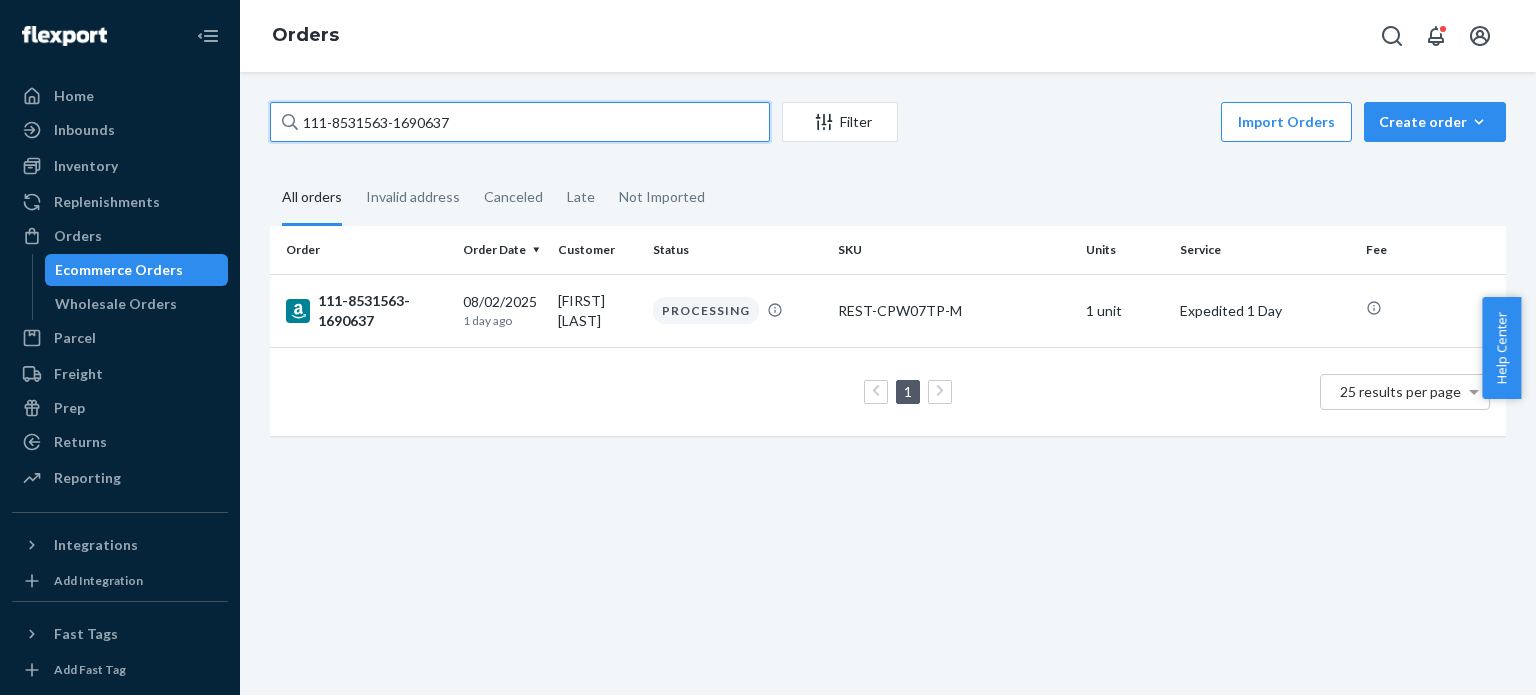 click on "111-8531563-1690637" at bounding box center [520, 122] 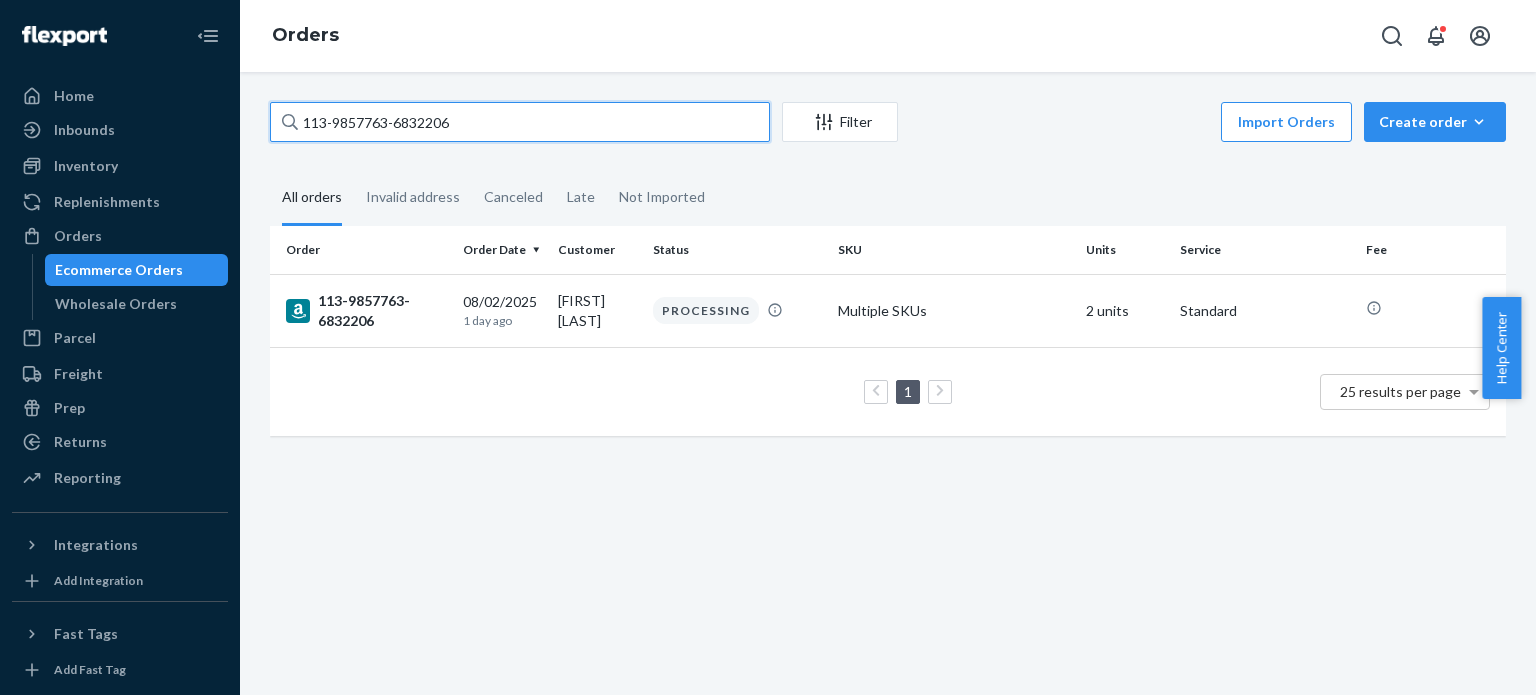 click on "113-9857763-6832206" at bounding box center (520, 122) 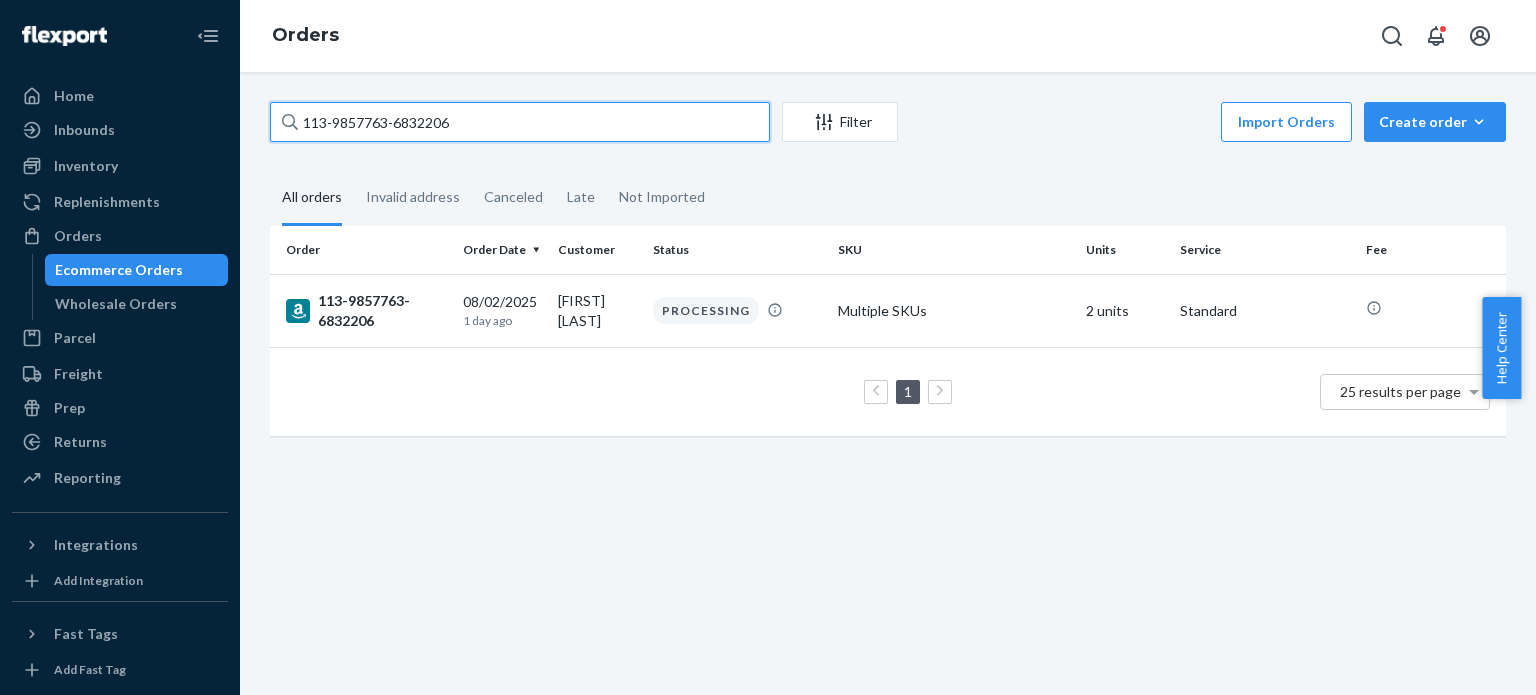 paste on "4-1354352-9178641" 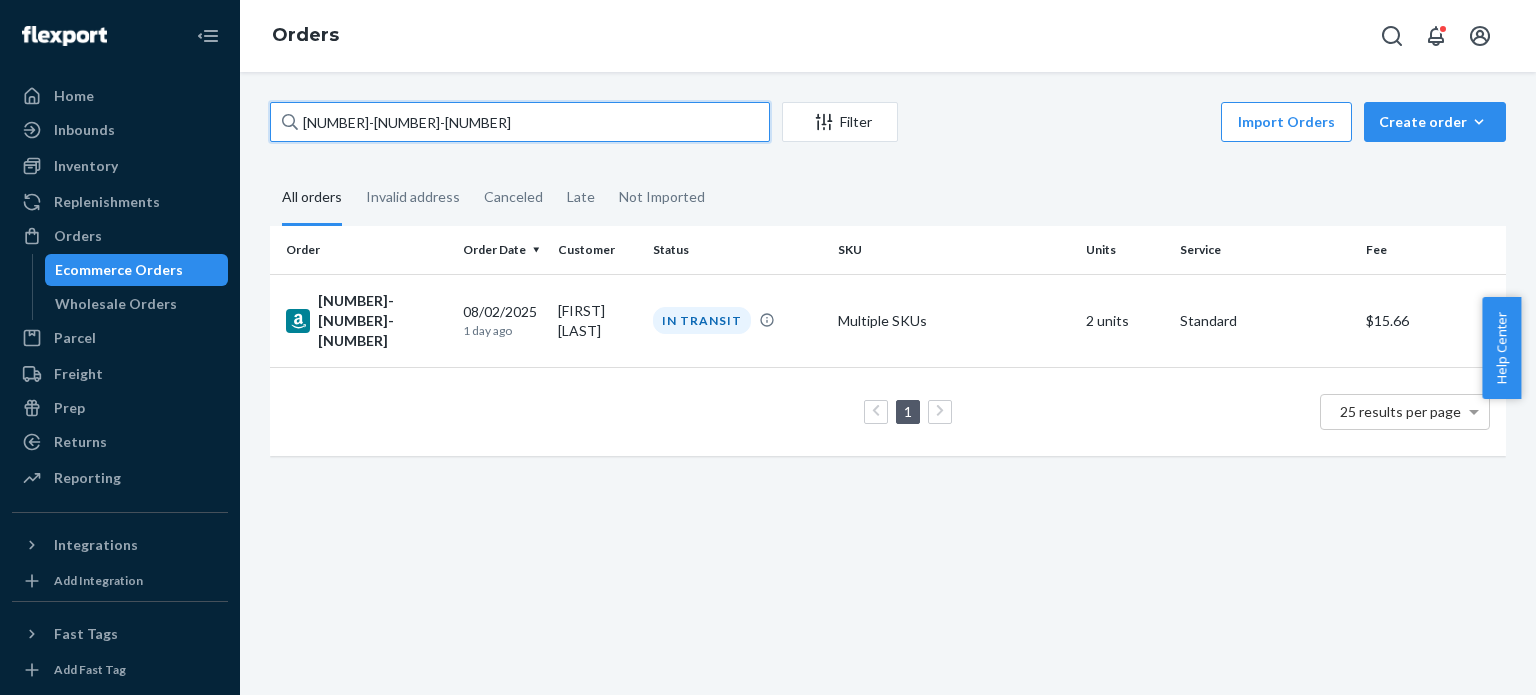 click on "[NUMBER]-[NUMBER]-[NUMBER]" at bounding box center [520, 122] 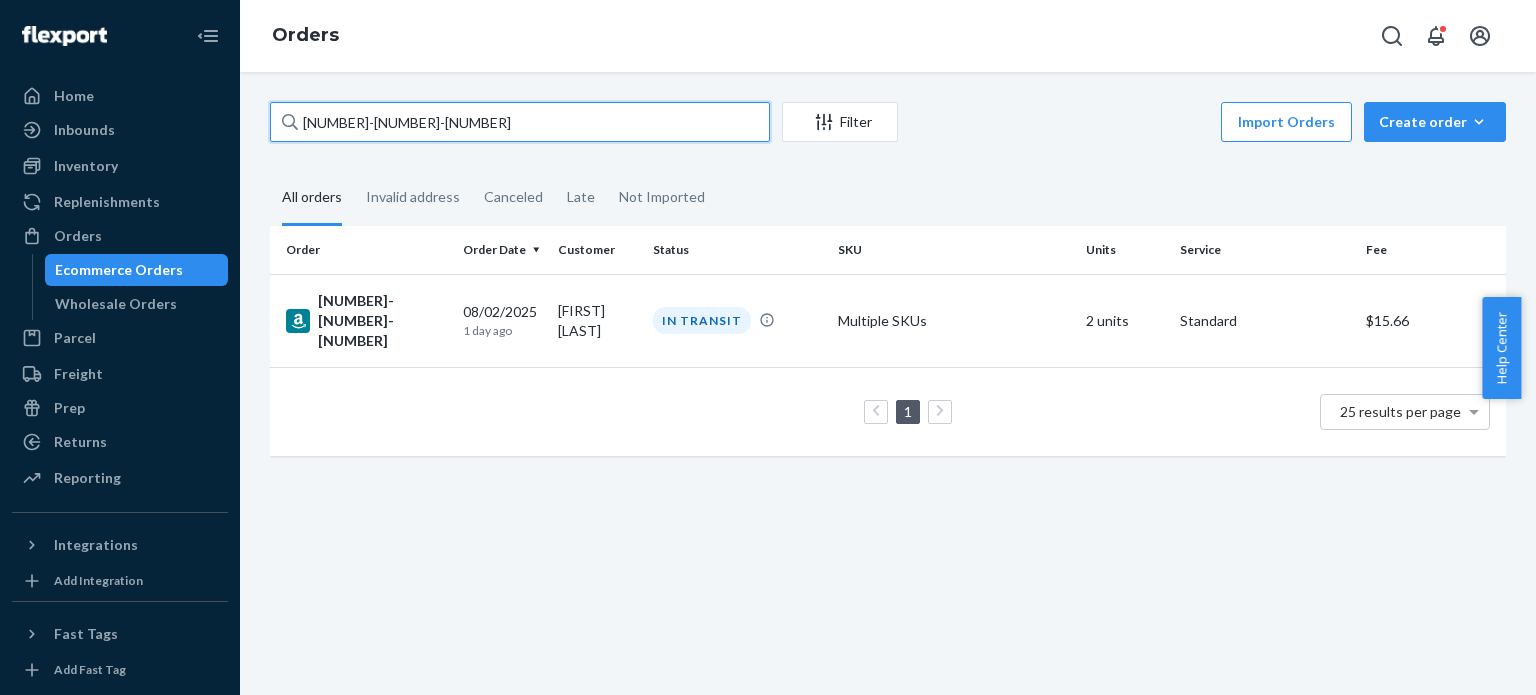 click on "[NUMBER]-[NUMBER]-[NUMBER]" at bounding box center (520, 122) 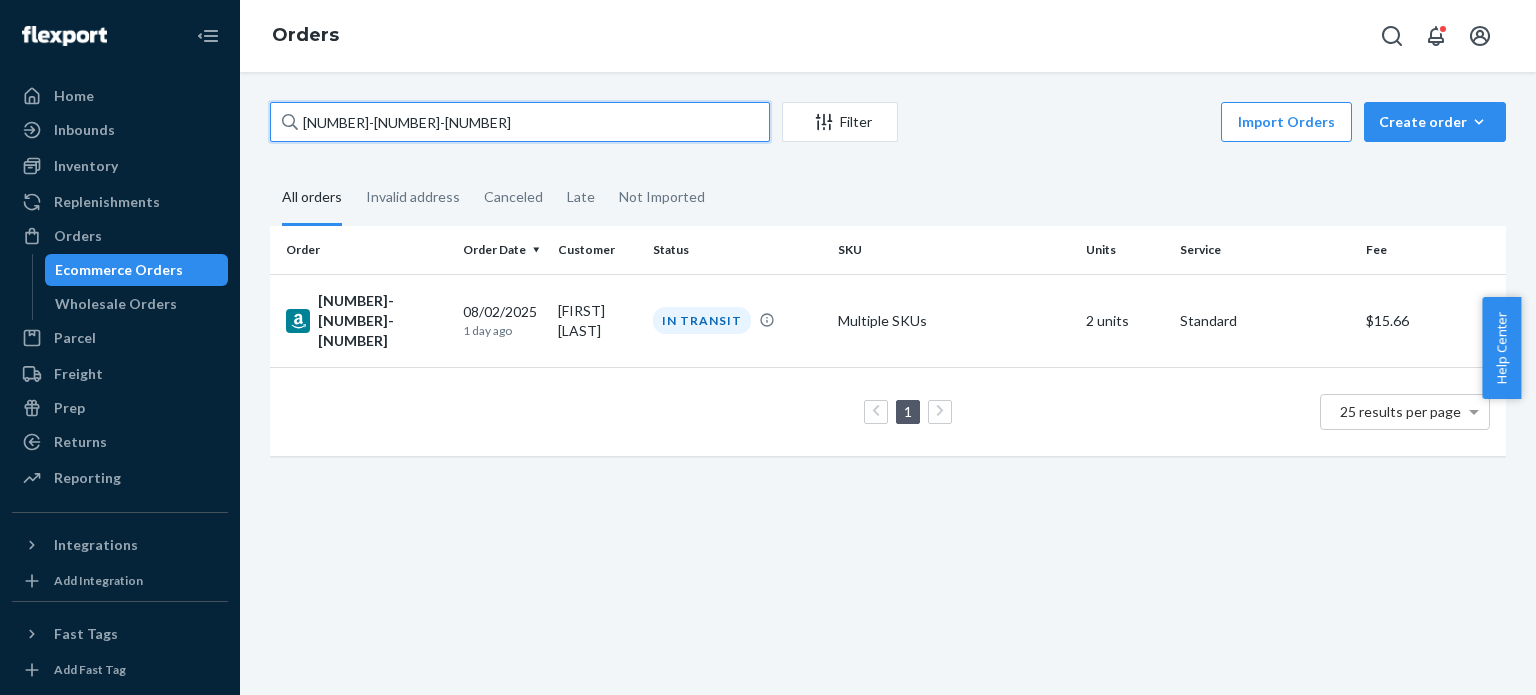 paste on "[NUMBER]-[NUMBER]-[NUMBER]" 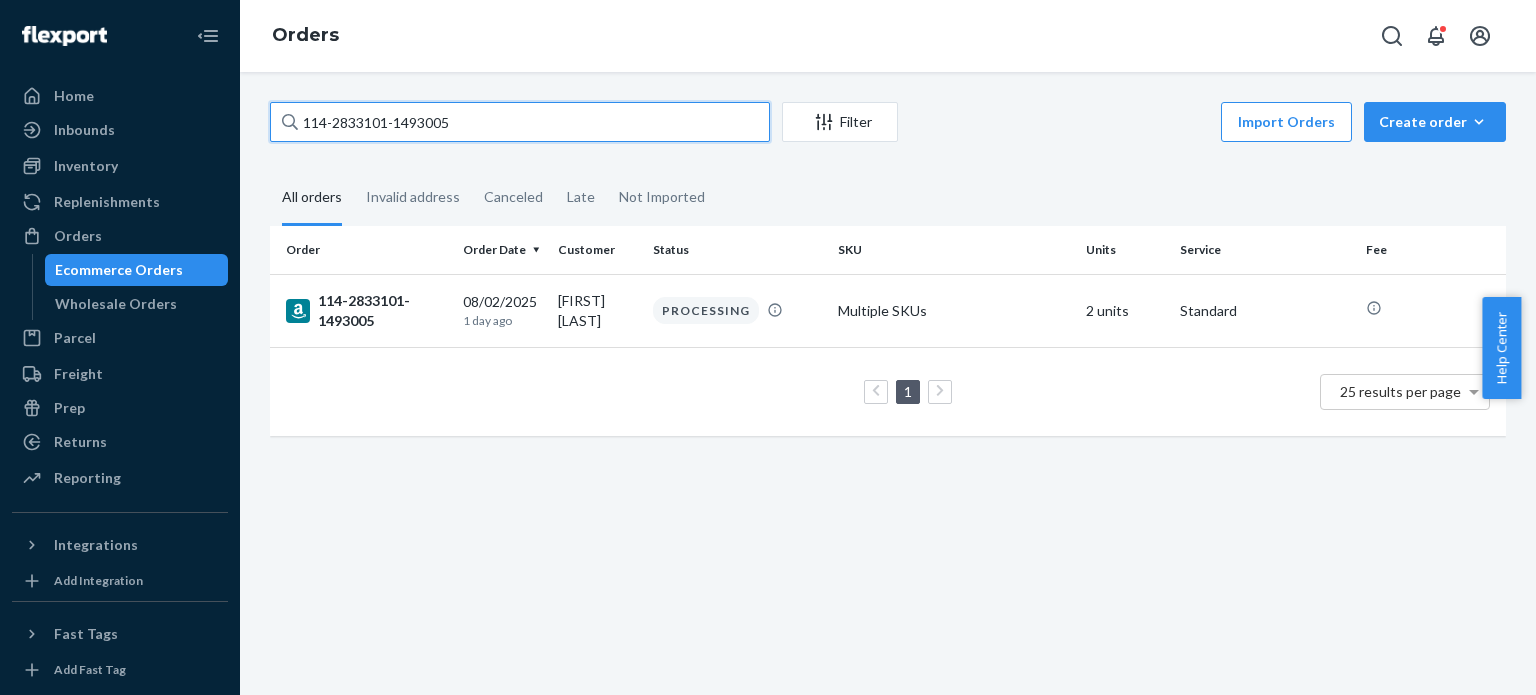 click on "114-2833101-1493005" at bounding box center [520, 122] 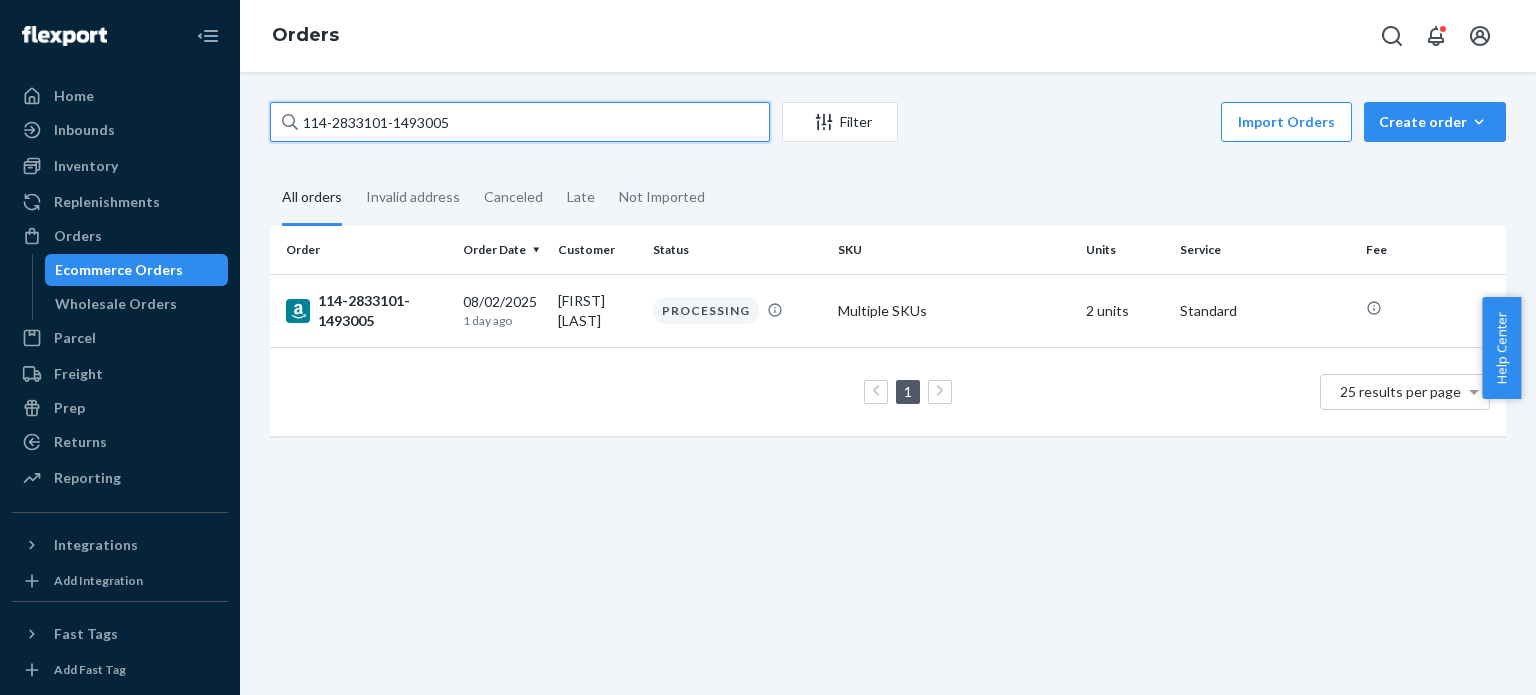 click on "114-2833101-1493005" at bounding box center [520, 122] 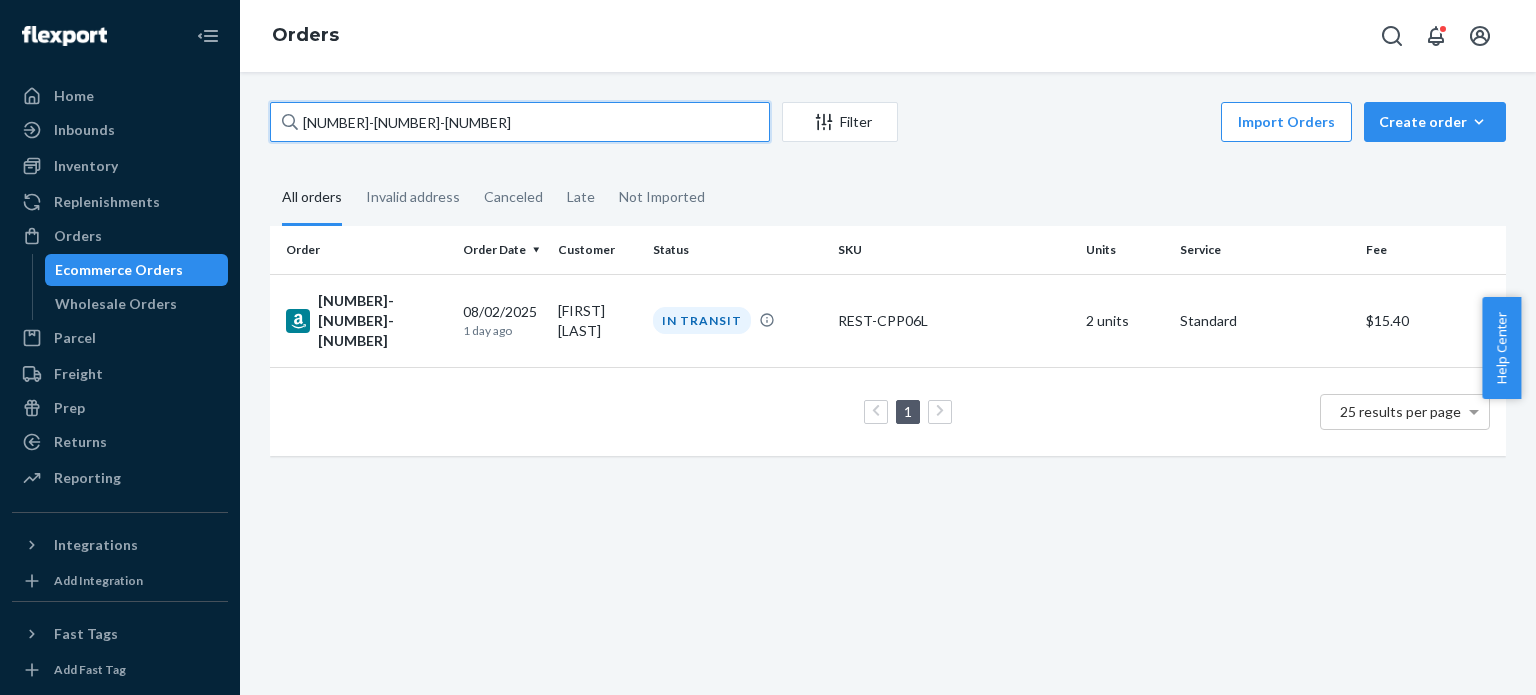 click on "[NUMBER]-[NUMBER]-[NUMBER]" at bounding box center (520, 122) 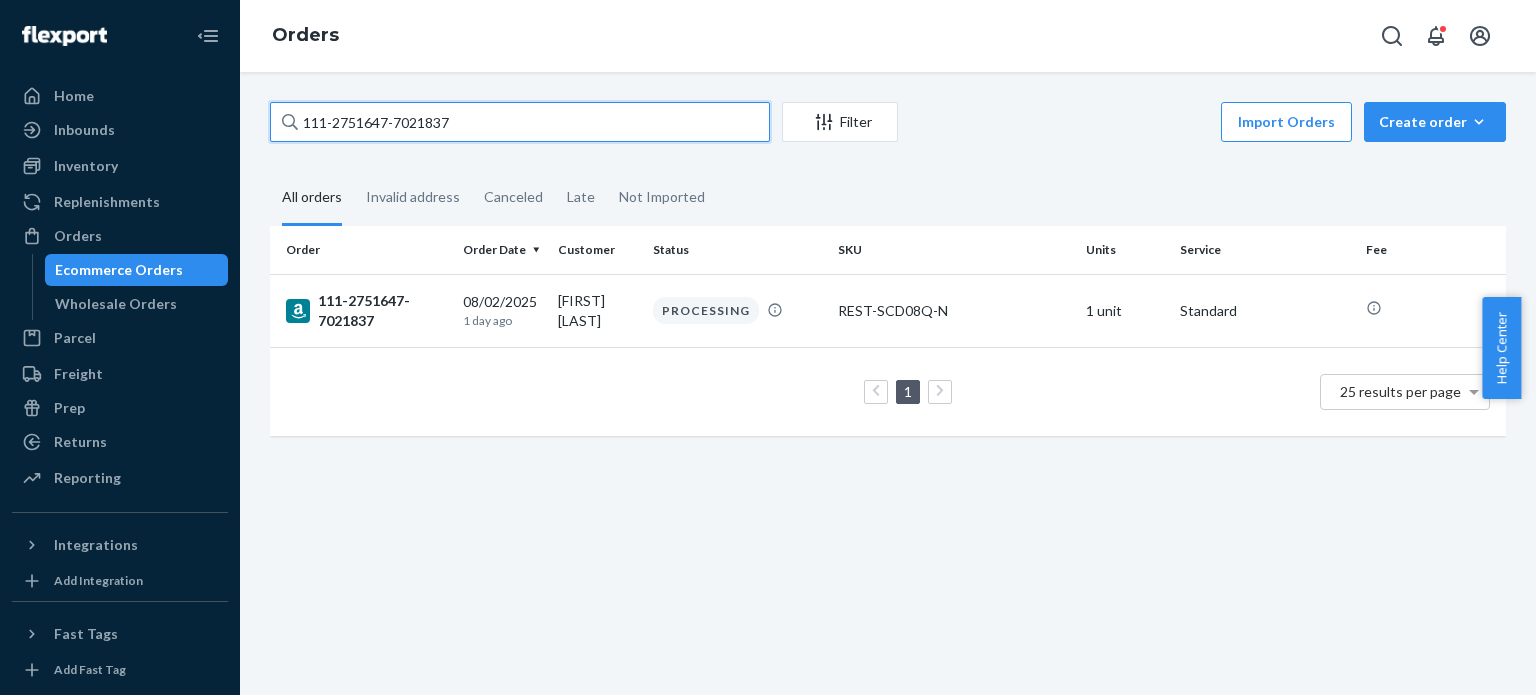 click on "111-2751647-7021837" at bounding box center (520, 122) 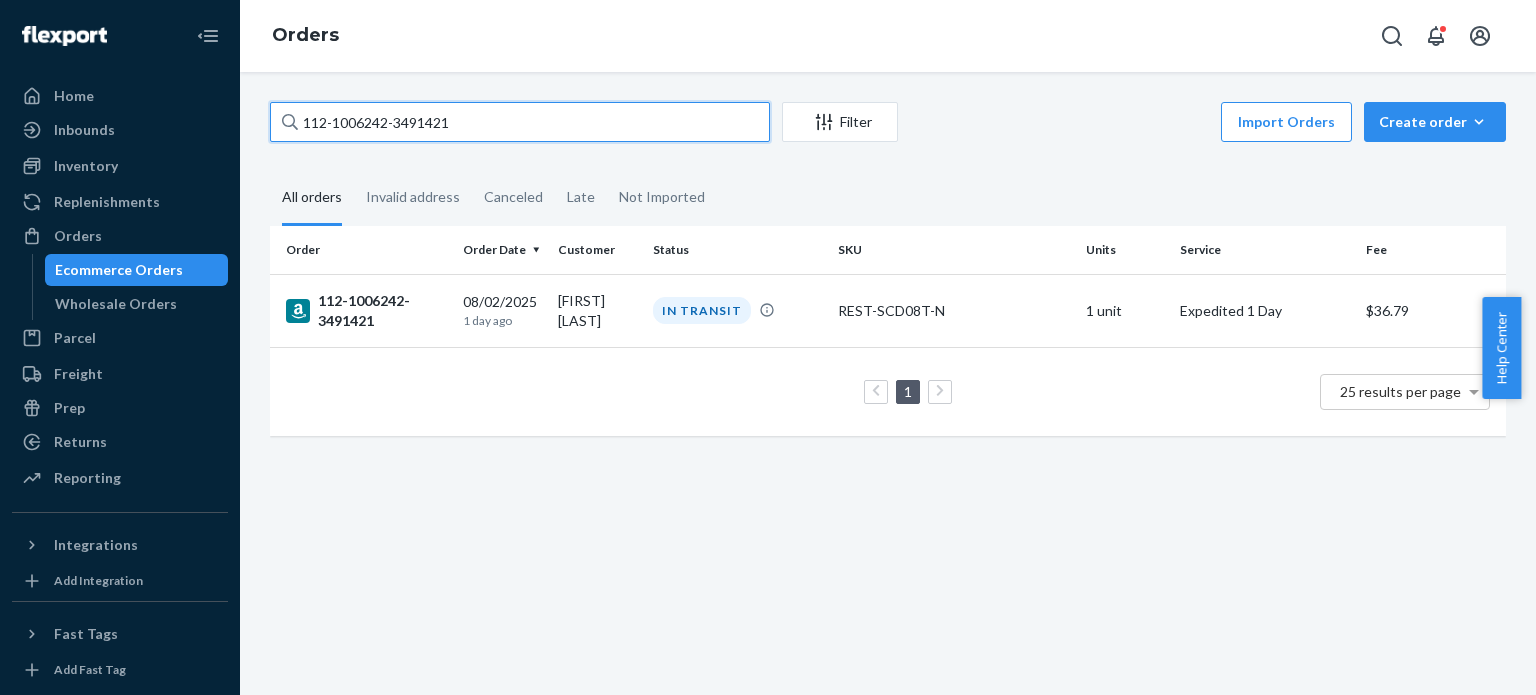 click on "112-1006242-3491421" at bounding box center (520, 122) 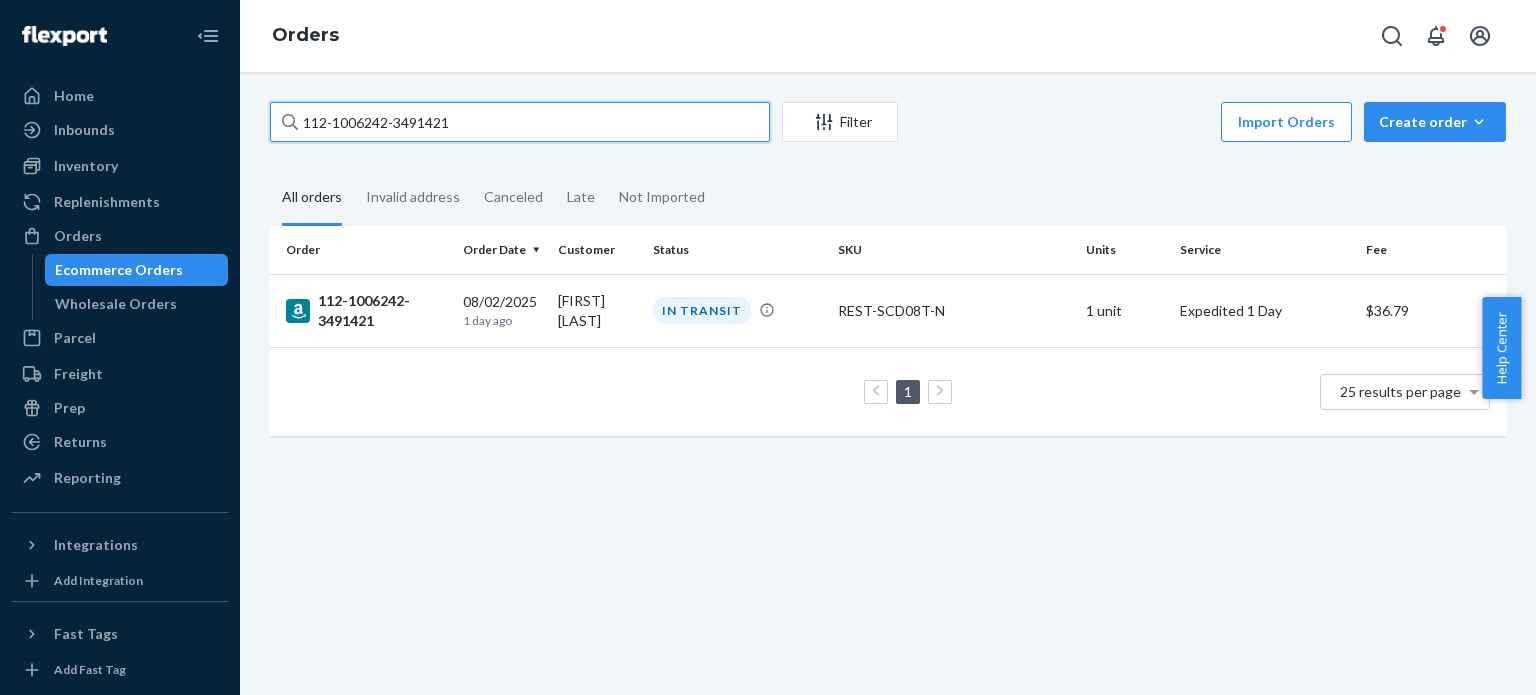 click on "112-1006242-3491421" at bounding box center (520, 122) 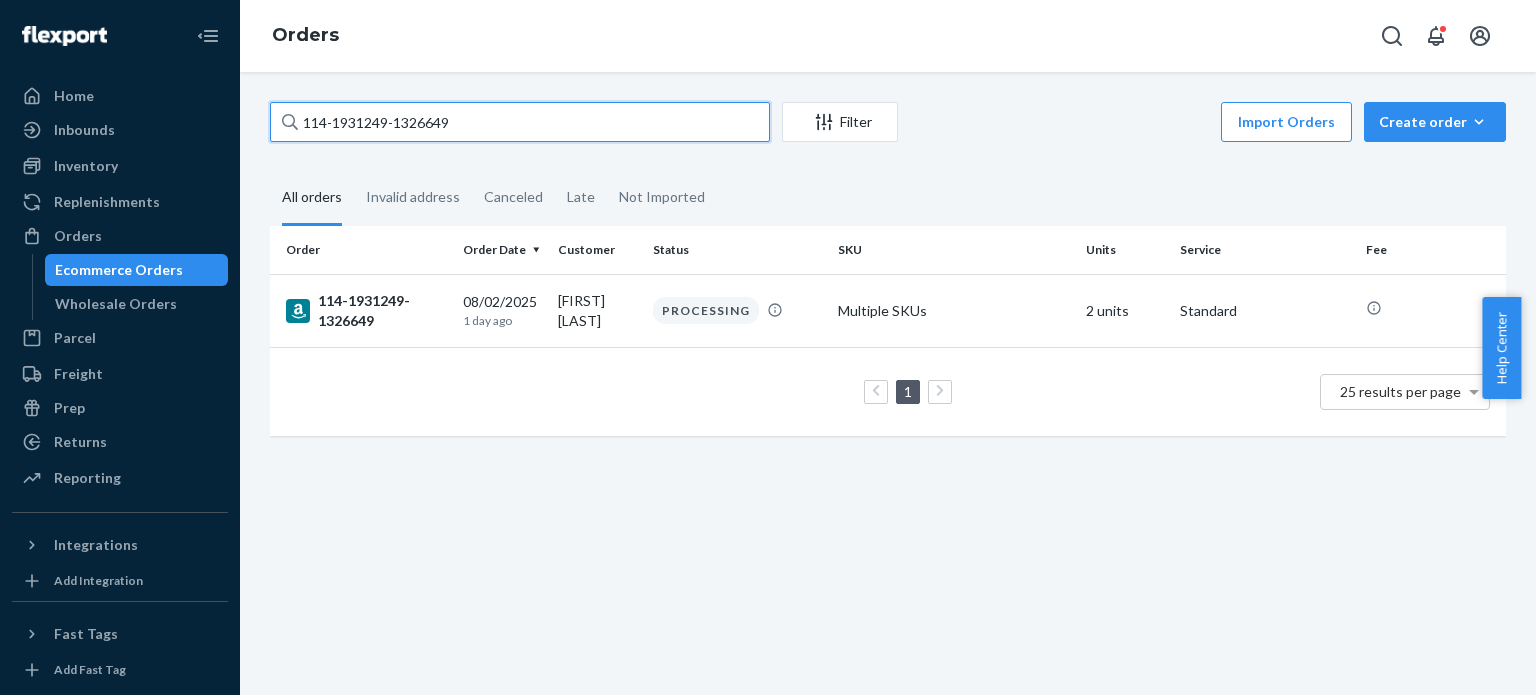 drag, startPoint x: 665, startPoint y: 105, endPoint x: 664, endPoint y: 119, distance: 14.035668 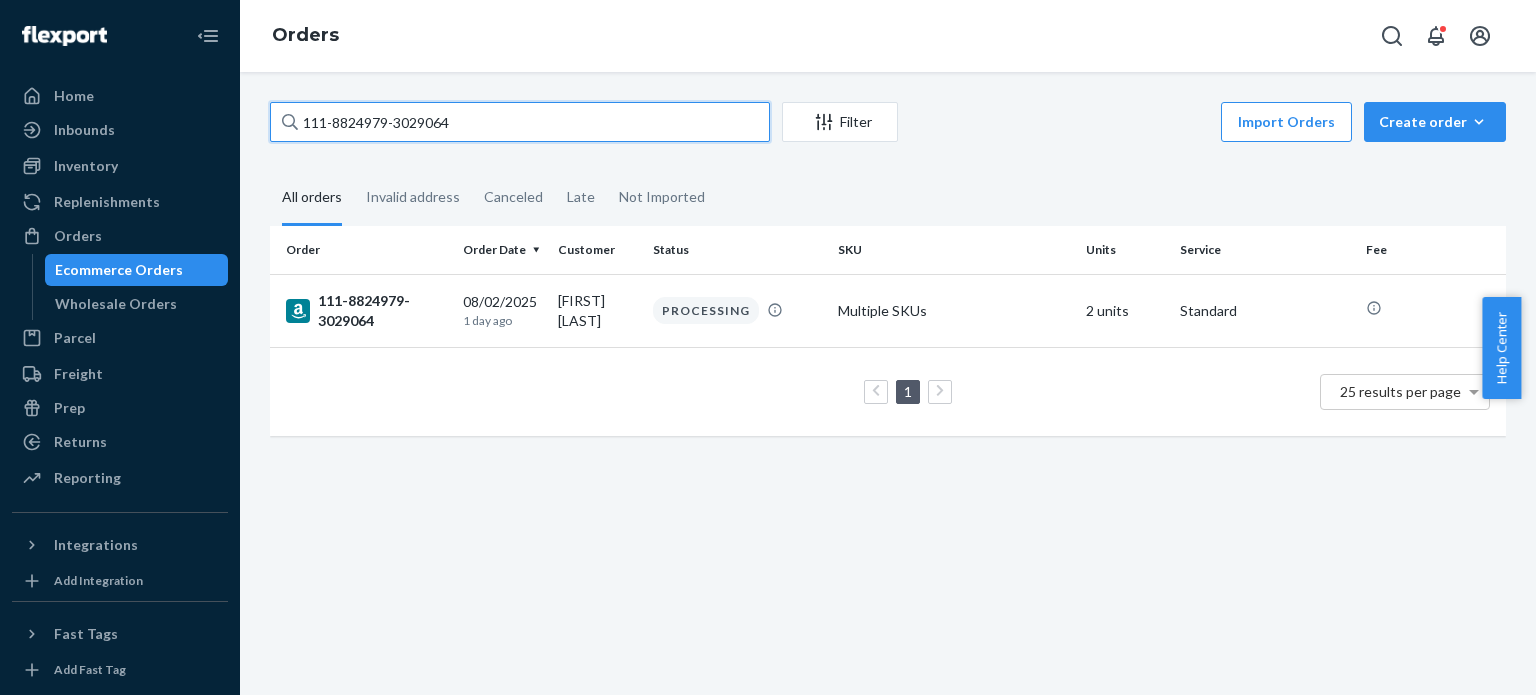 click on "111-8824979-3029064" at bounding box center [520, 122] 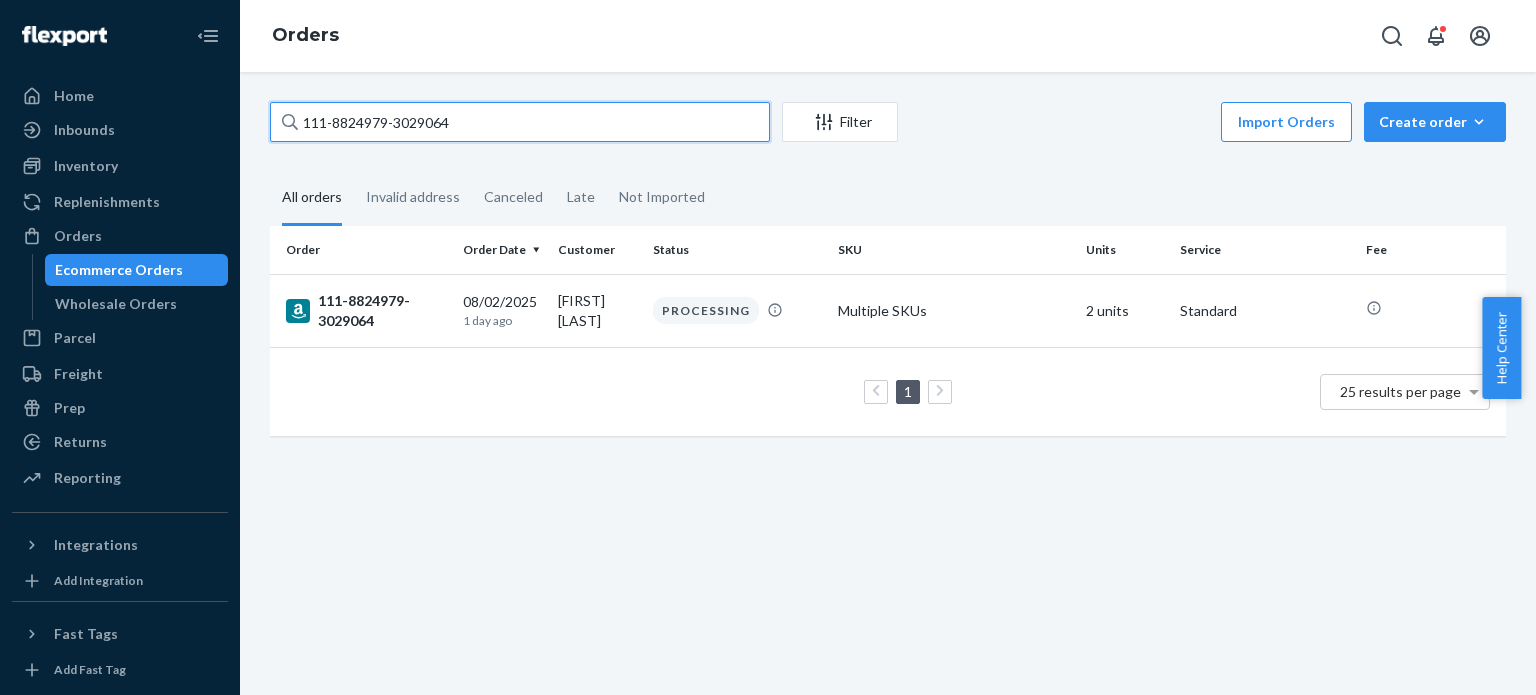 click on "111-8824979-3029064" at bounding box center (520, 122) 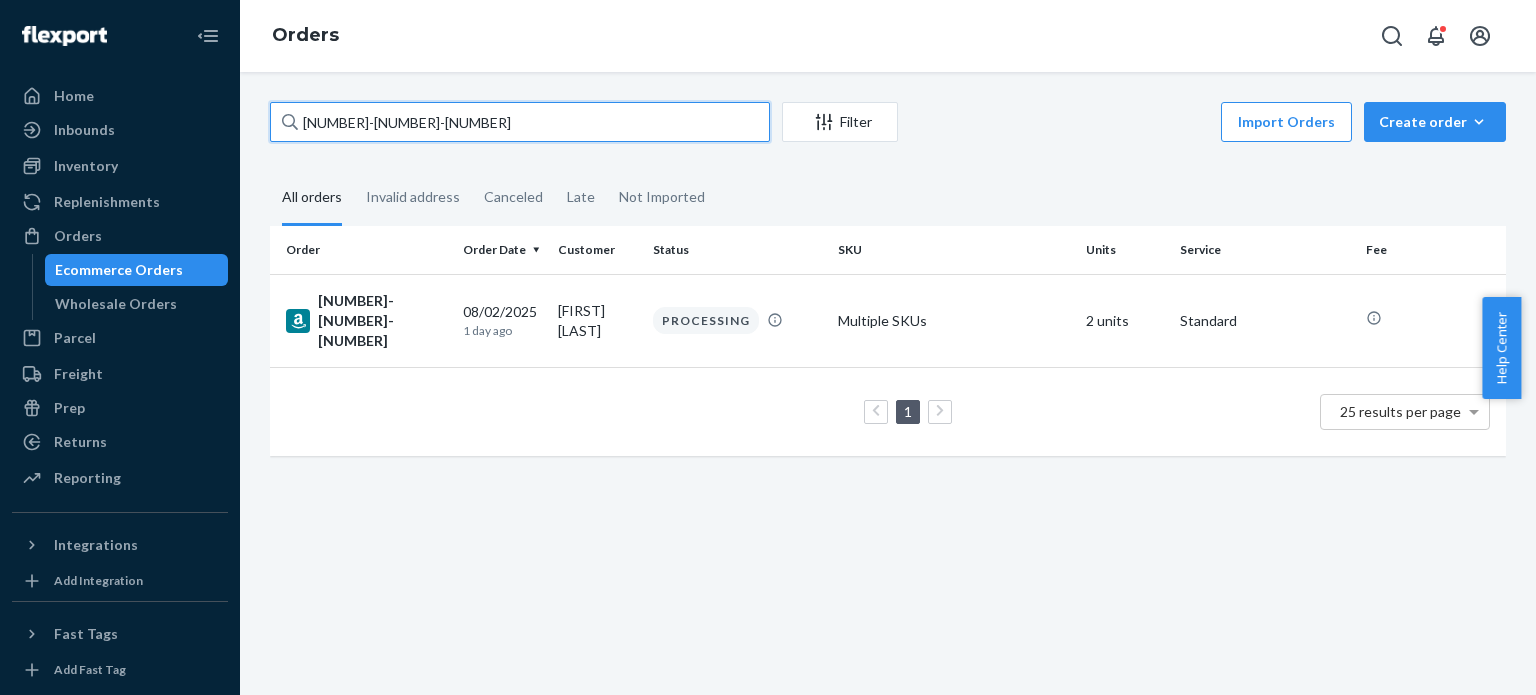 click on "[NUMBER]-[NUMBER]-[NUMBER]" at bounding box center (520, 122) 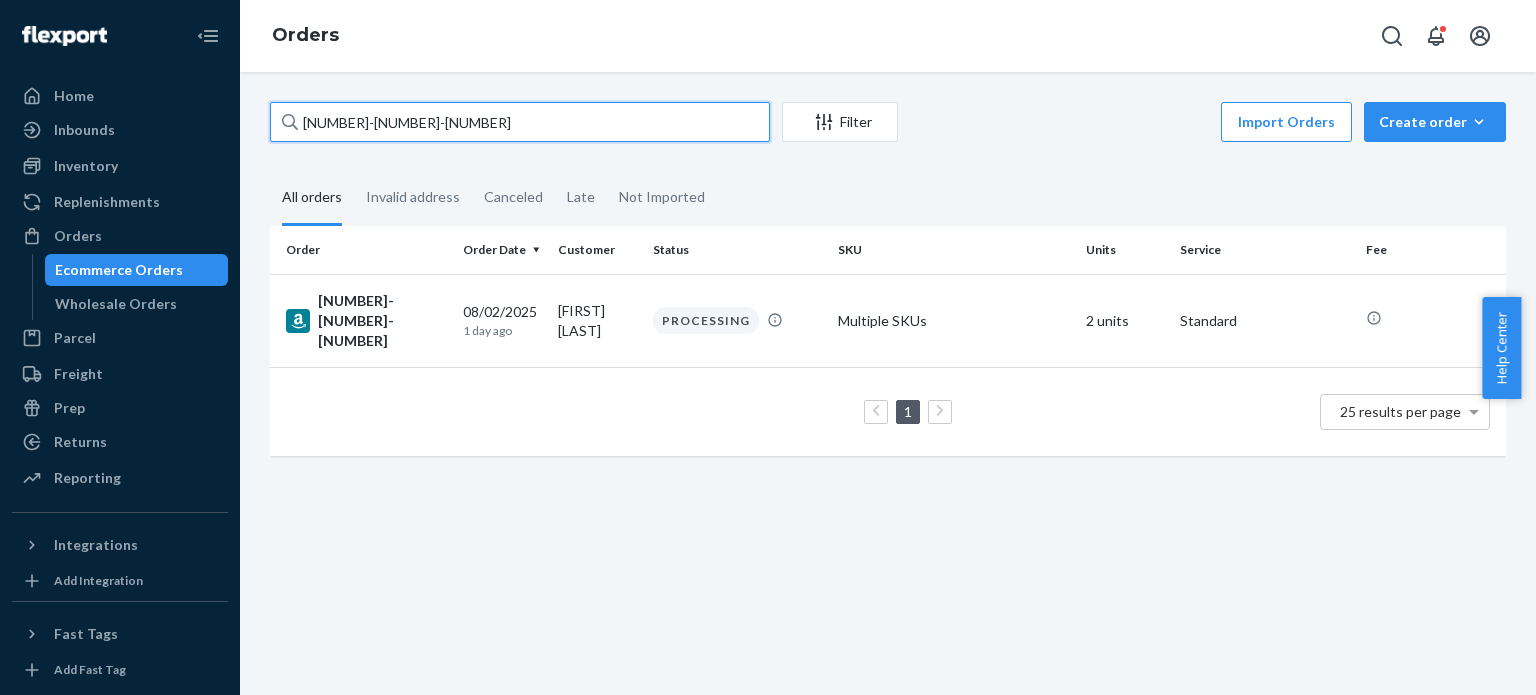 paste on "[NUMBER]-[NUMBER]" 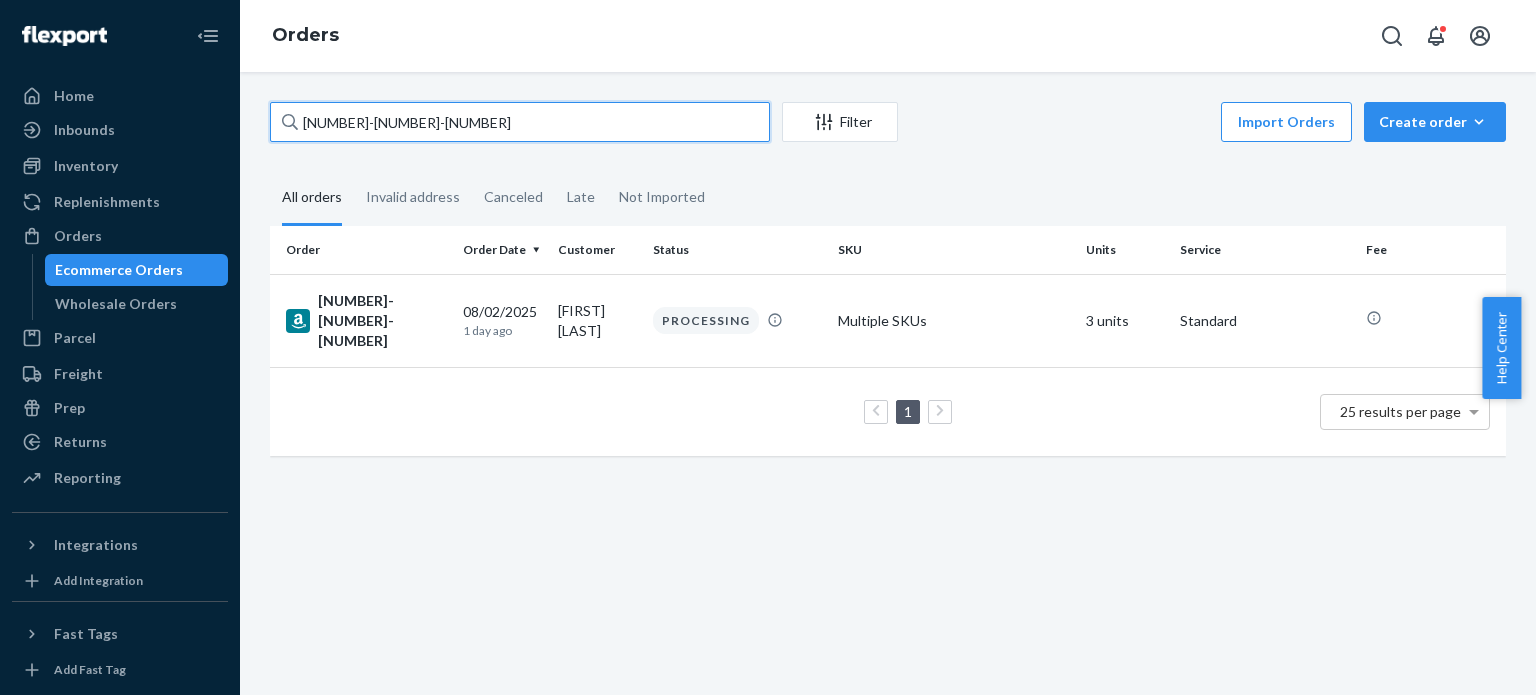 click on "[NUMBER]-[NUMBER]-[NUMBER]" at bounding box center [520, 122] 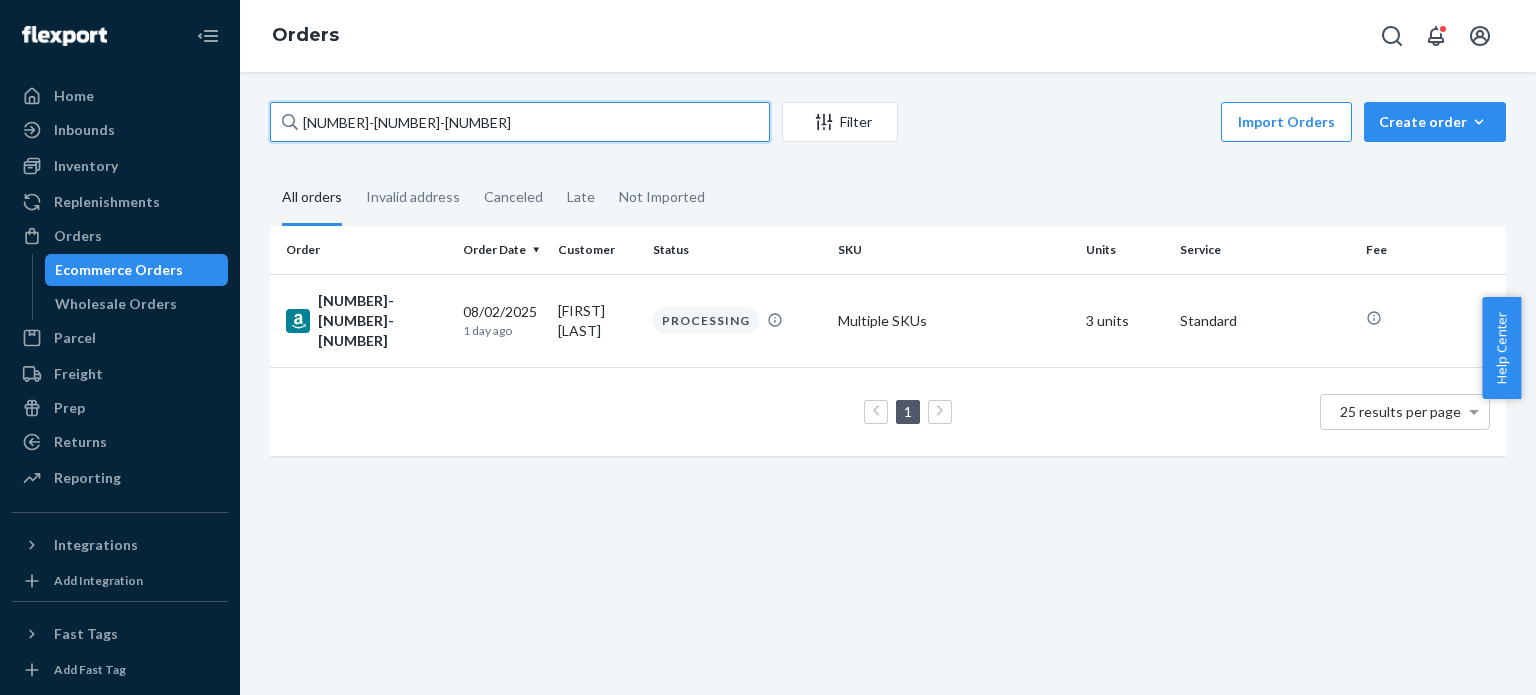 click on "[NUMBER]-[NUMBER]-[NUMBER]" at bounding box center [520, 122] 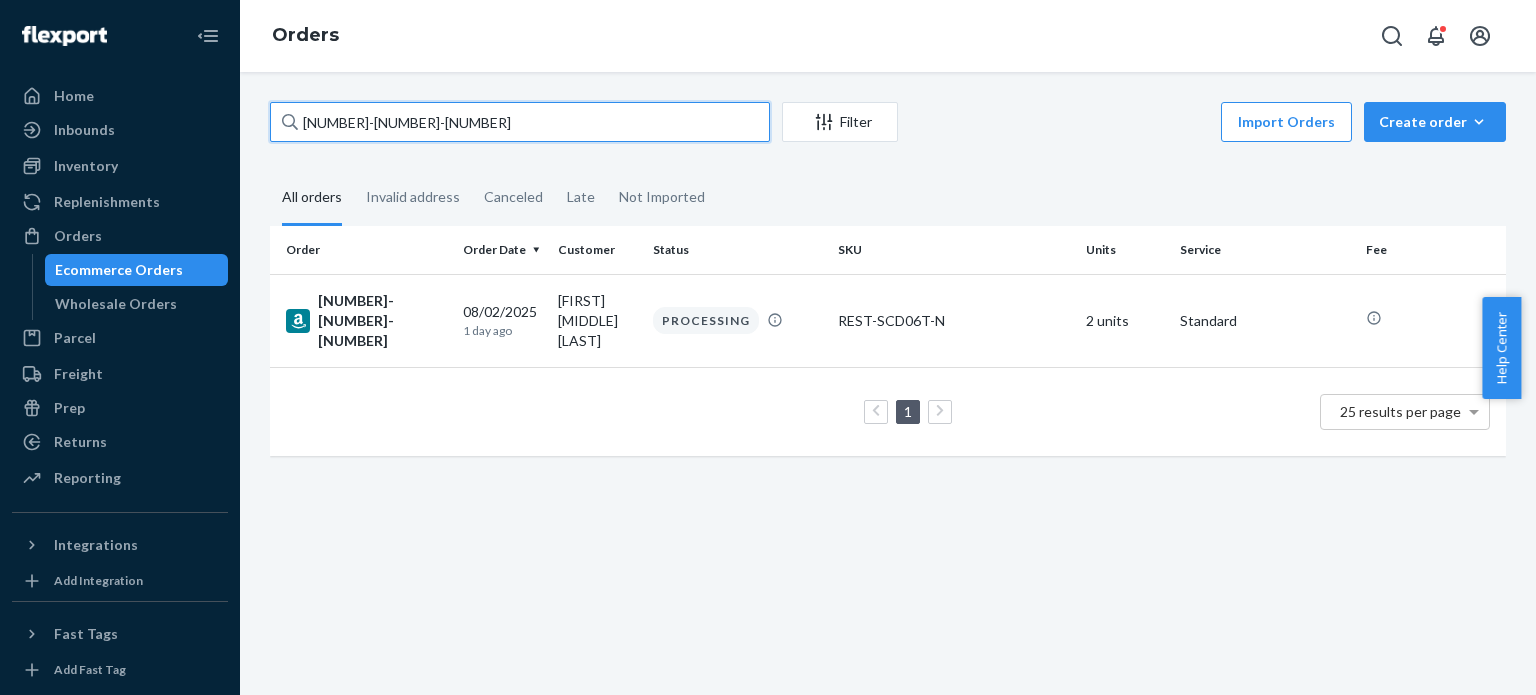 click on "[NUMBER]-[NUMBER]-[NUMBER]" at bounding box center (520, 122) 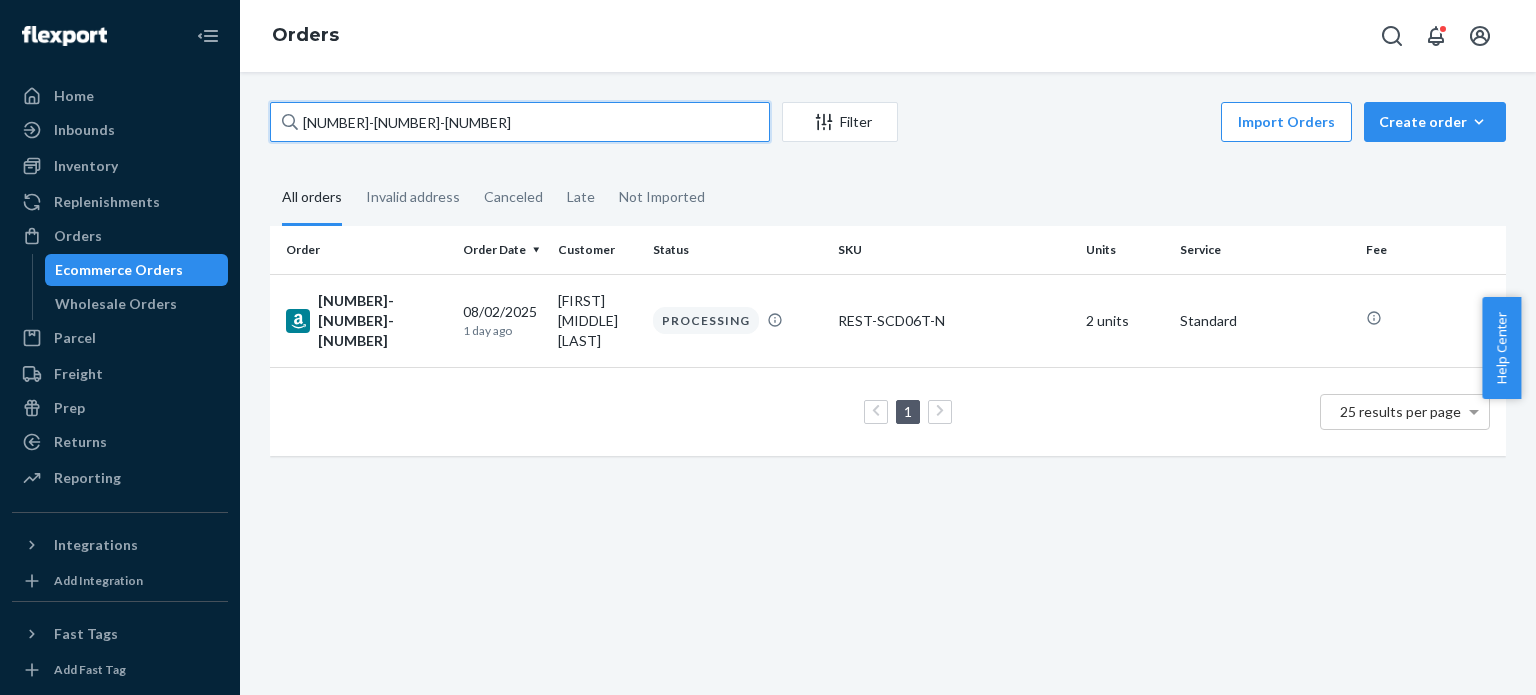 click on "[NUMBER]-[NUMBER]-[NUMBER]" at bounding box center [520, 122] 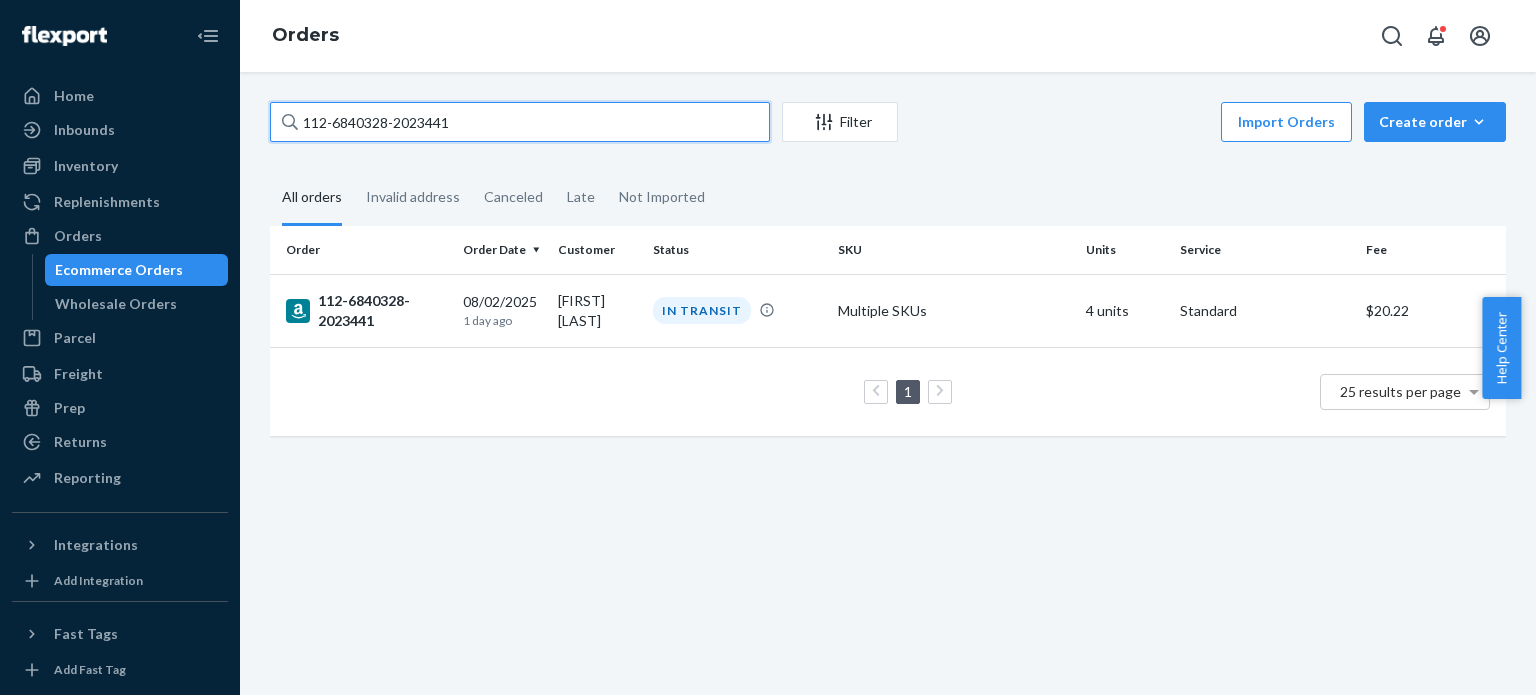 click on "112-6840328-2023441" at bounding box center [520, 122] 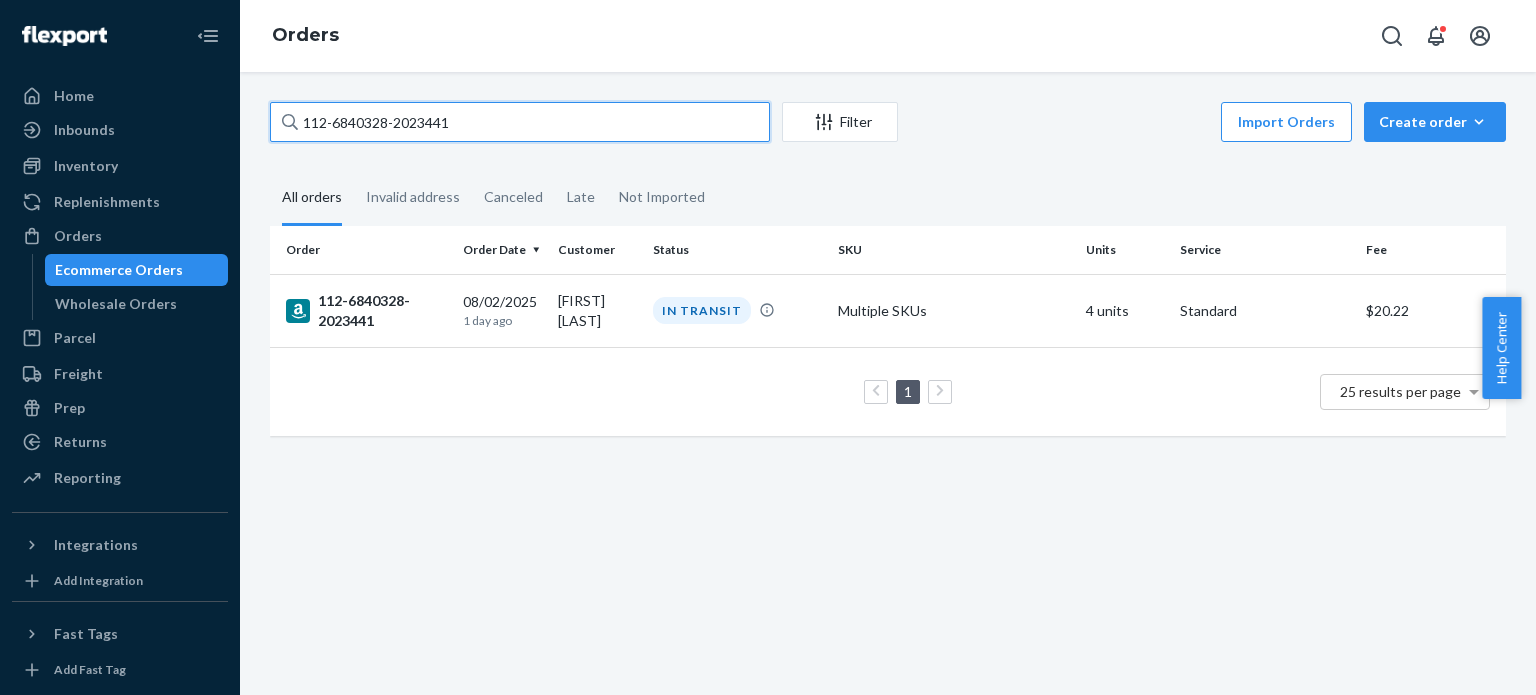 click on "112-6840328-2023441" at bounding box center [520, 122] 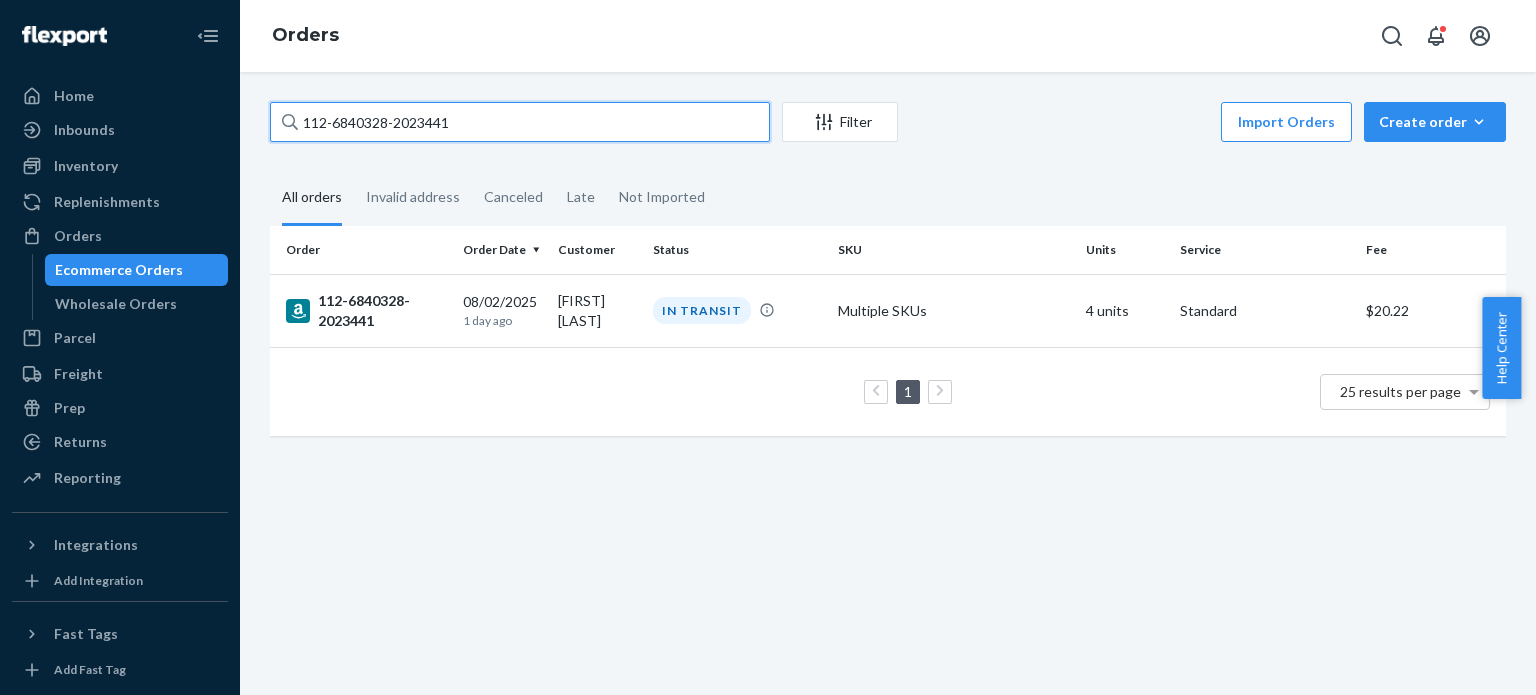 paste on "[NUMBER]-[NUMBER]-[NUMBER]" 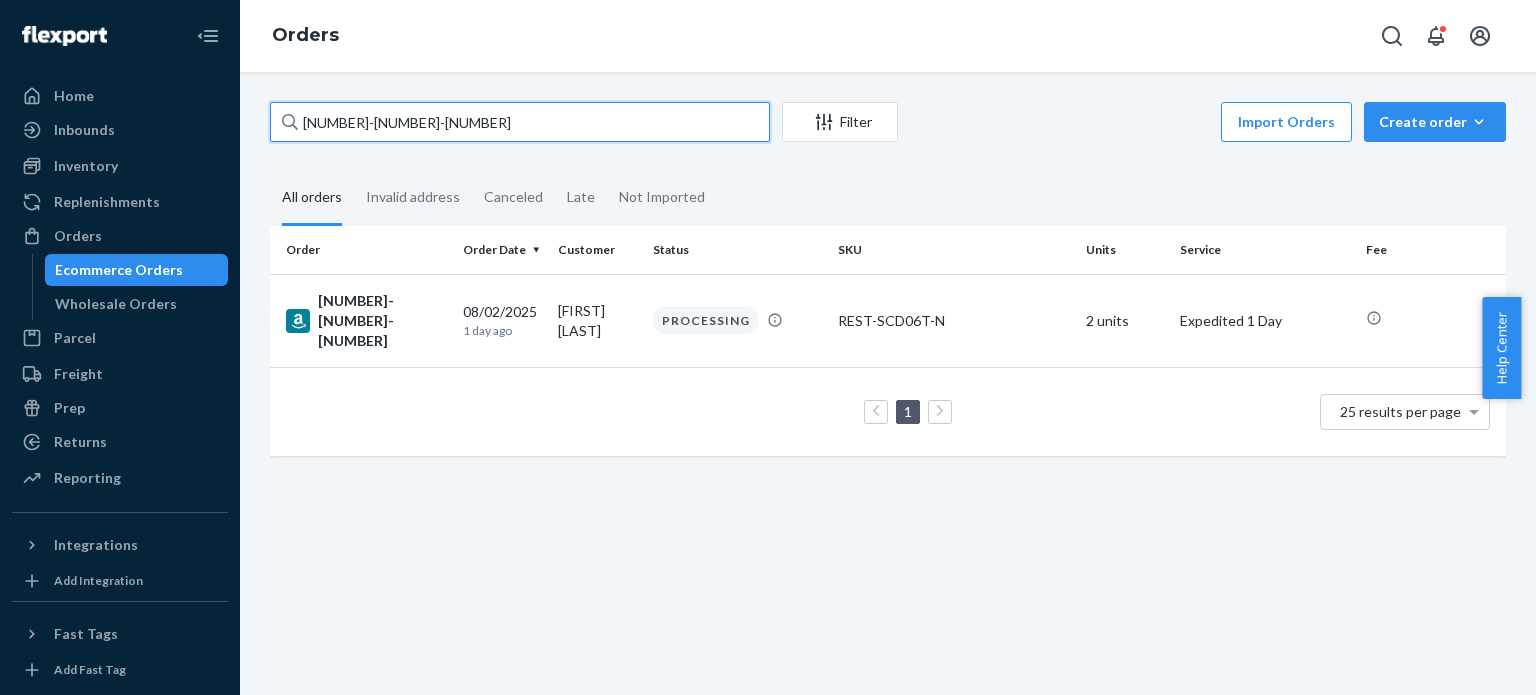 click on "[NUMBER]-[NUMBER]-[NUMBER]" at bounding box center [520, 122] 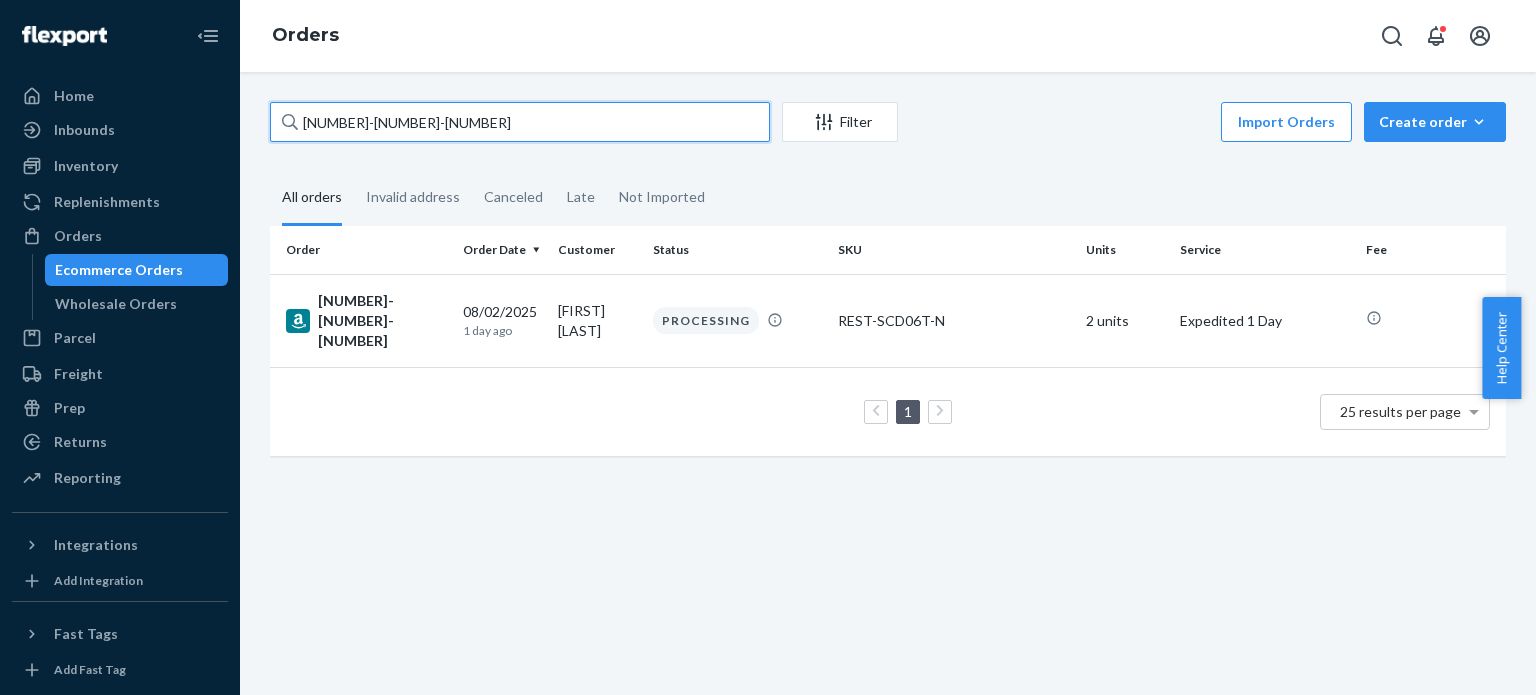 paste on "[NUMBER]-[NUMBER]" 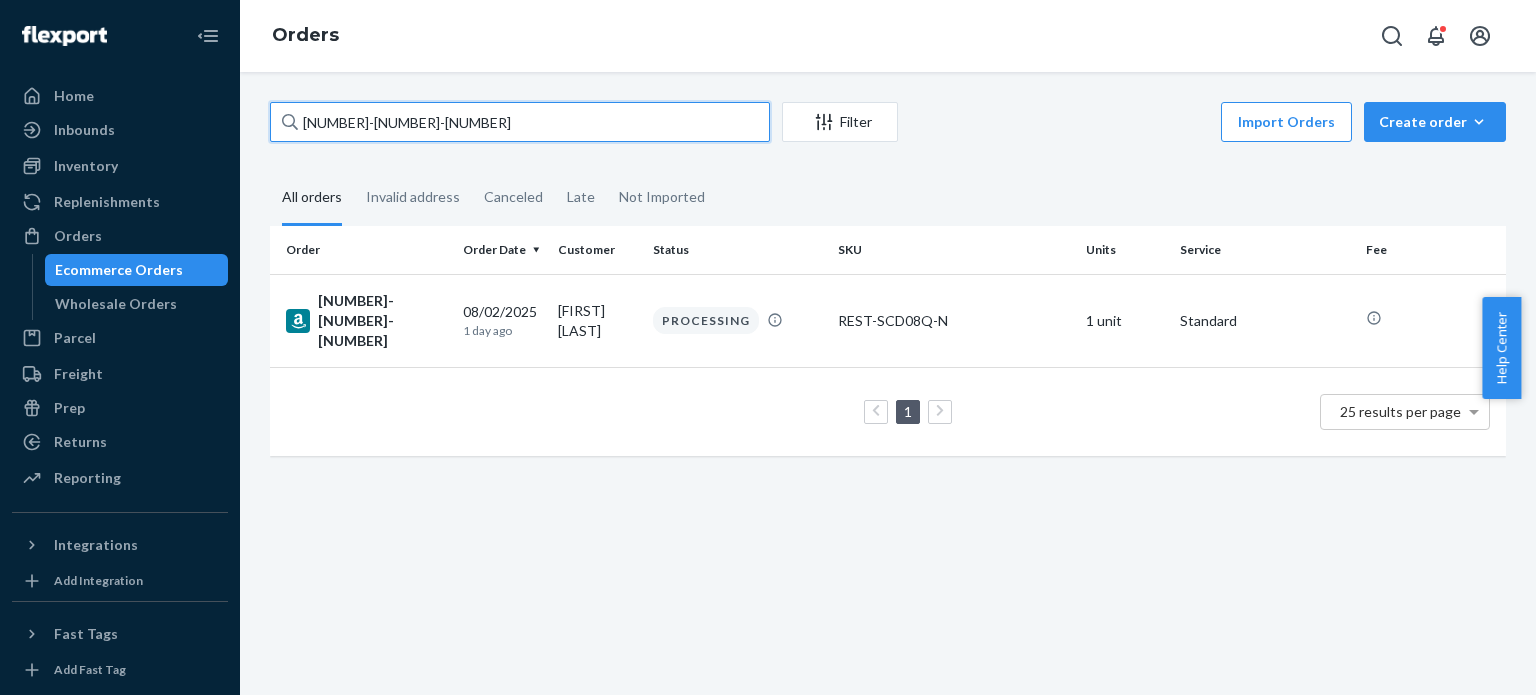 click on "[NUMBER]-[NUMBER]-[NUMBER]" at bounding box center (520, 122) 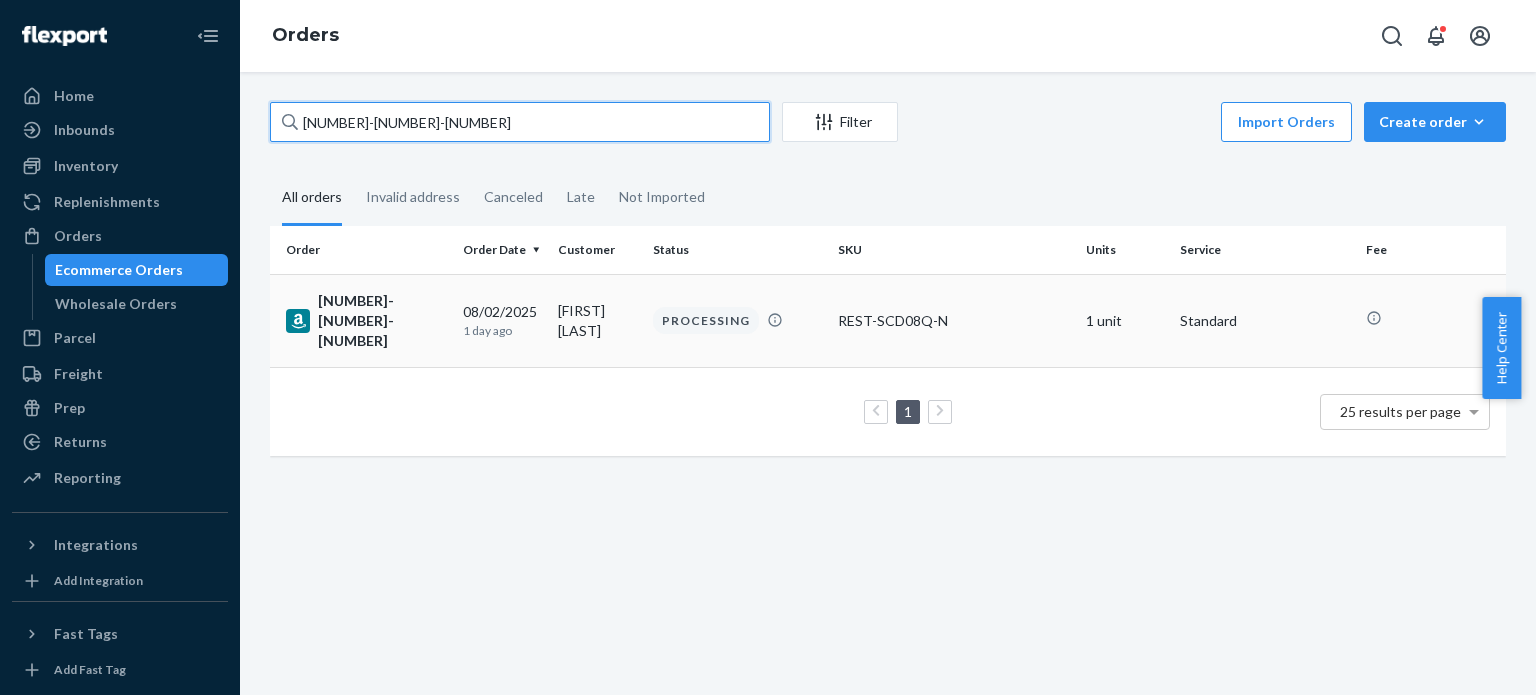 paste on "4-9556798-212422" 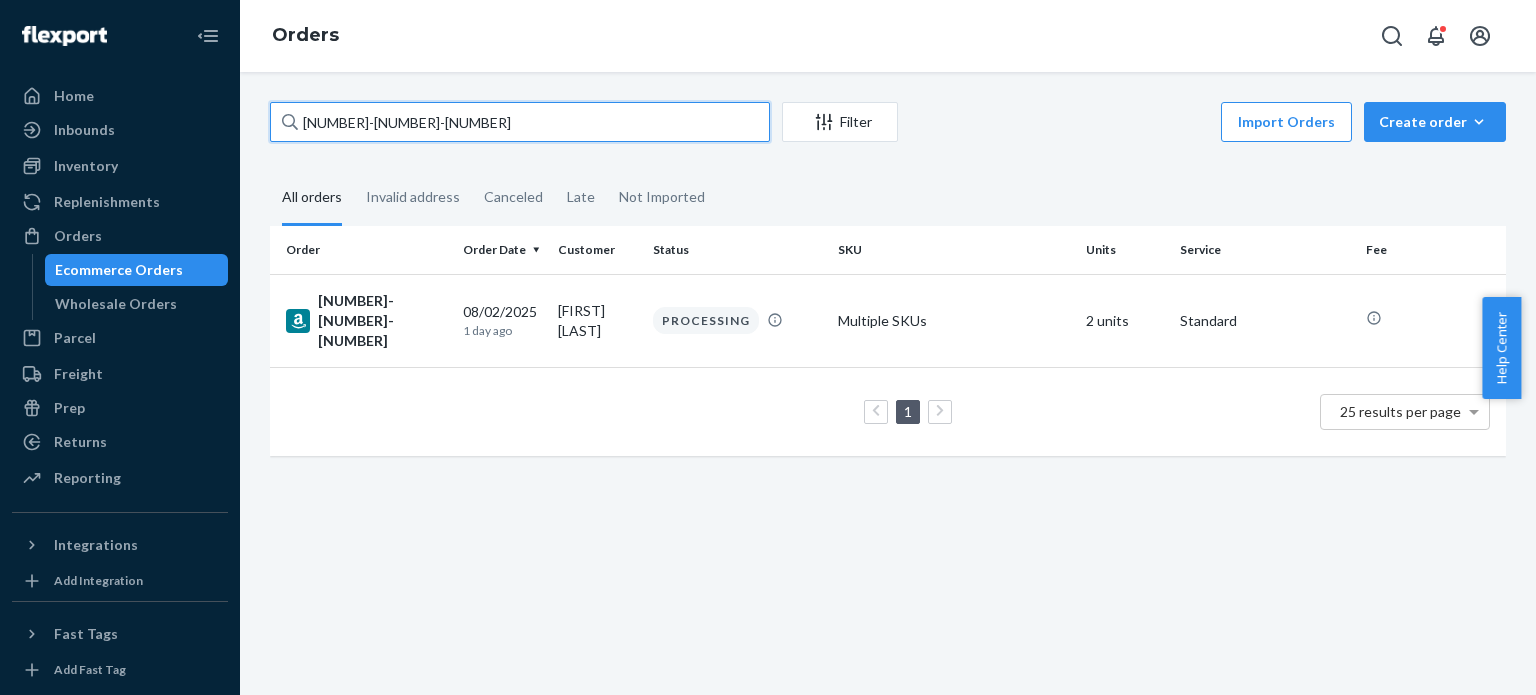 click on "[NUMBER]-[NUMBER]-[NUMBER]" at bounding box center (520, 122) 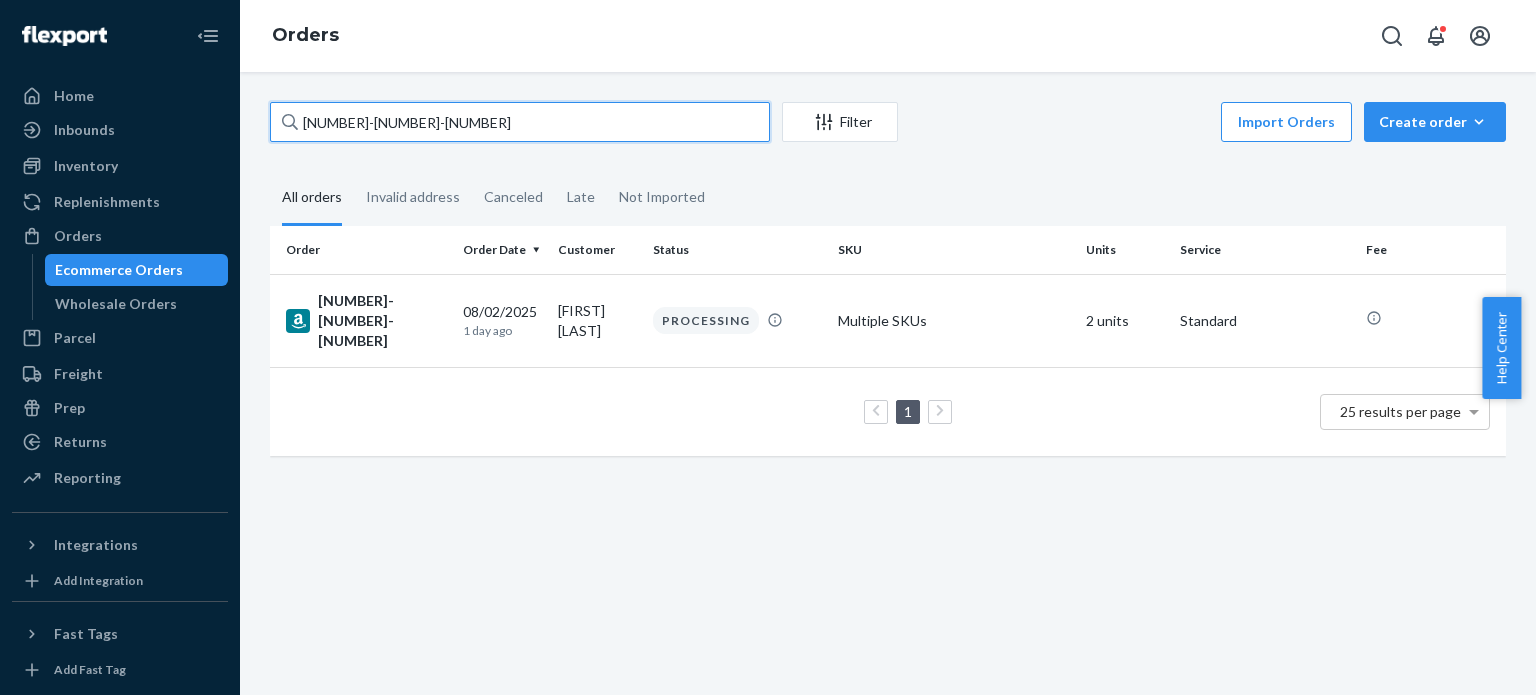 click on "[NUMBER]-[NUMBER]-[NUMBER]" at bounding box center [520, 122] 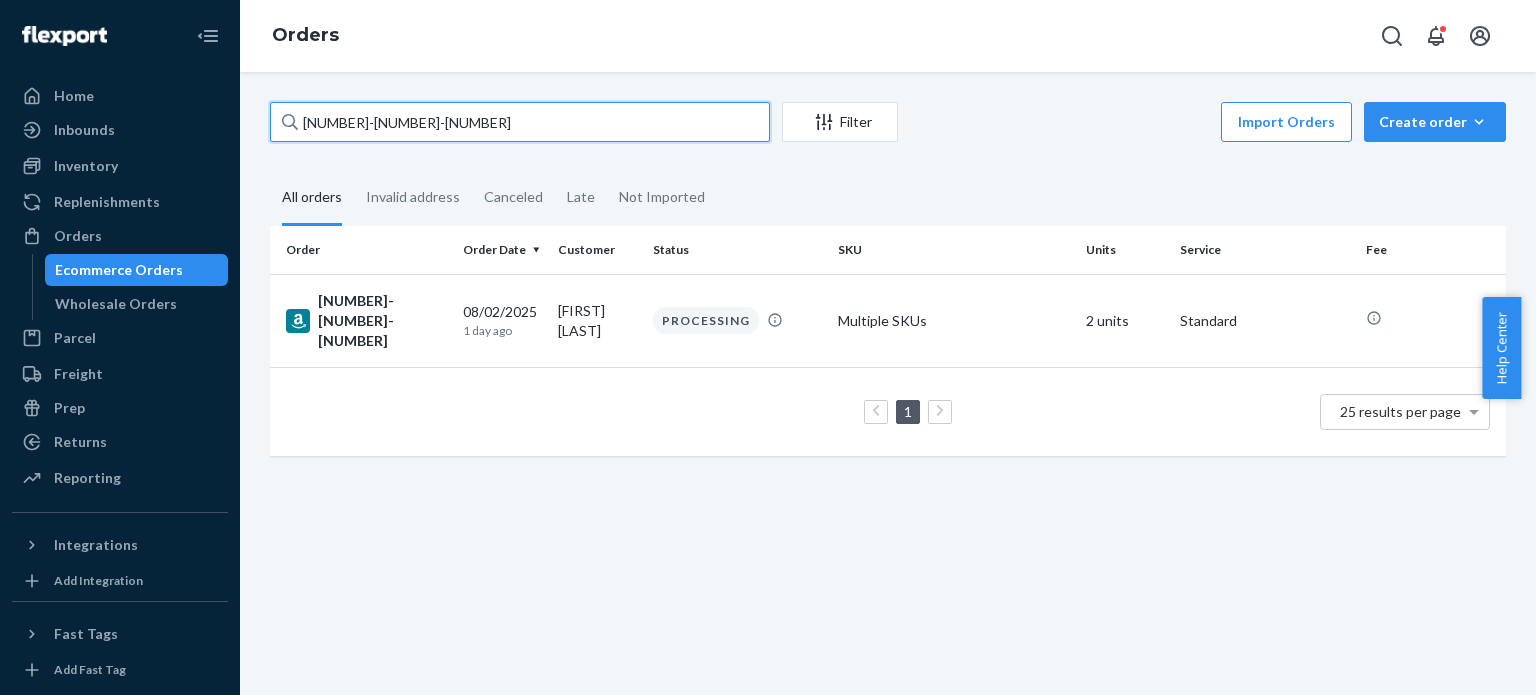 click on "[NUMBER]-[NUMBER]-[NUMBER]" at bounding box center (520, 122) 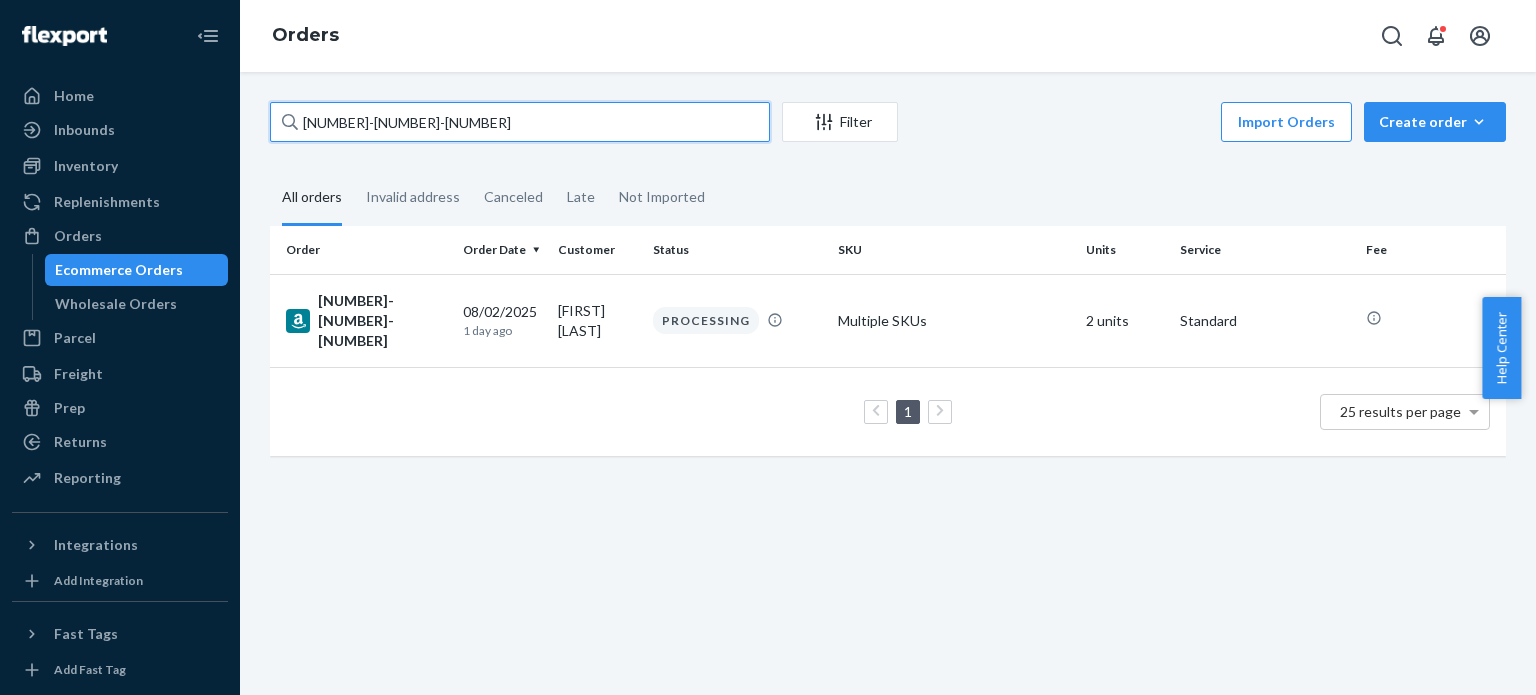 paste on "4702185-9033805" 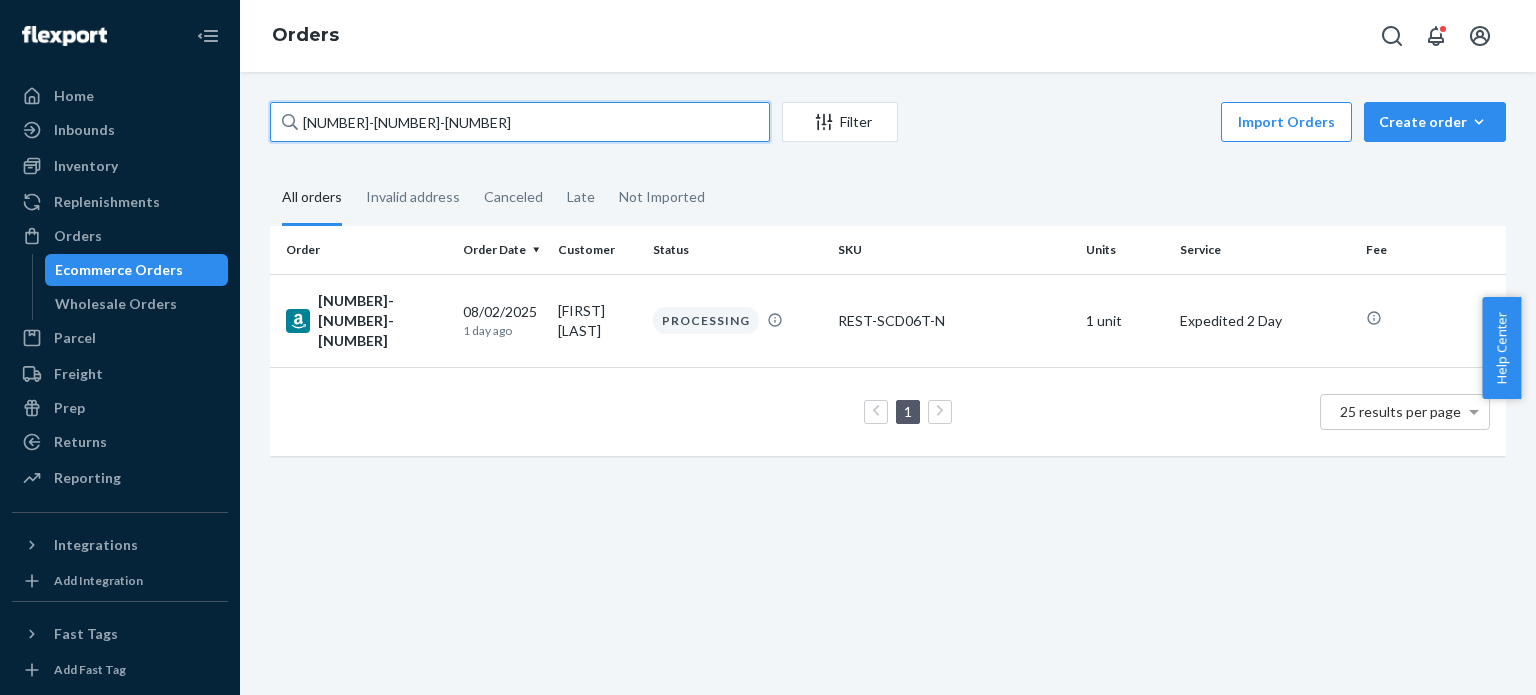 click on "[NUMBER]-[NUMBER]-[NUMBER]" at bounding box center [520, 122] 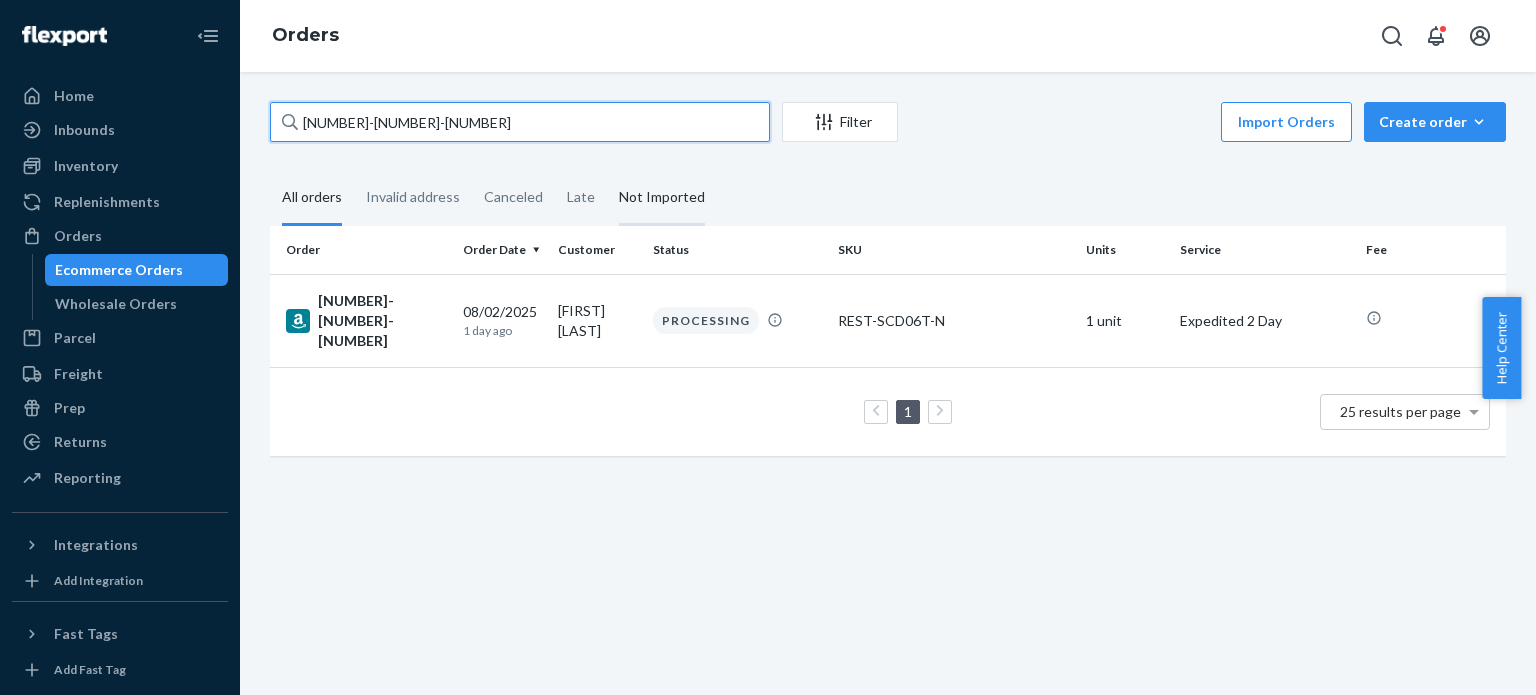 paste on "[NUMBER]-[NUMBER]" 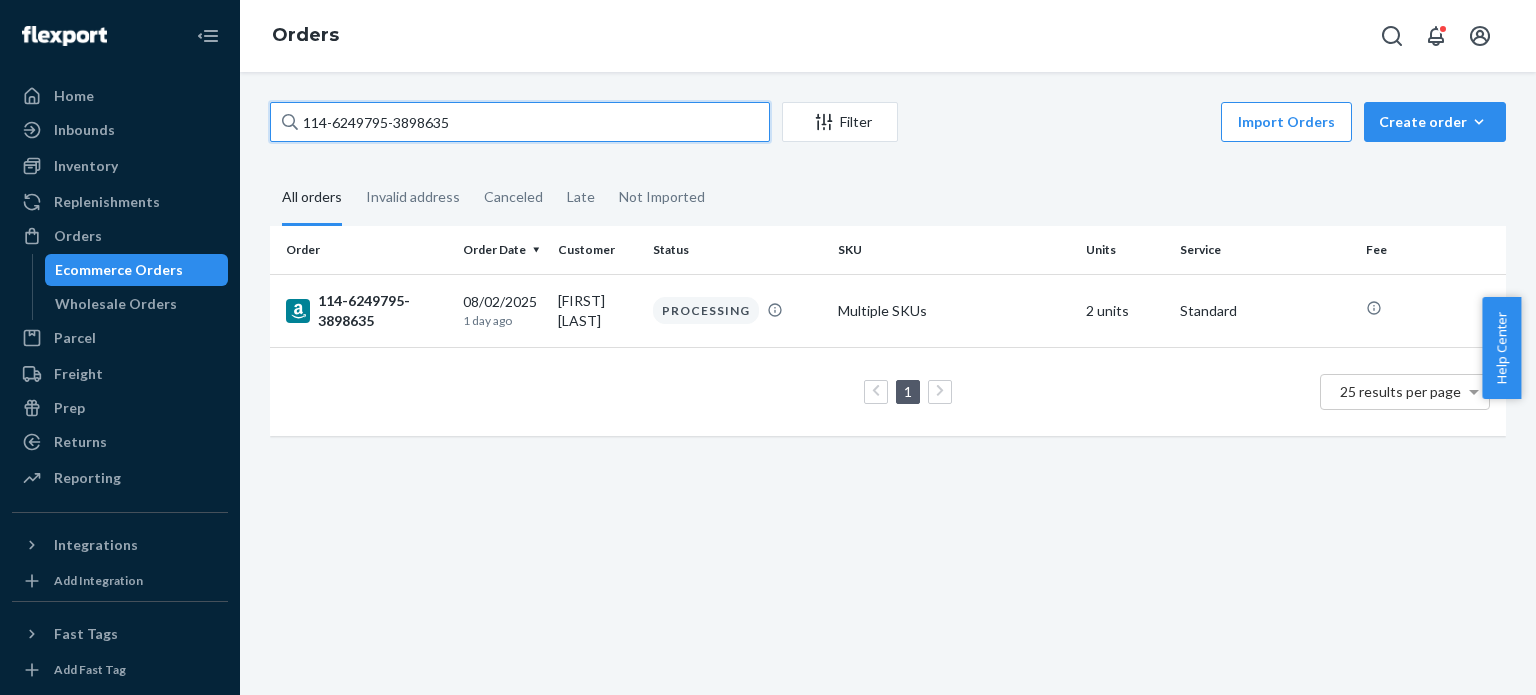click on "114-6249795-3898635" at bounding box center [520, 122] 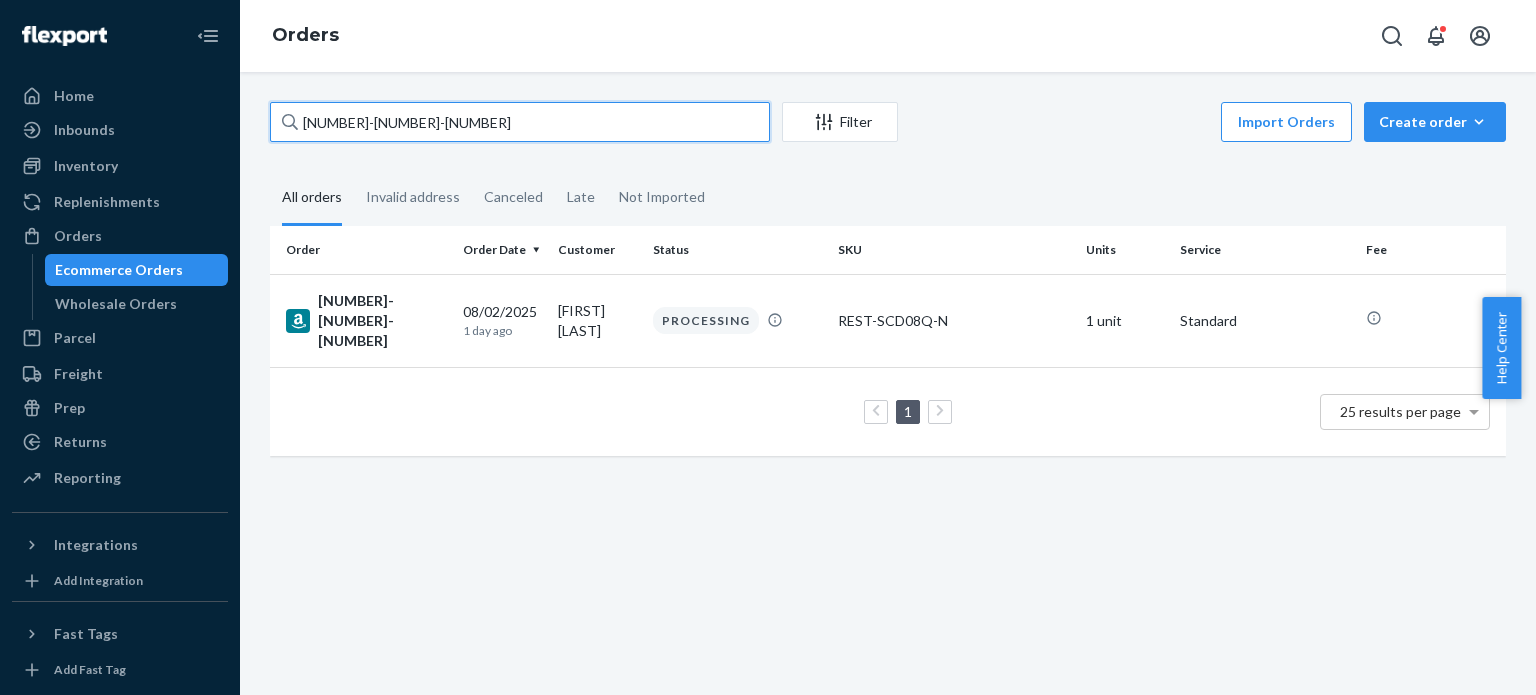 click on "[NUMBER]-[NUMBER]-[NUMBER]" at bounding box center [520, 122] 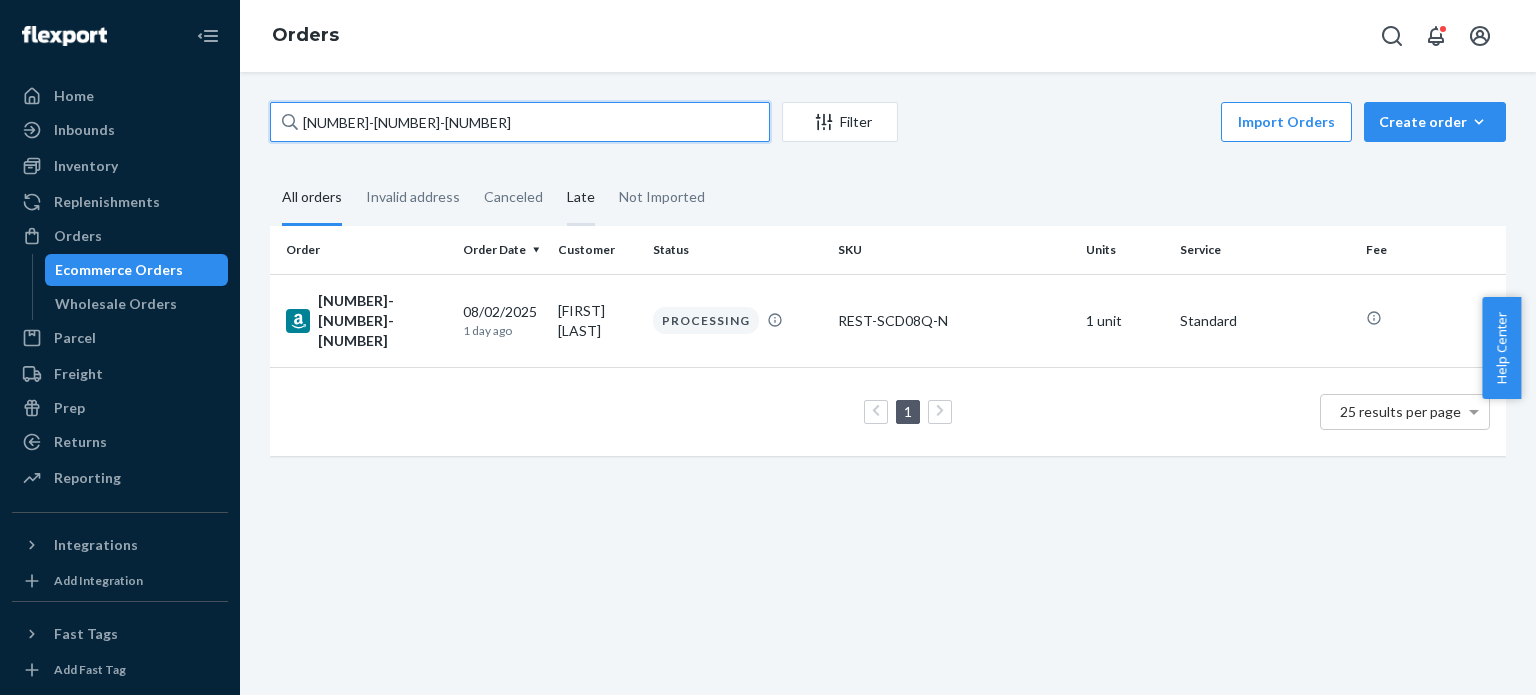 paste on "[NUMBER]-[NUMBER]-[NUMBER]" 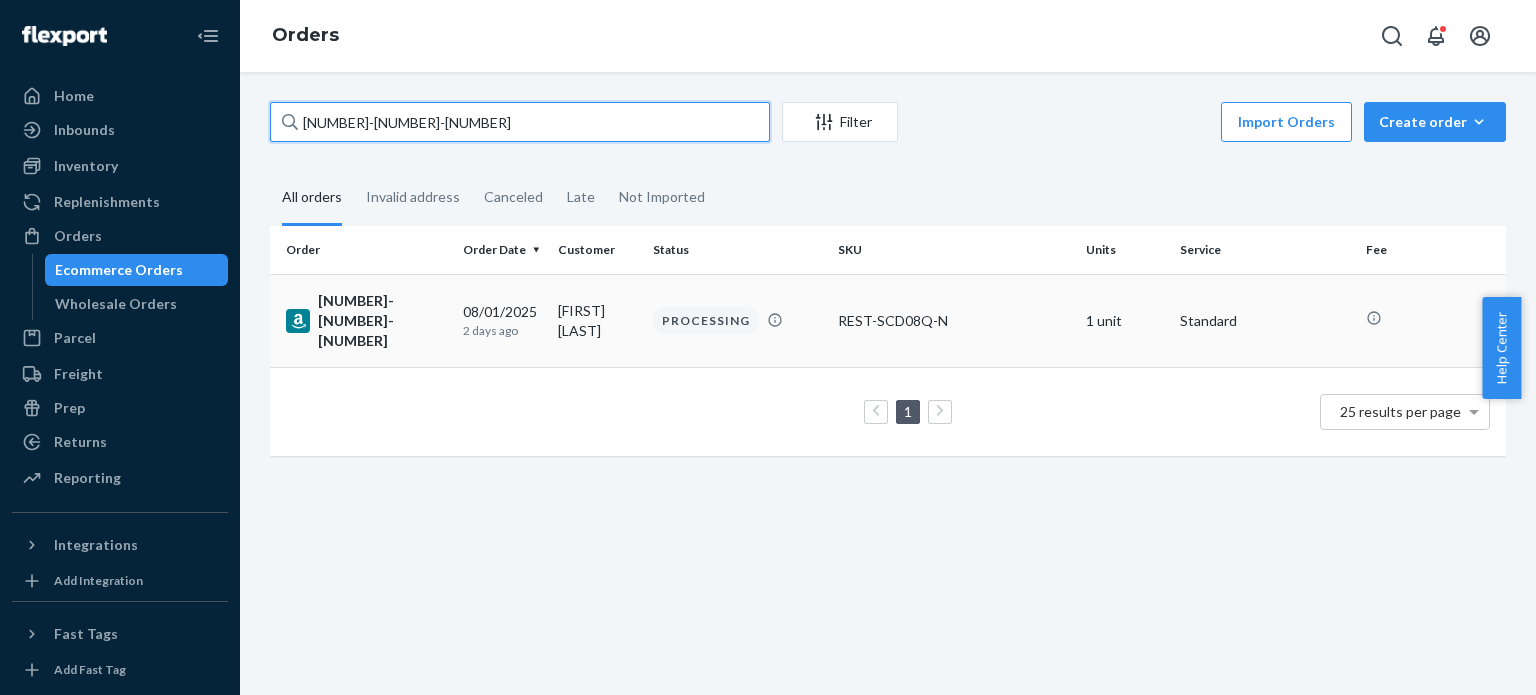 type on "[NUMBER]-[NUMBER]-[NUMBER]" 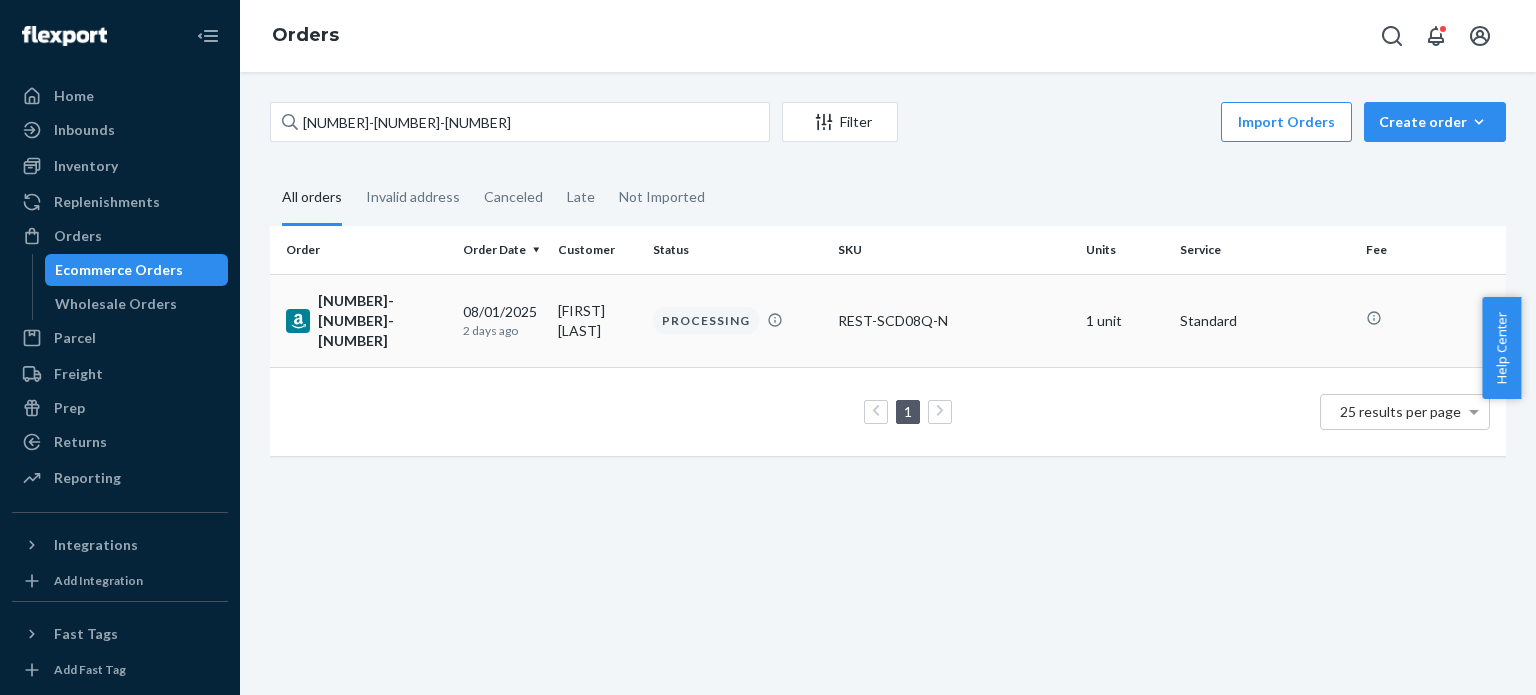 click on "[NUMBER]-[NUMBER]-[NUMBER]" at bounding box center [366, 321] 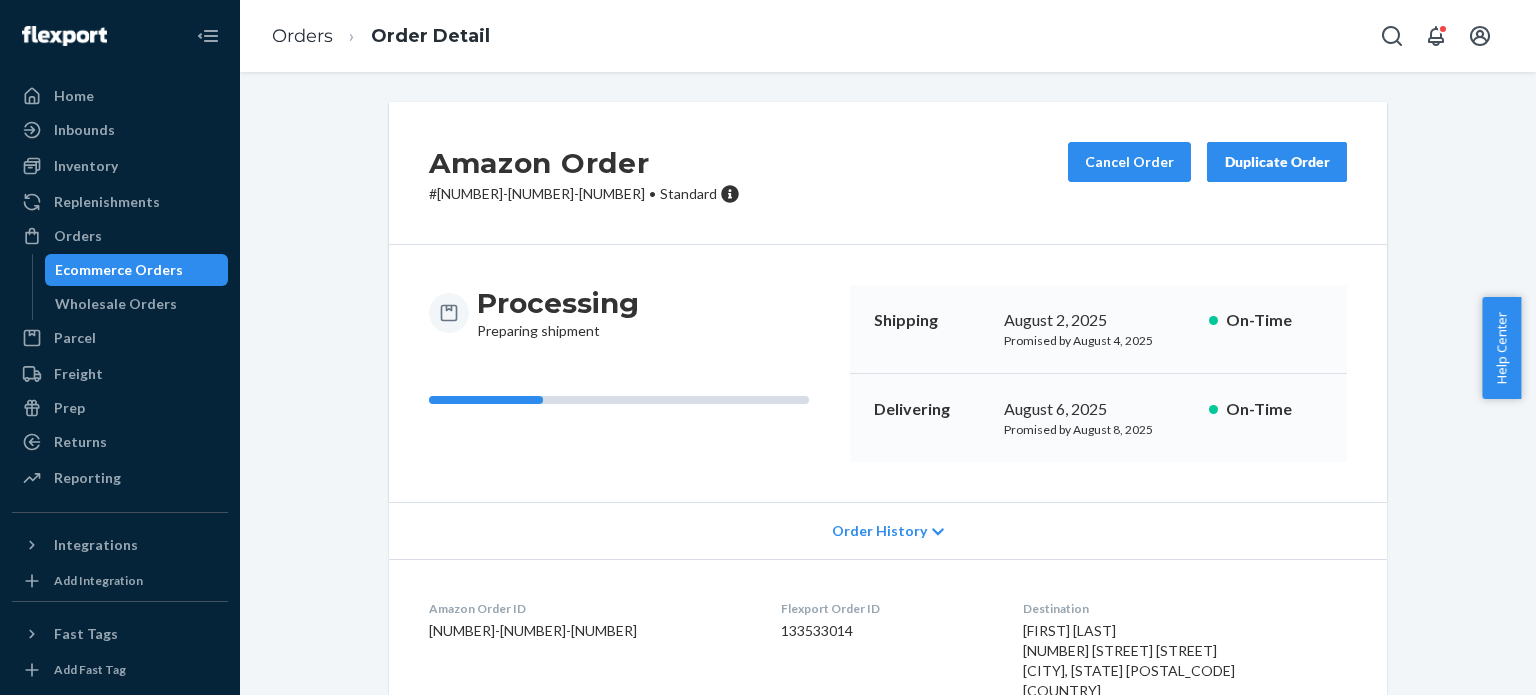 click on "Orders Order Detail" at bounding box center [381, 36] 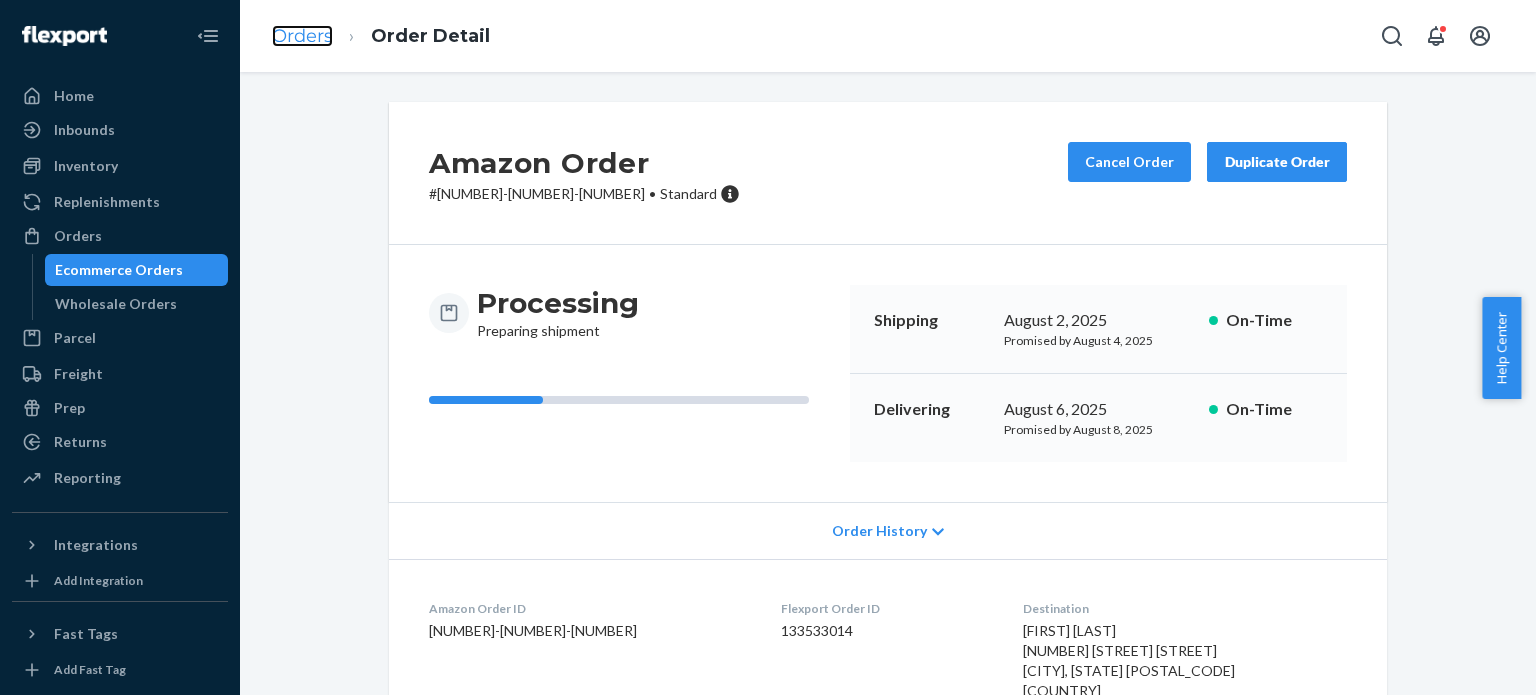 click on "Orders" at bounding box center (302, 36) 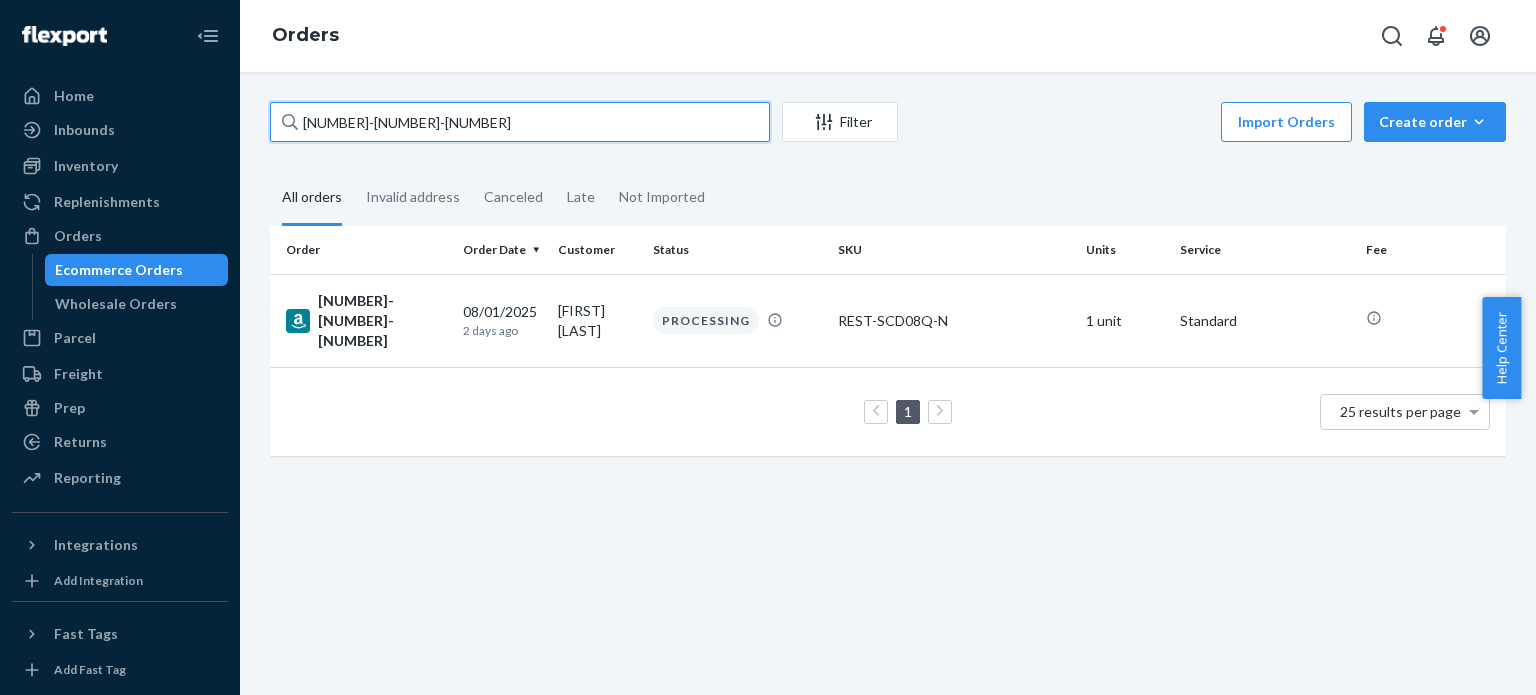 click on "[NUMBER]-[NUMBER]-[NUMBER]" at bounding box center [520, 122] 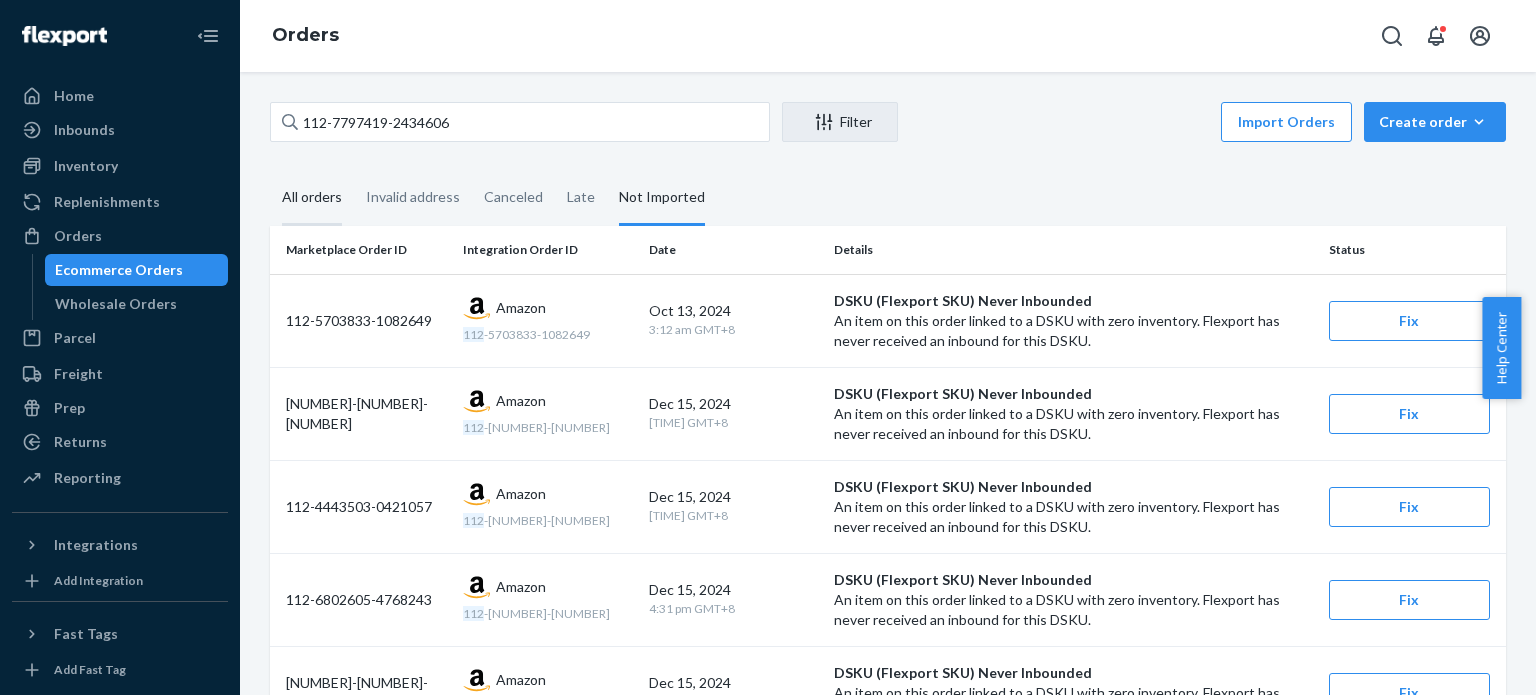 click on "All orders" at bounding box center (312, 198) 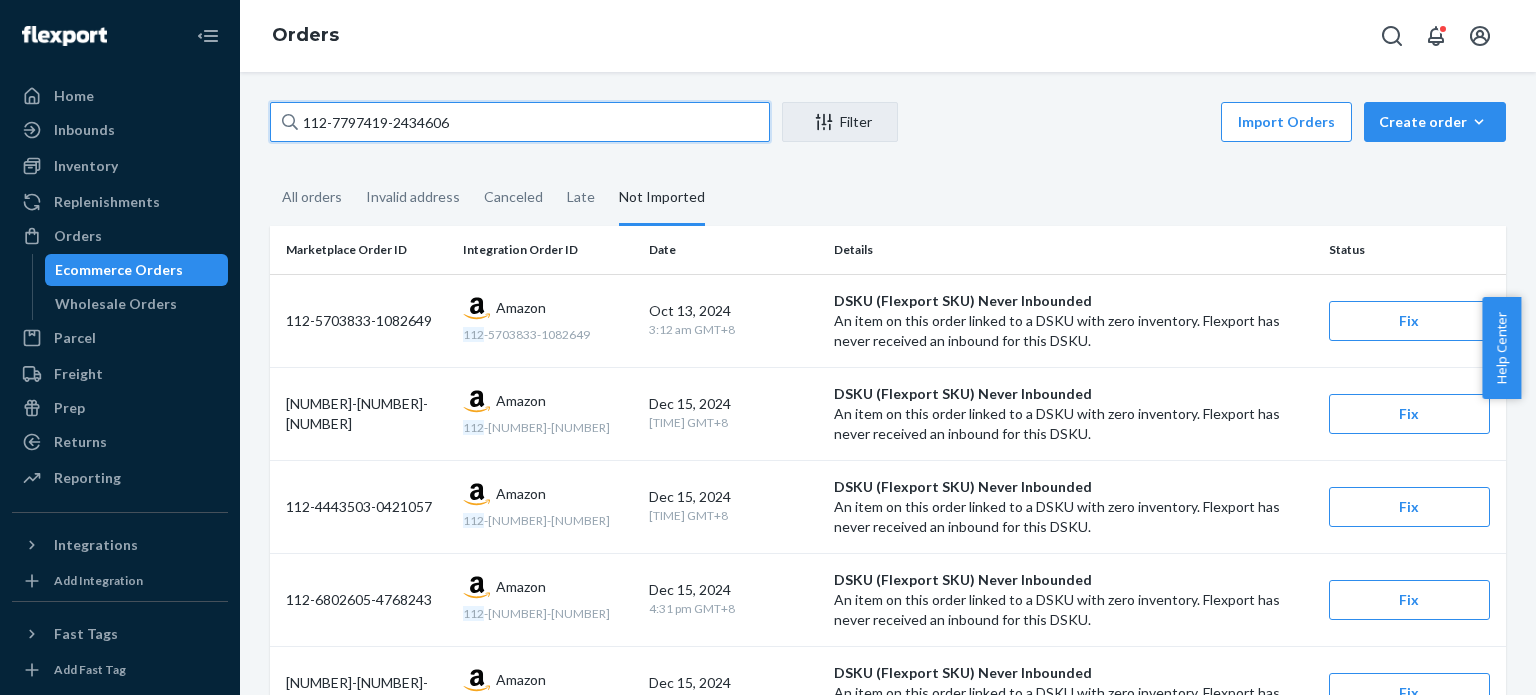 click on "112-7797419-2434606" at bounding box center (520, 122) 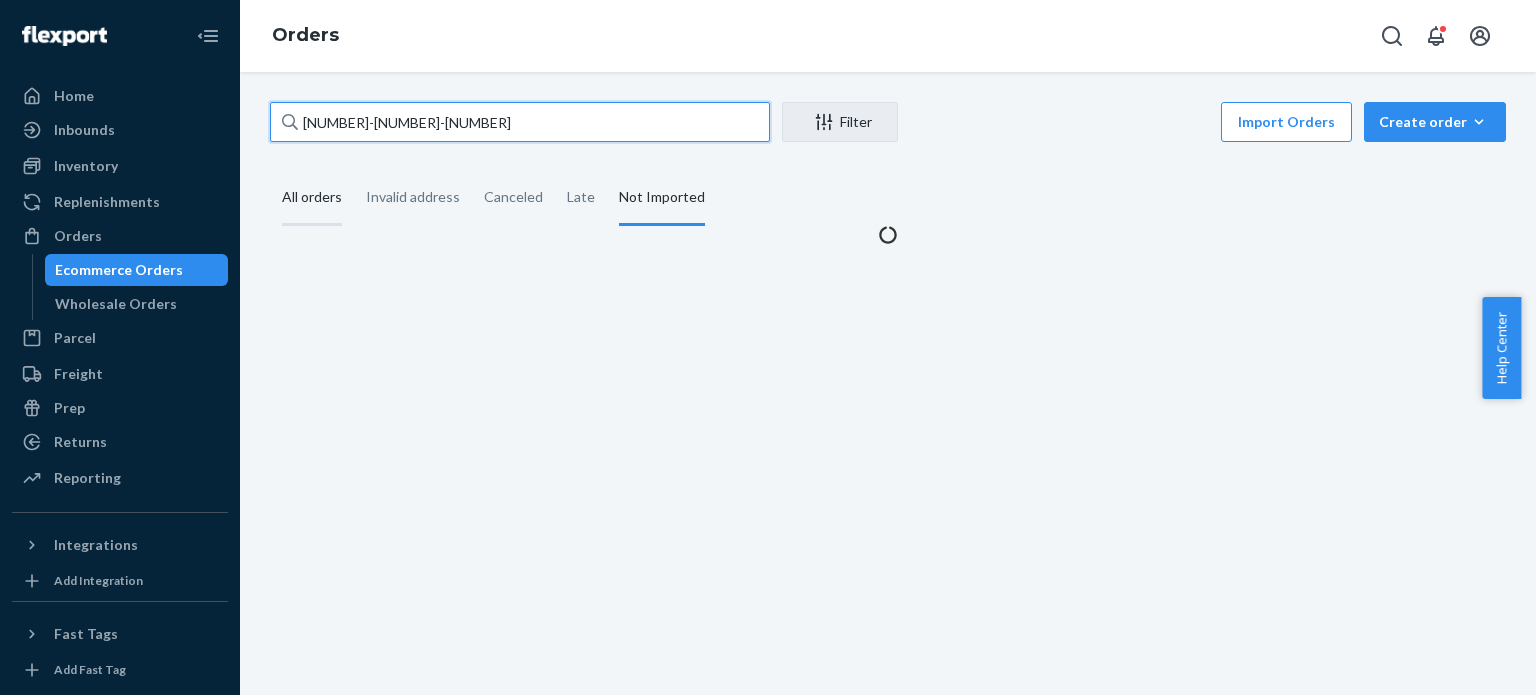 type on "[NUMBER]-[NUMBER]-[NUMBER]" 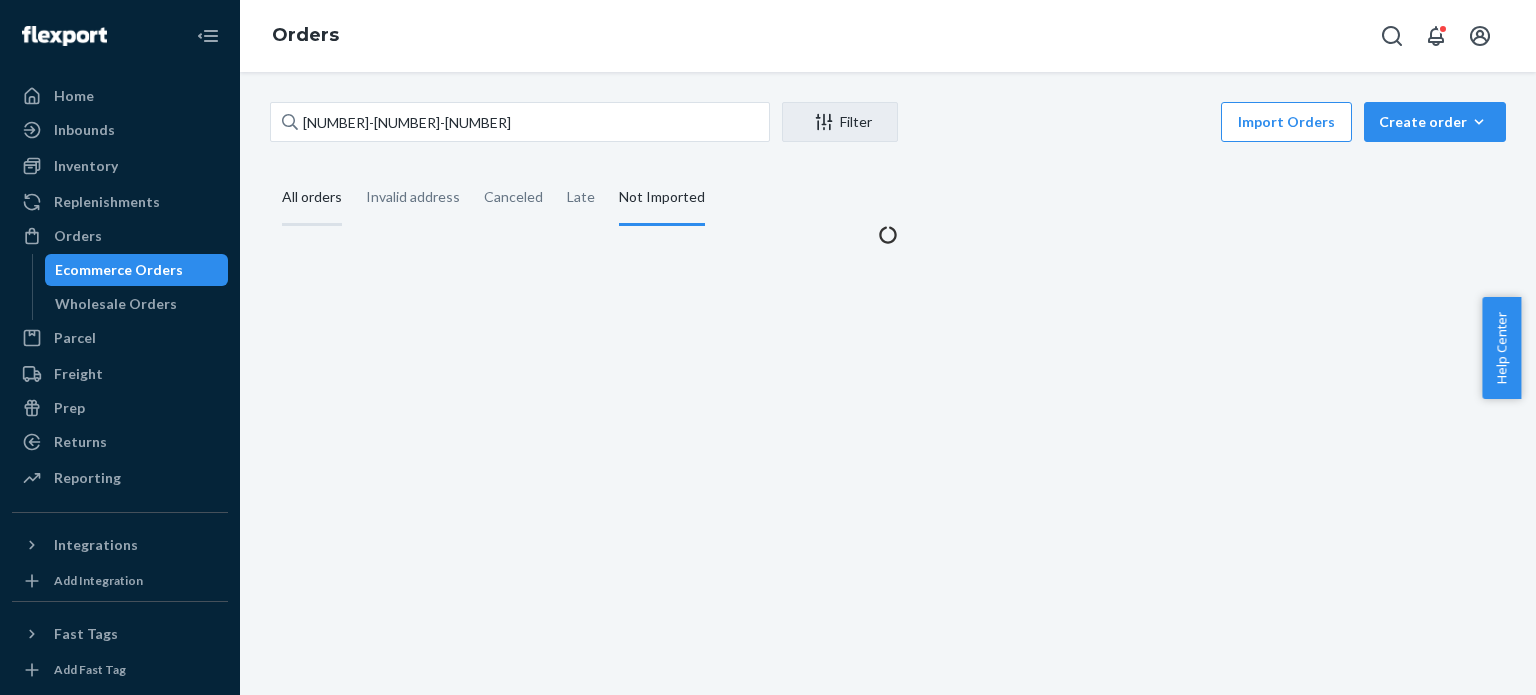 click on "All orders" at bounding box center (312, 198) 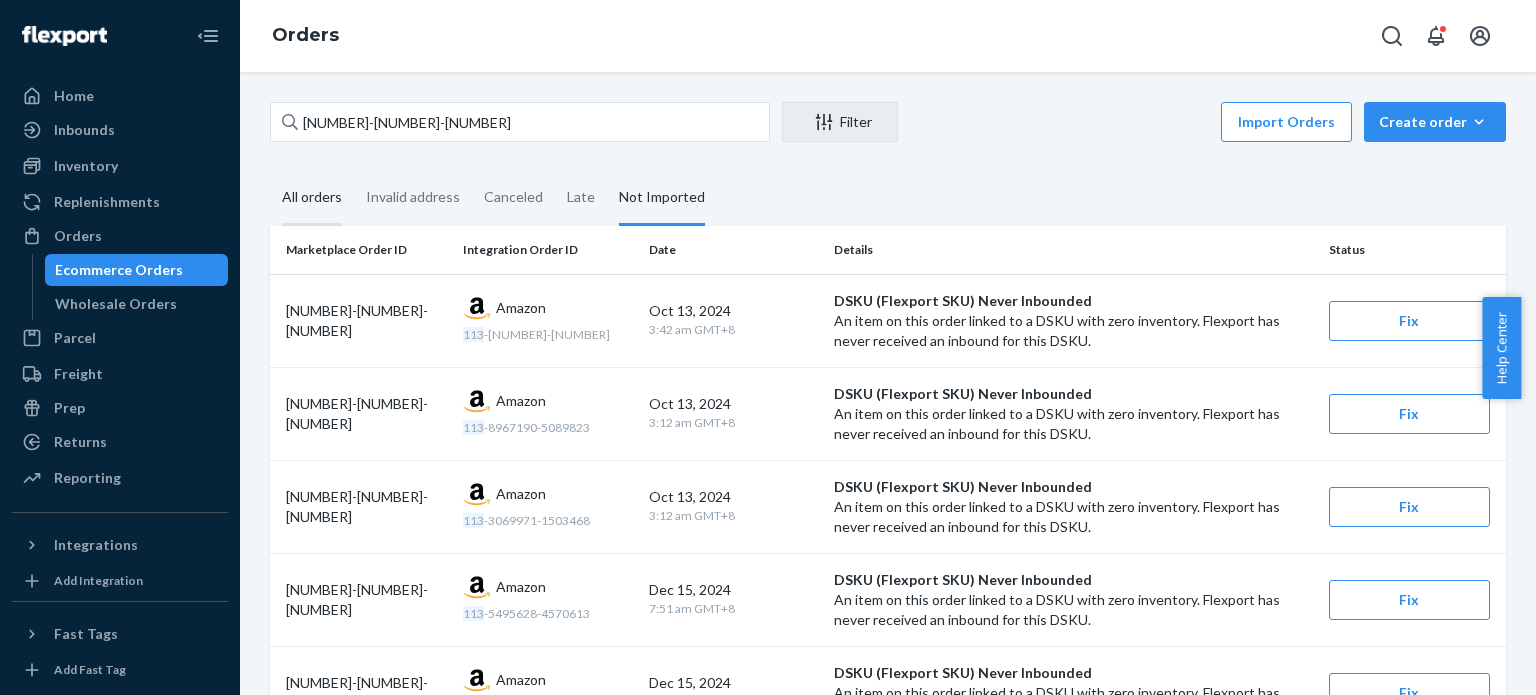 click on "All orders" at bounding box center (312, 198) 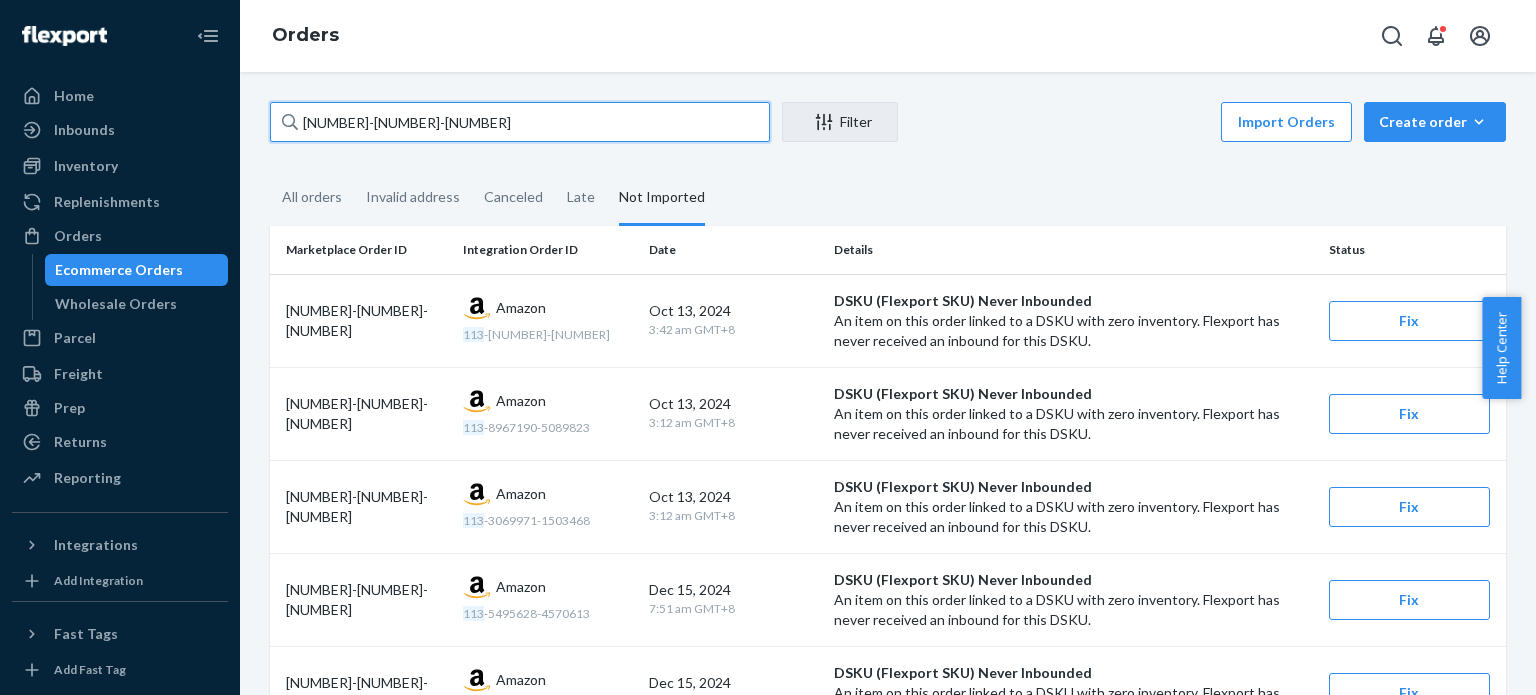 click on "[NUMBER]-[NUMBER]-[NUMBER]" at bounding box center [520, 122] 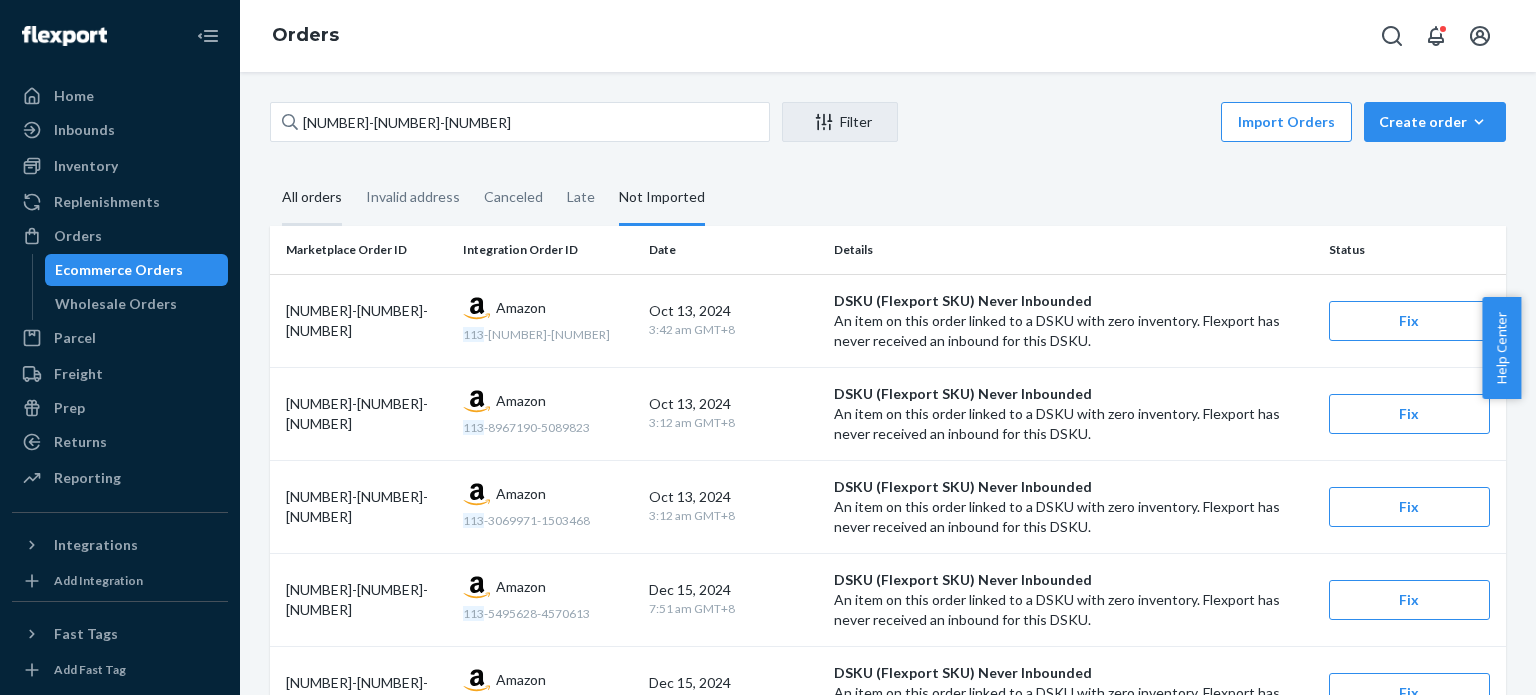 click on "All orders" at bounding box center [312, 198] 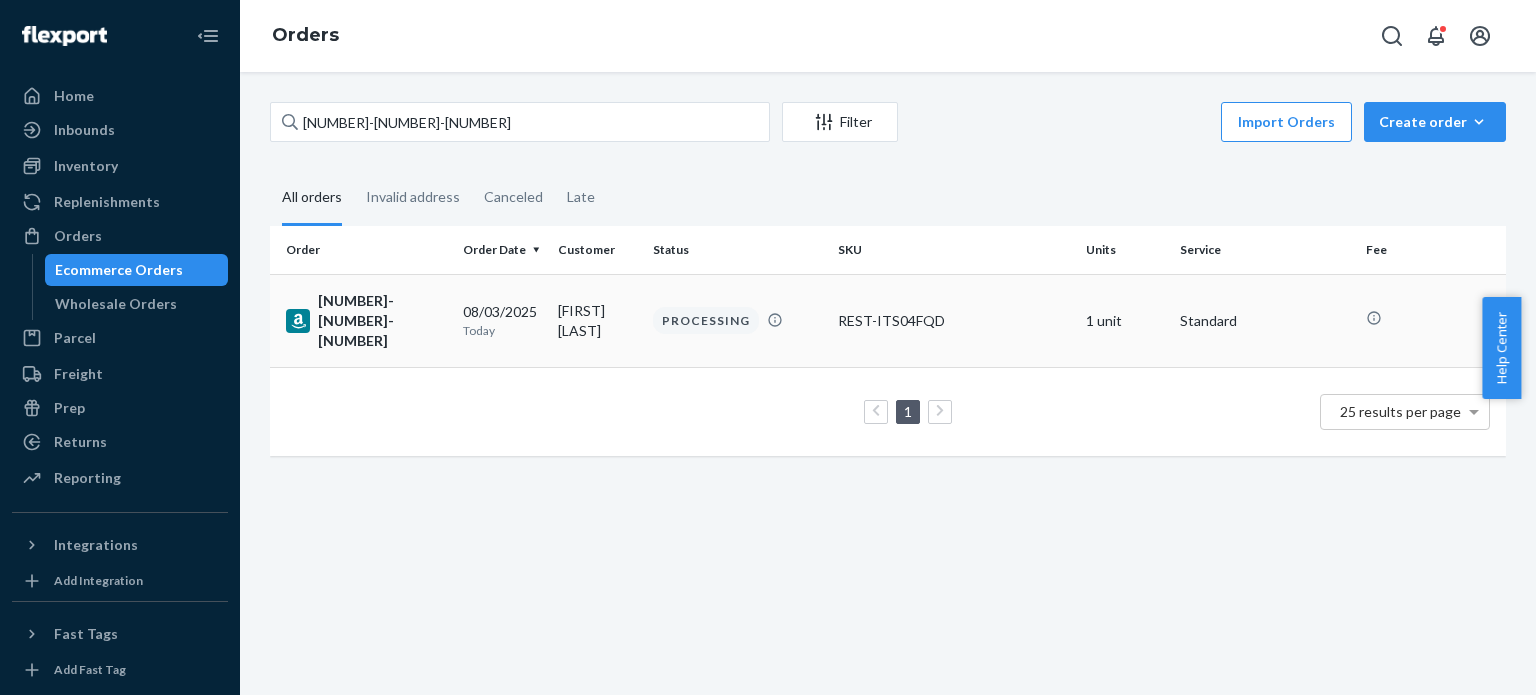 click on "[NUMBER]-[NUMBER]-[NUMBER]" at bounding box center [366, 321] 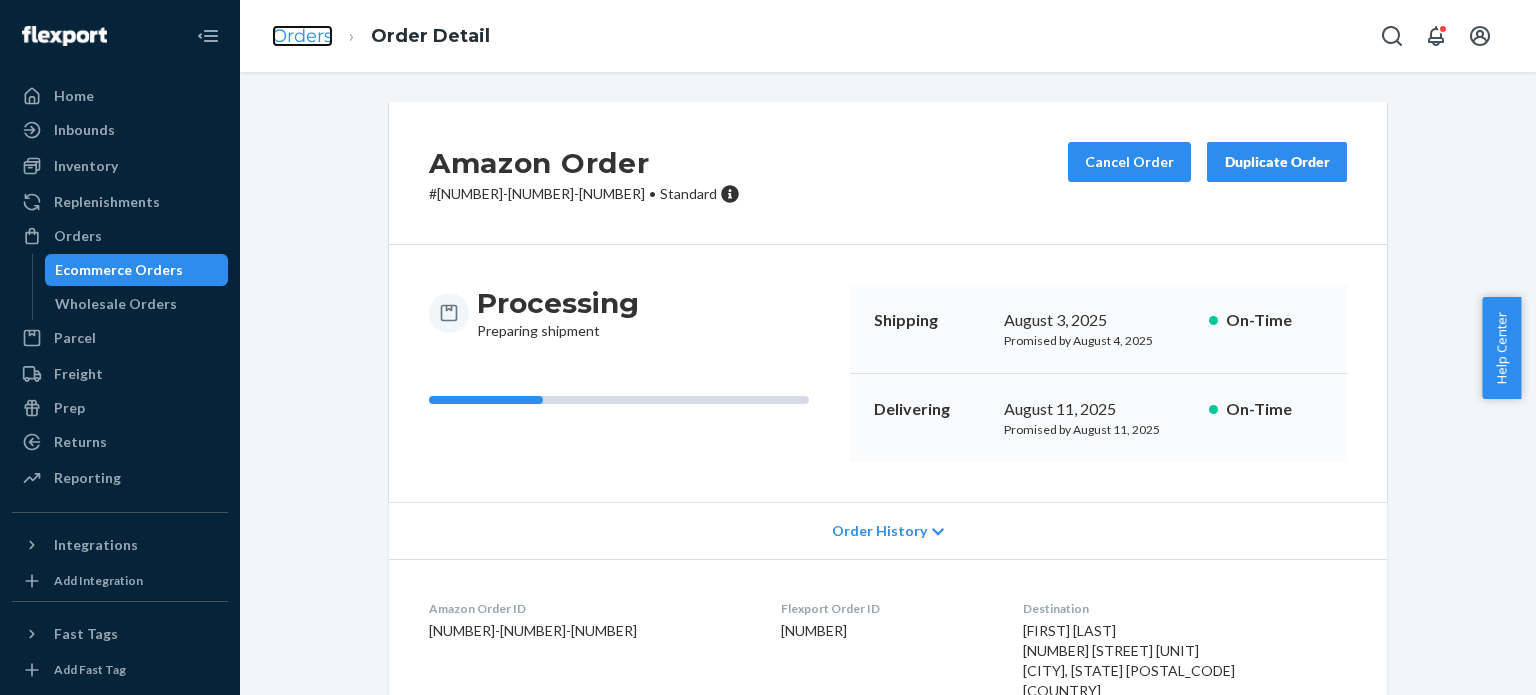 click on "Orders" at bounding box center [302, 36] 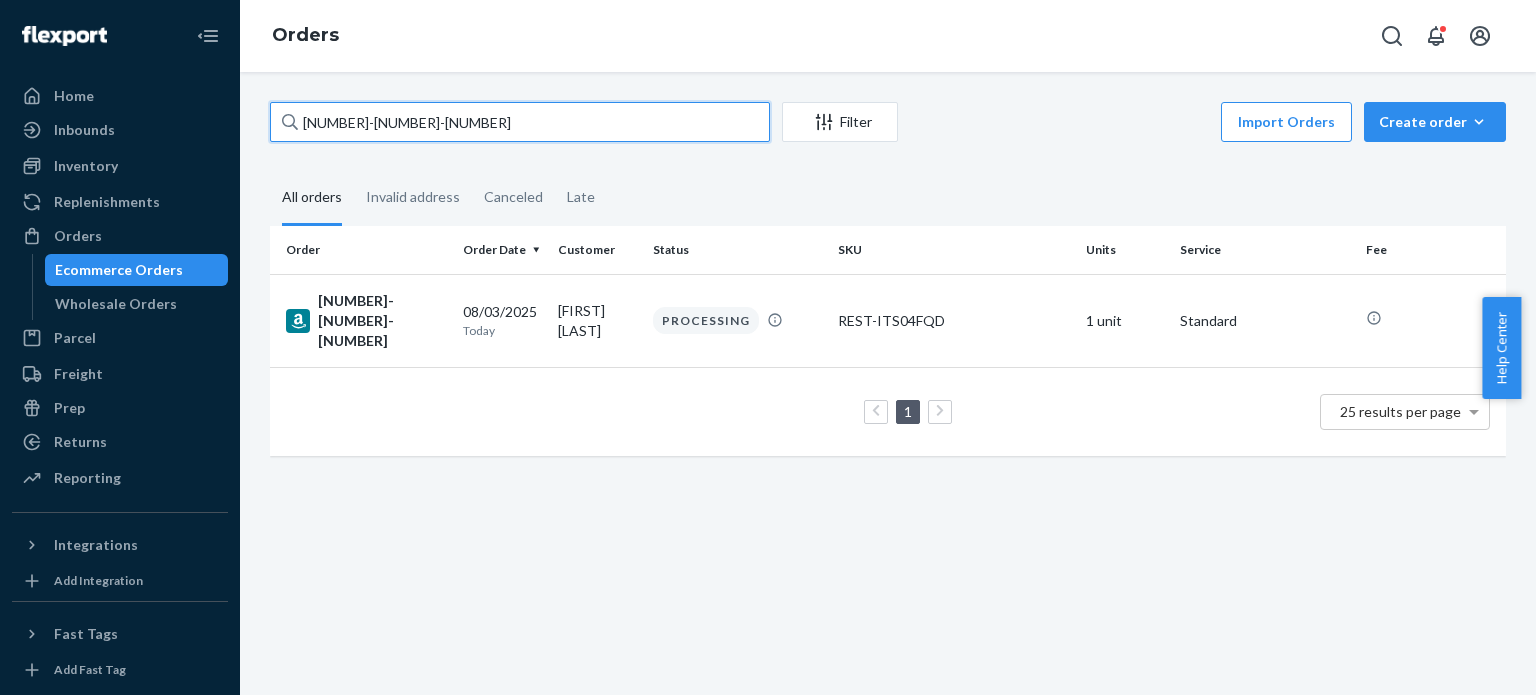 click on "[NUMBER]-[NUMBER]-[NUMBER]" at bounding box center (520, 122) 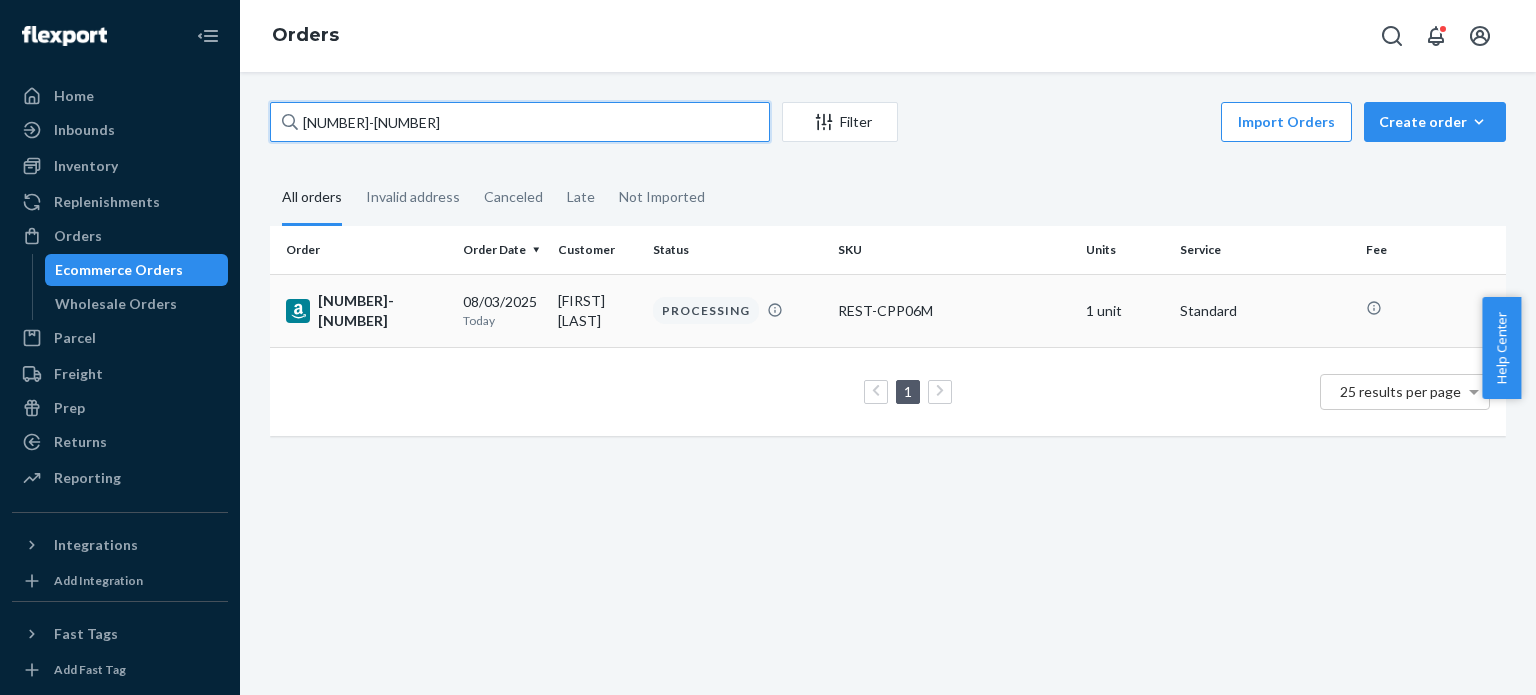 type on "[NUMBER]-[NUMBER]" 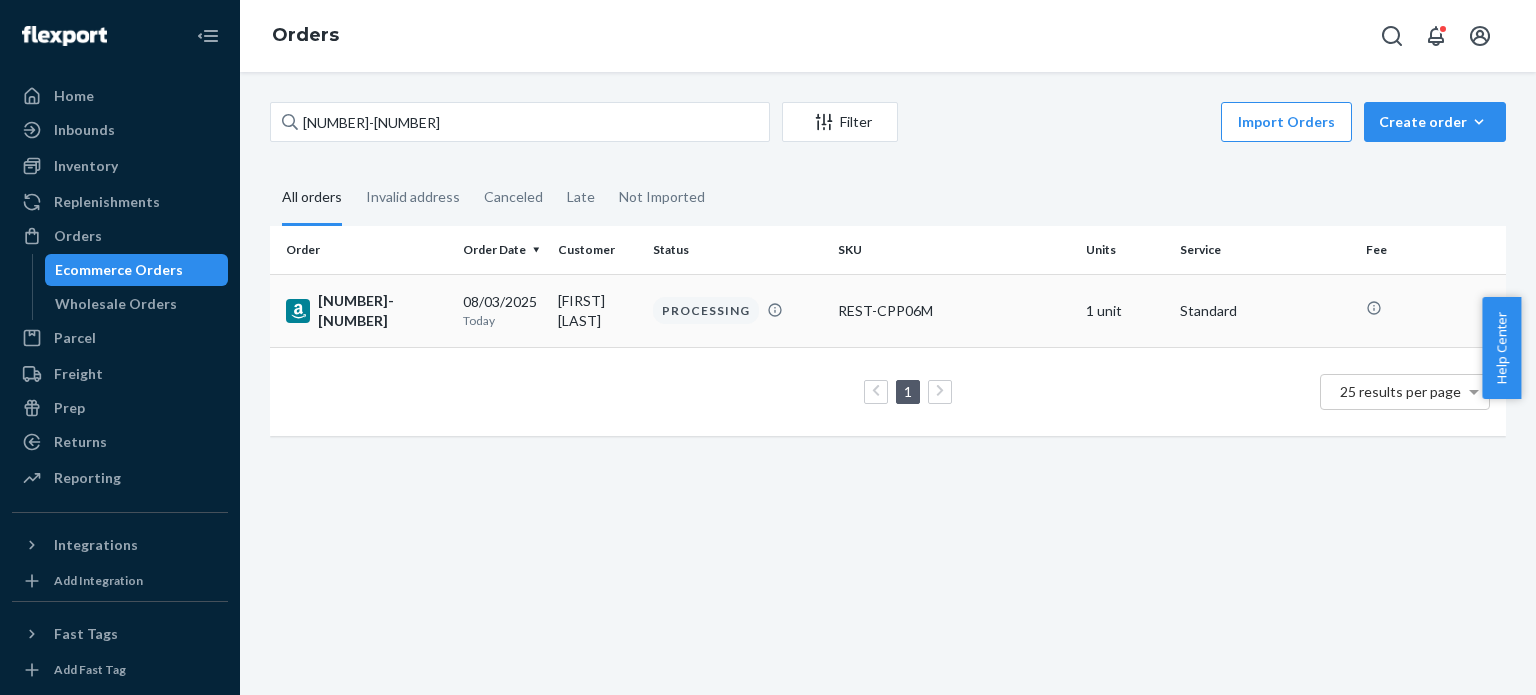 click on "[NUMBER]-[NUMBER]" at bounding box center (366, 311) 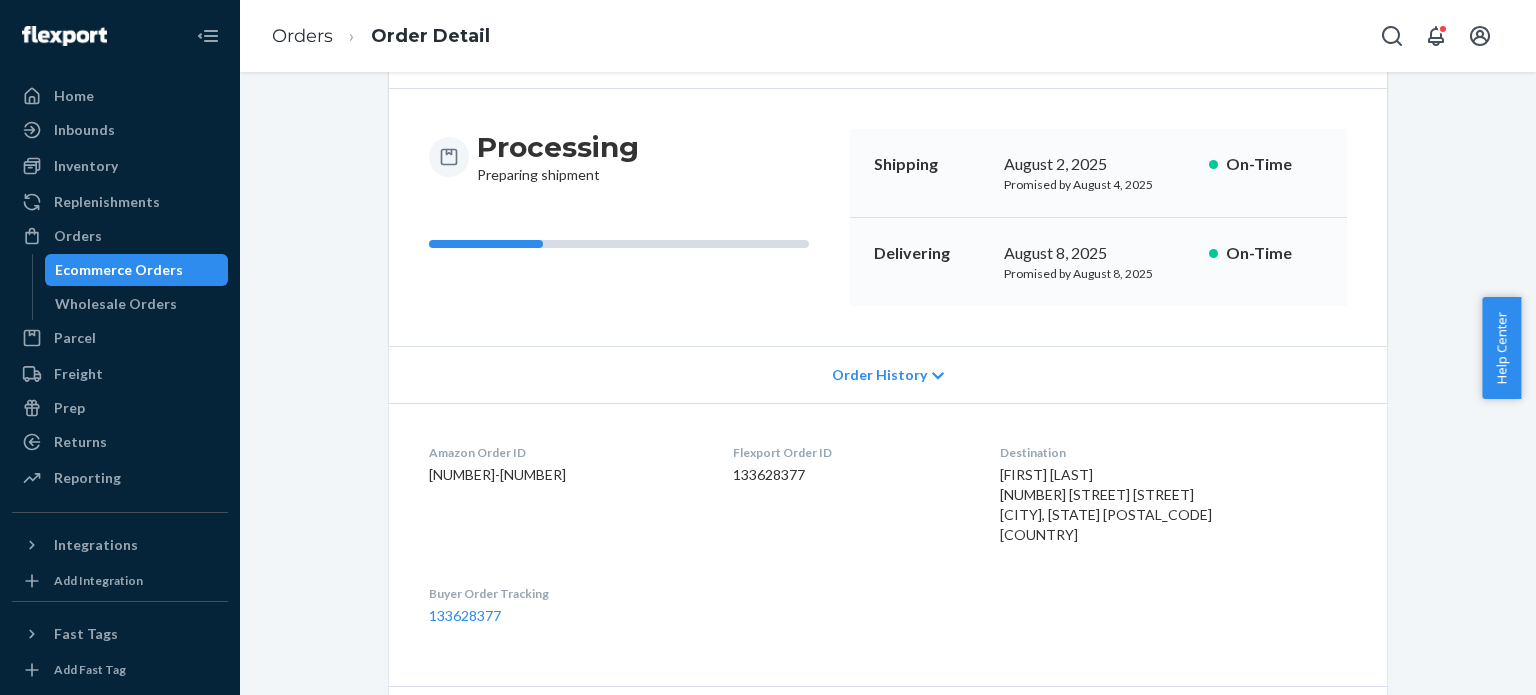 scroll, scrollTop: 0, scrollLeft: 0, axis: both 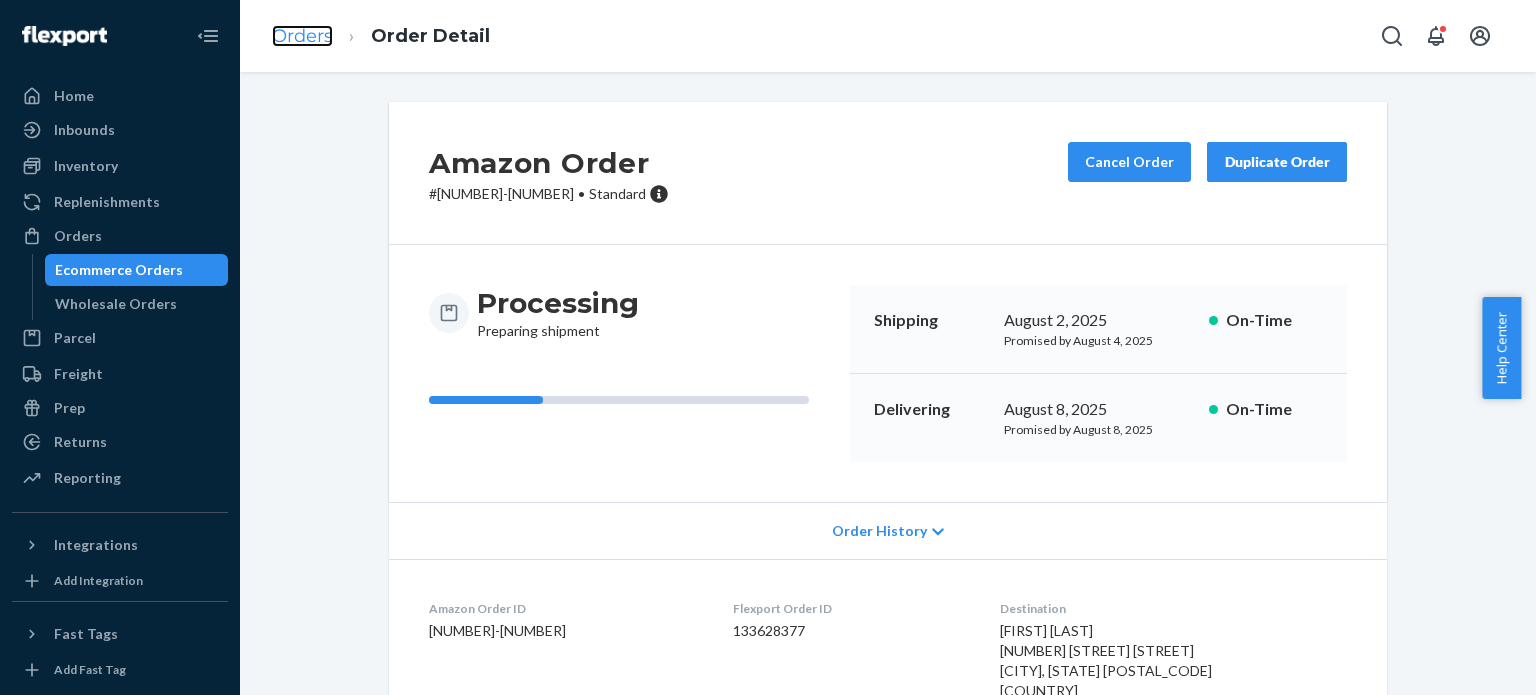 click on "Orders" at bounding box center (302, 36) 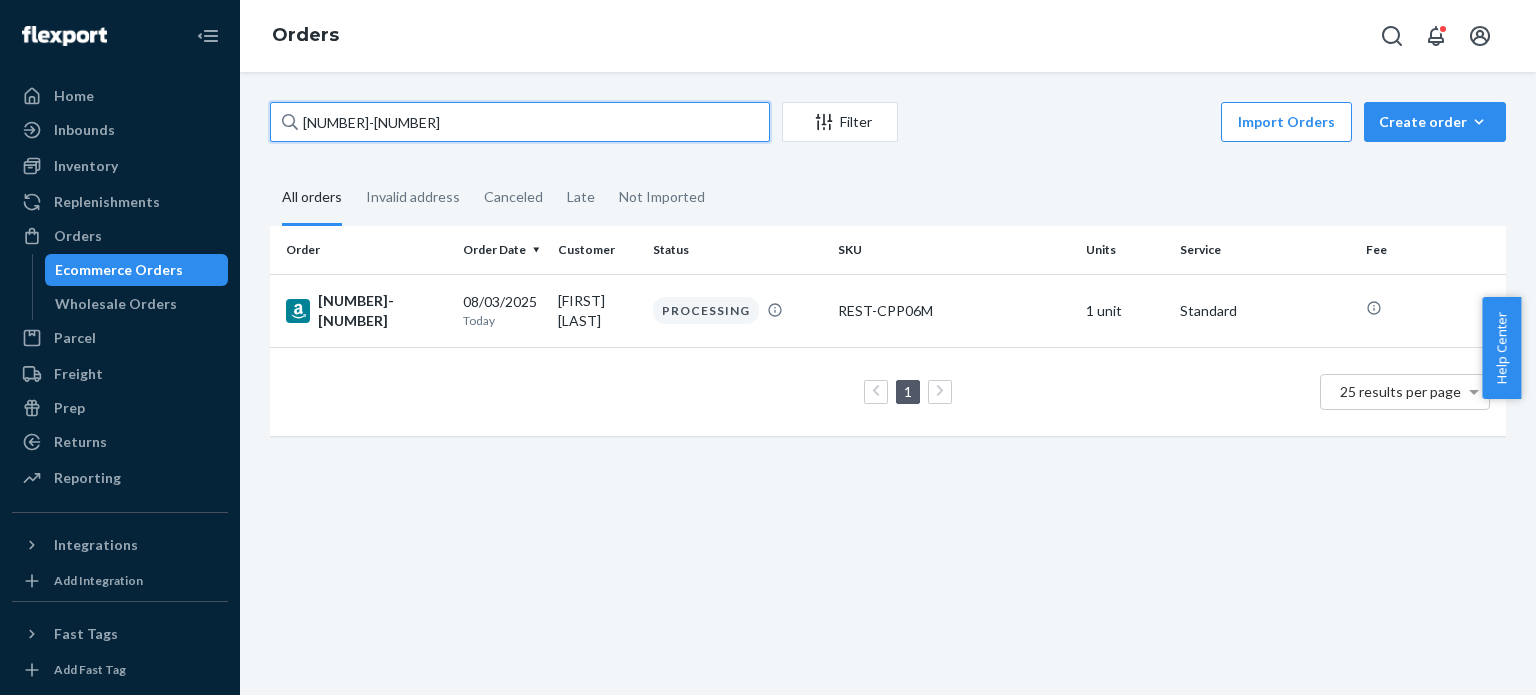 click on "[NUMBER]-[NUMBER]" at bounding box center (520, 122) 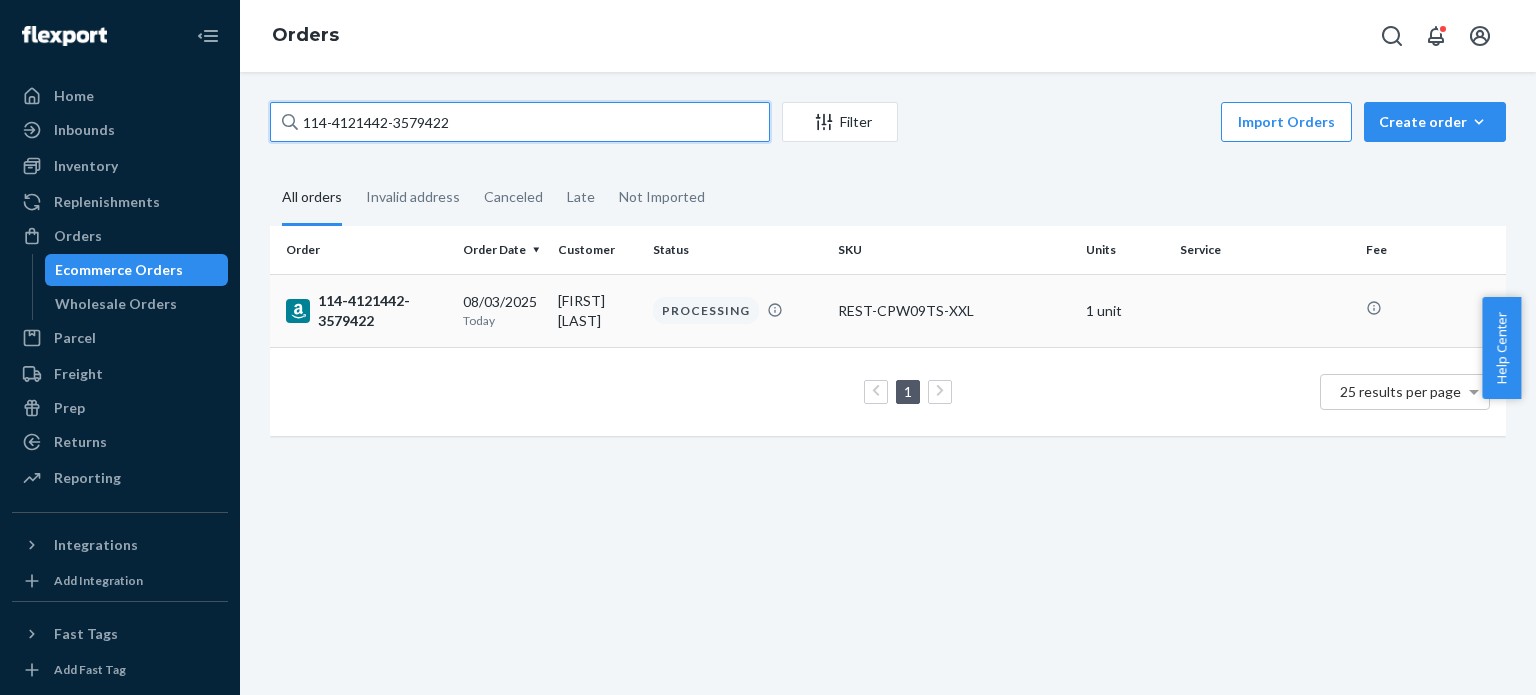 type on "114-4121442-3579422" 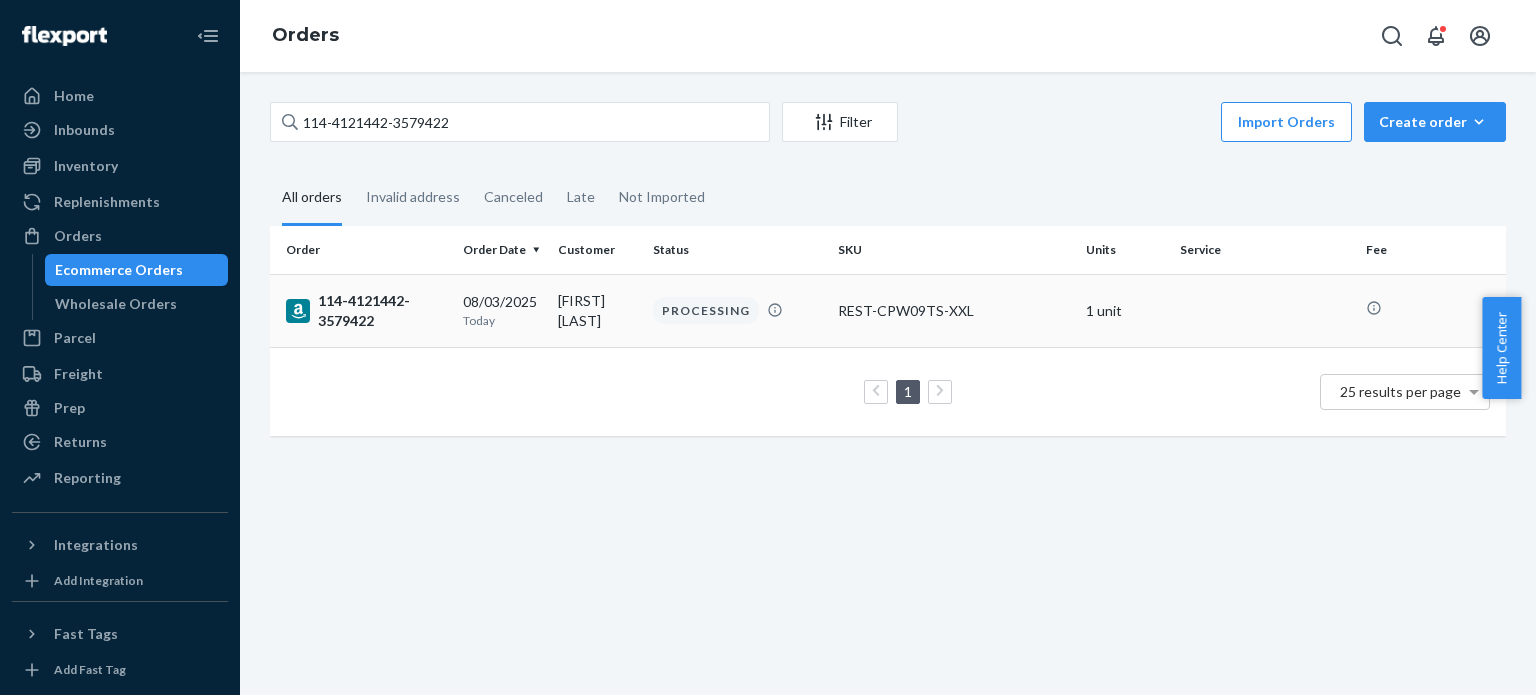 click on "114-4121442-3579422" at bounding box center (366, 311) 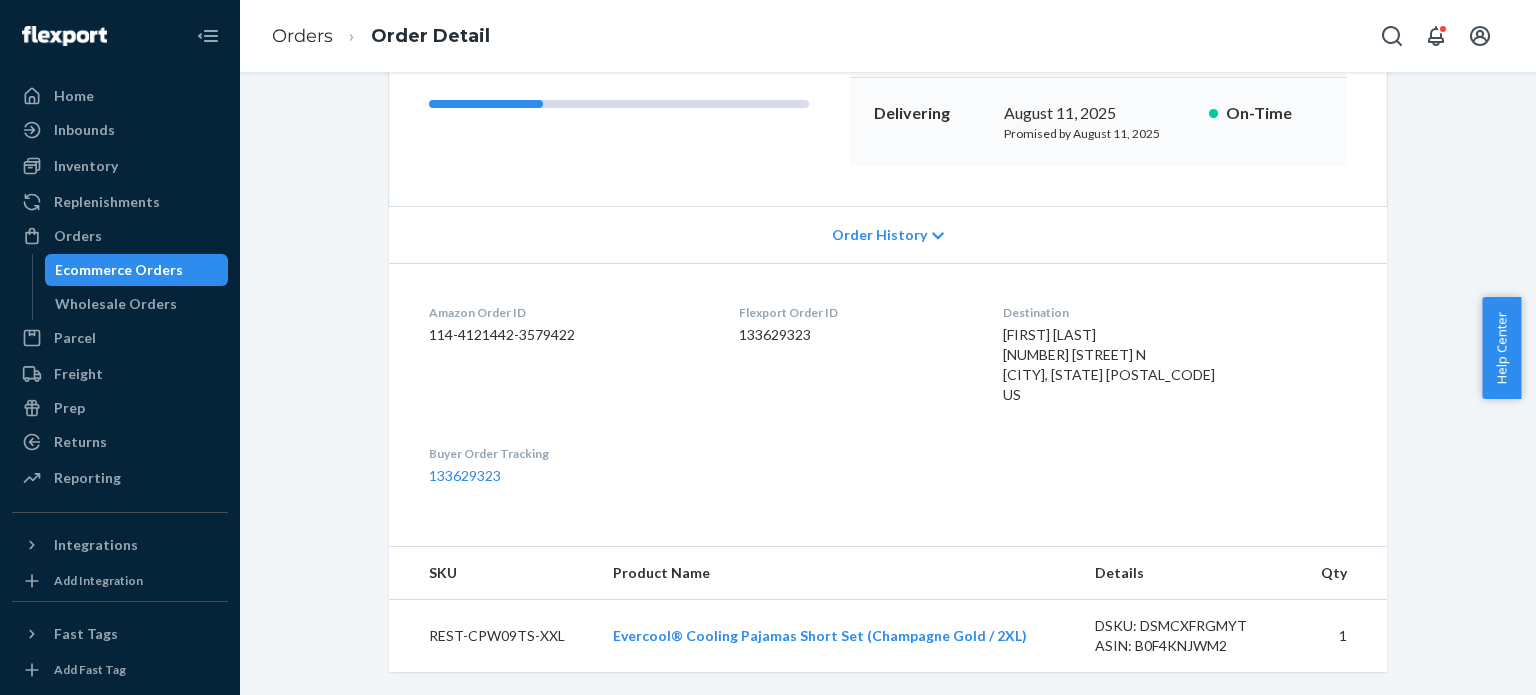 scroll, scrollTop: 0, scrollLeft: 0, axis: both 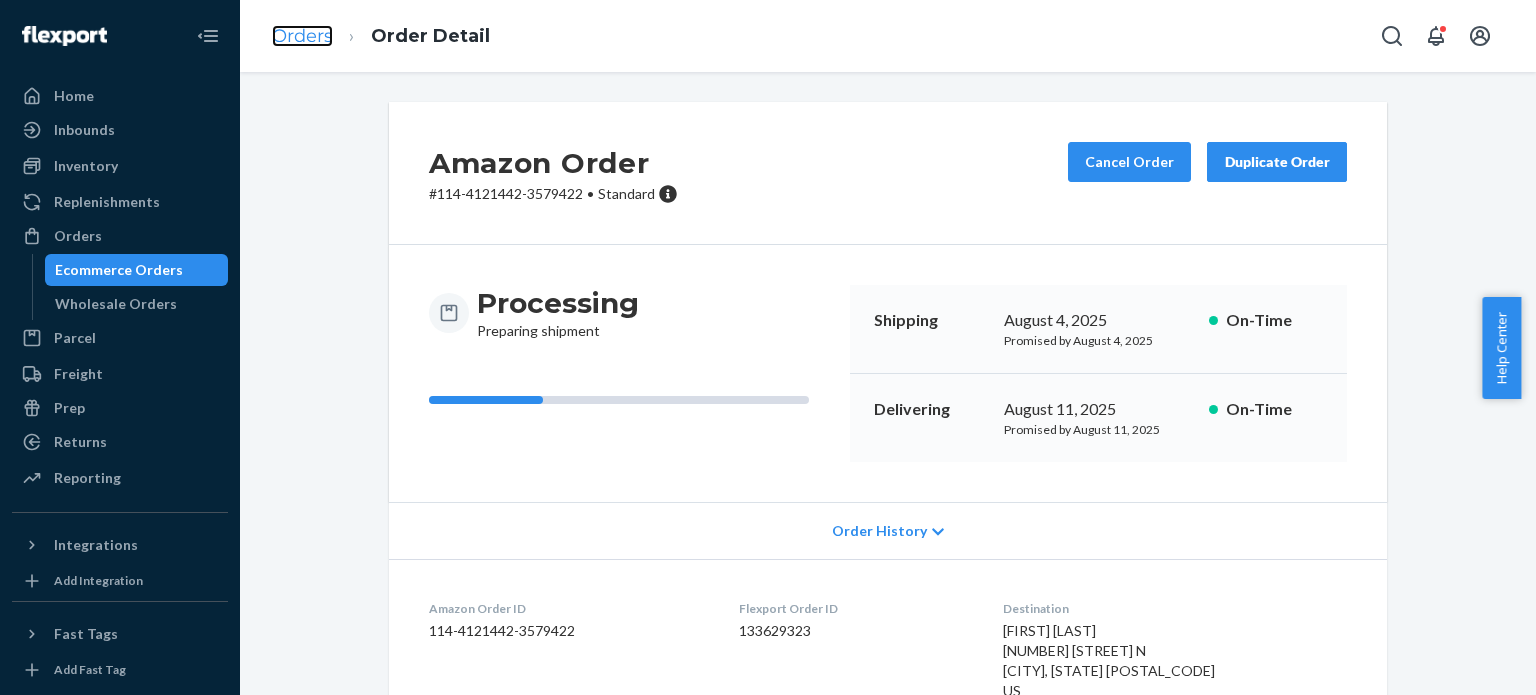 click on "Orders" at bounding box center [302, 36] 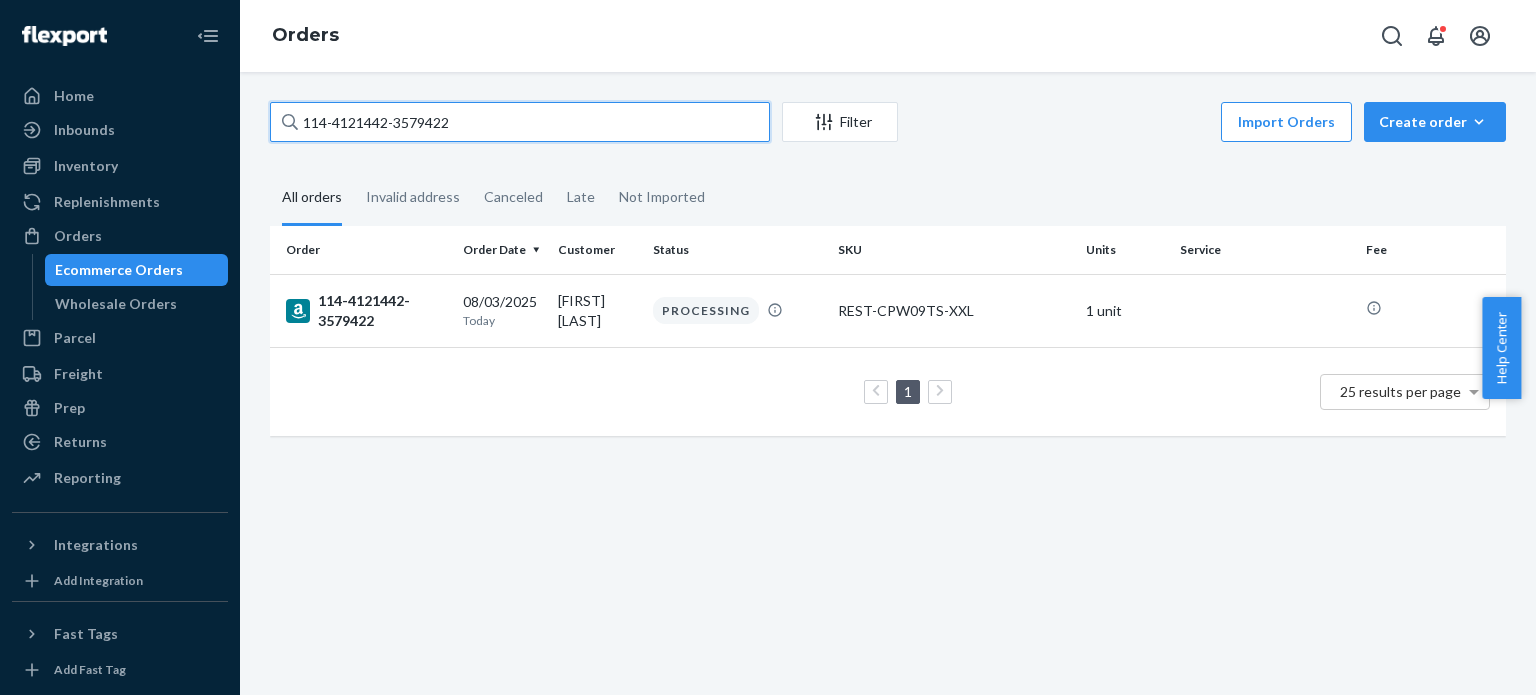 click on "114-4121442-3579422" at bounding box center (520, 122) 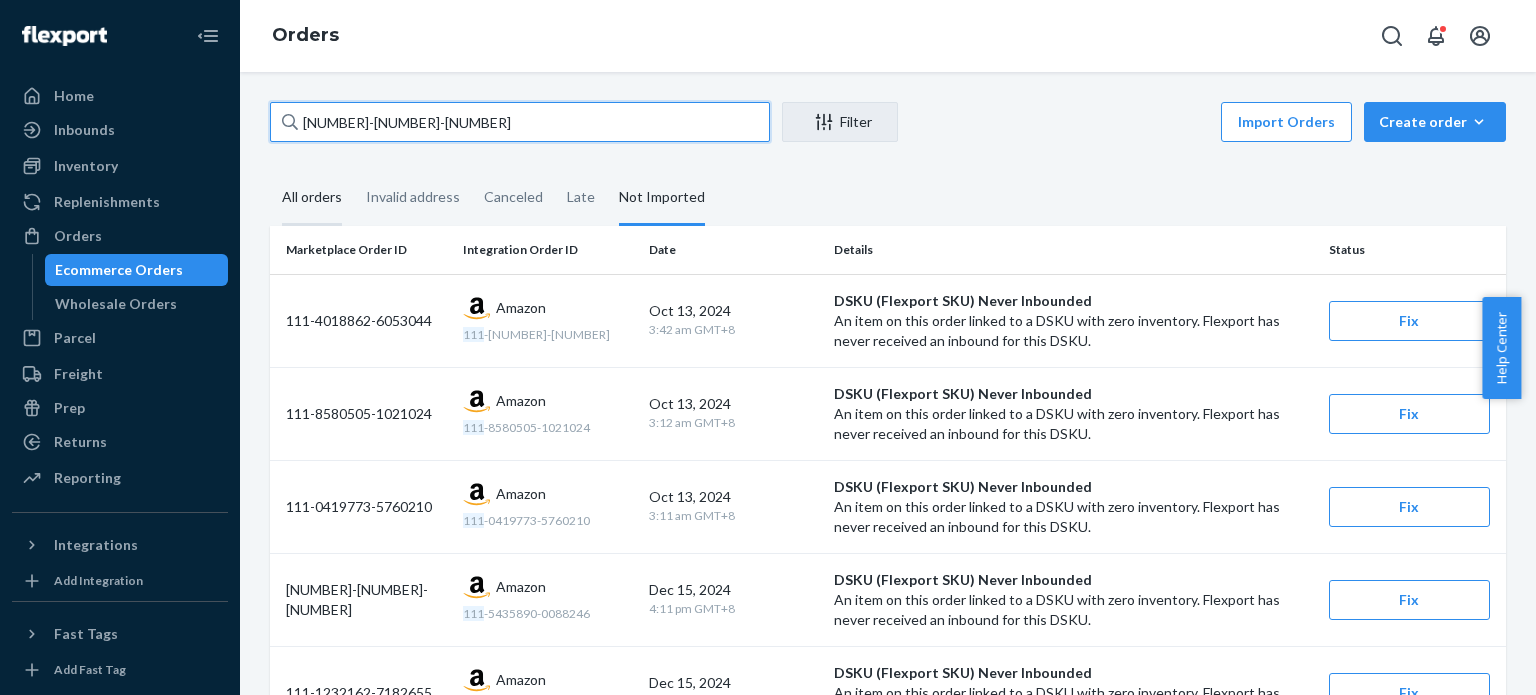 type on "[NUMBER]-[NUMBER]-[NUMBER]" 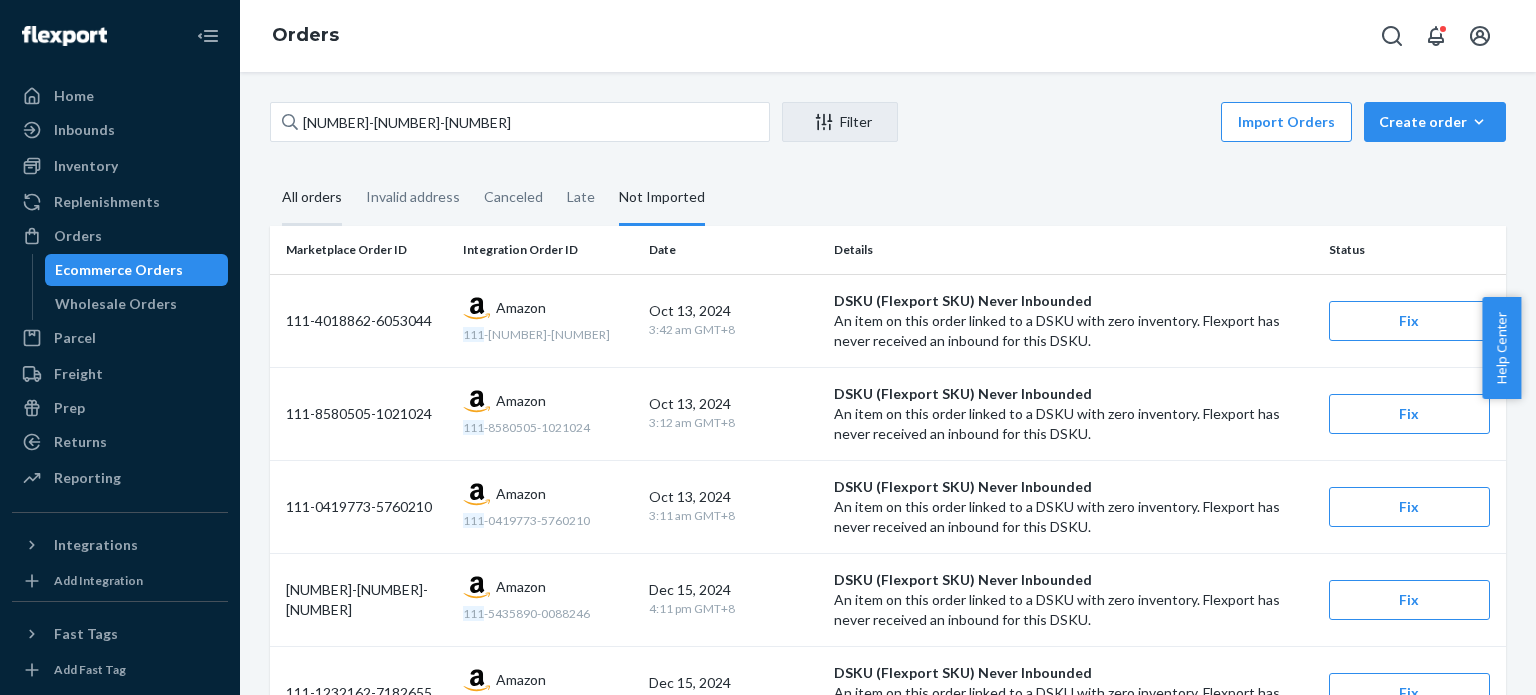 click on "All orders" at bounding box center (312, 198) 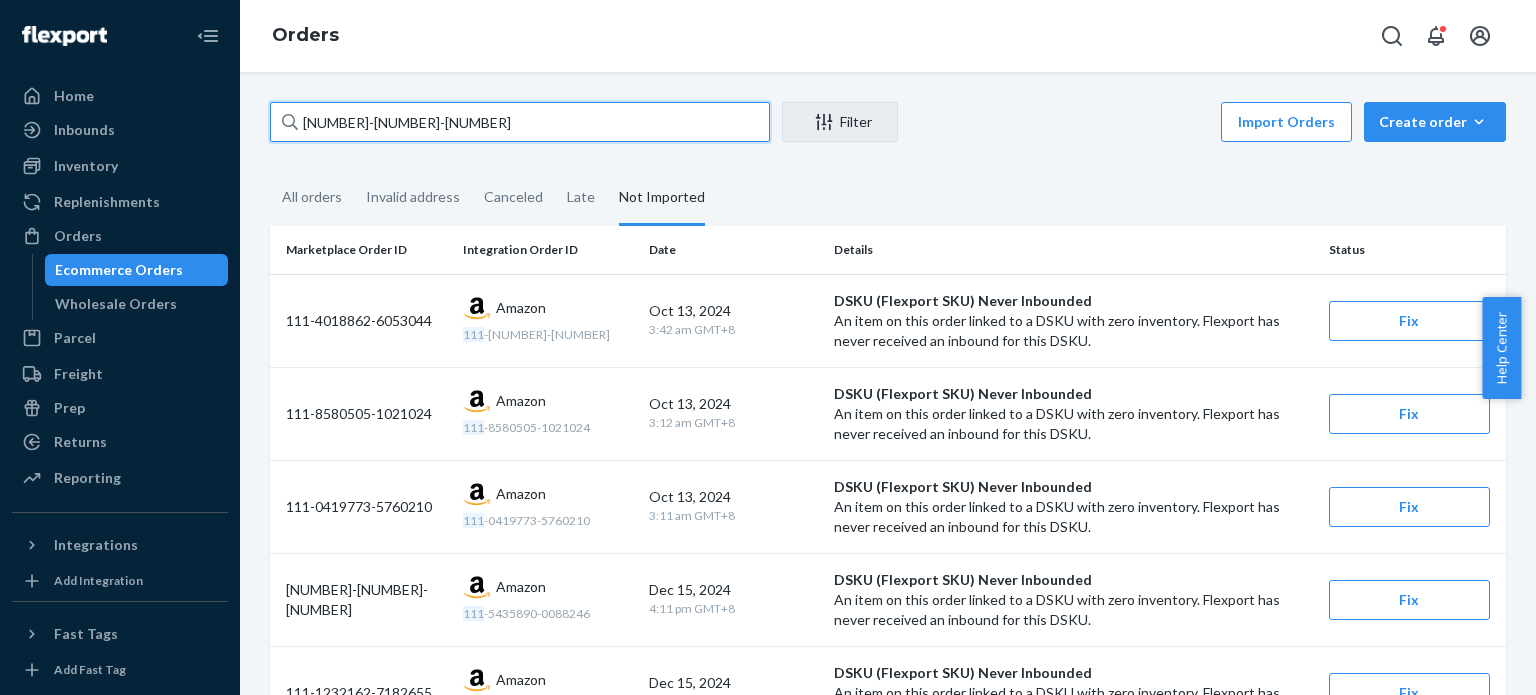 click on "[NUMBER]-[NUMBER]-[NUMBER]" at bounding box center [520, 122] 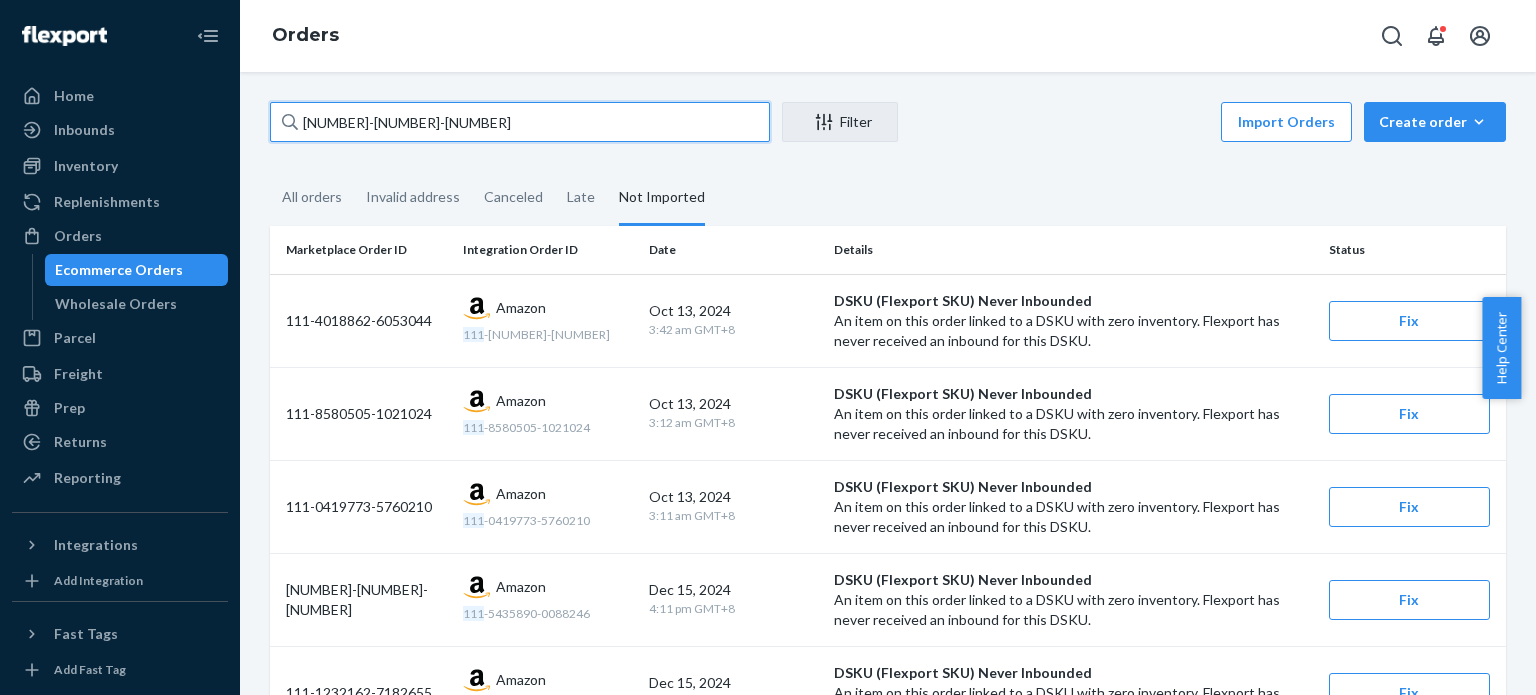 click on "[NUMBER]-[NUMBER]-[NUMBER]" at bounding box center [520, 122] 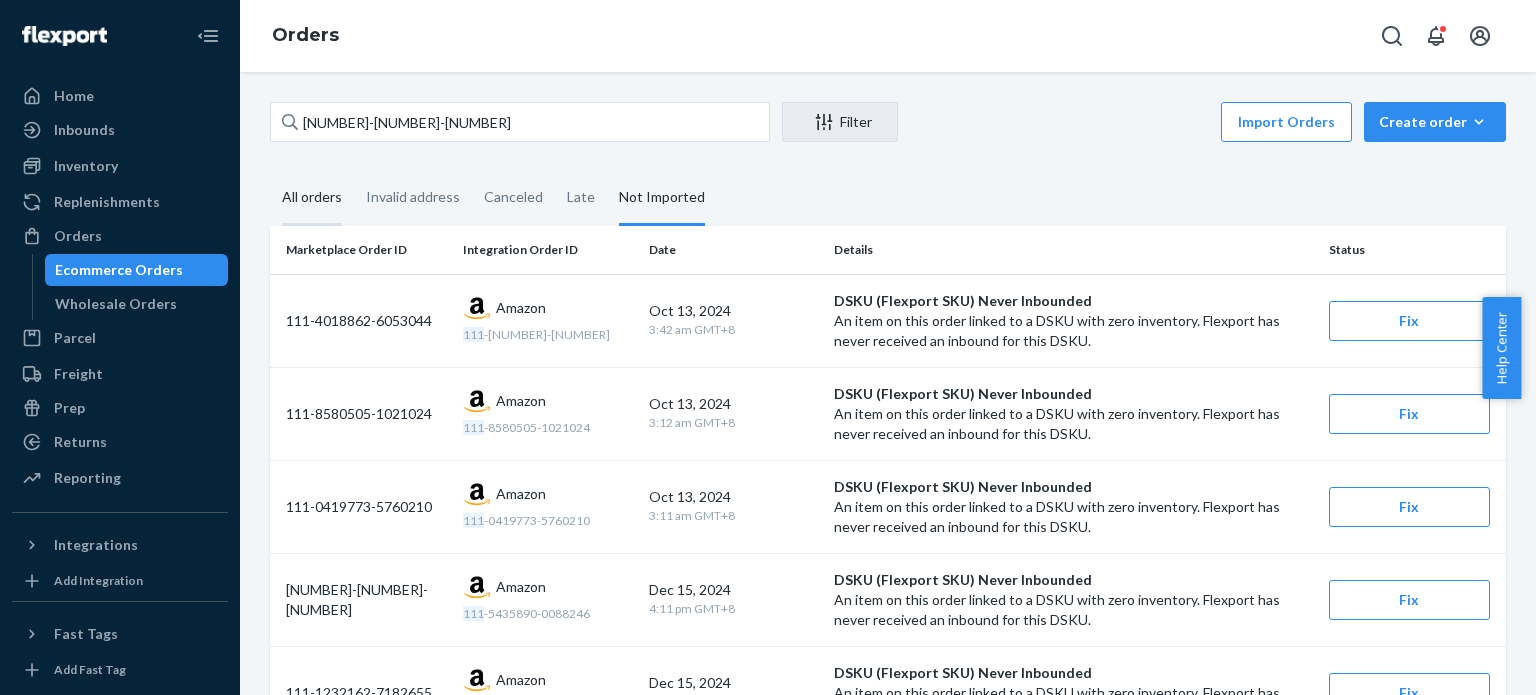 click on "All orders" at bounding box center [312, 198] 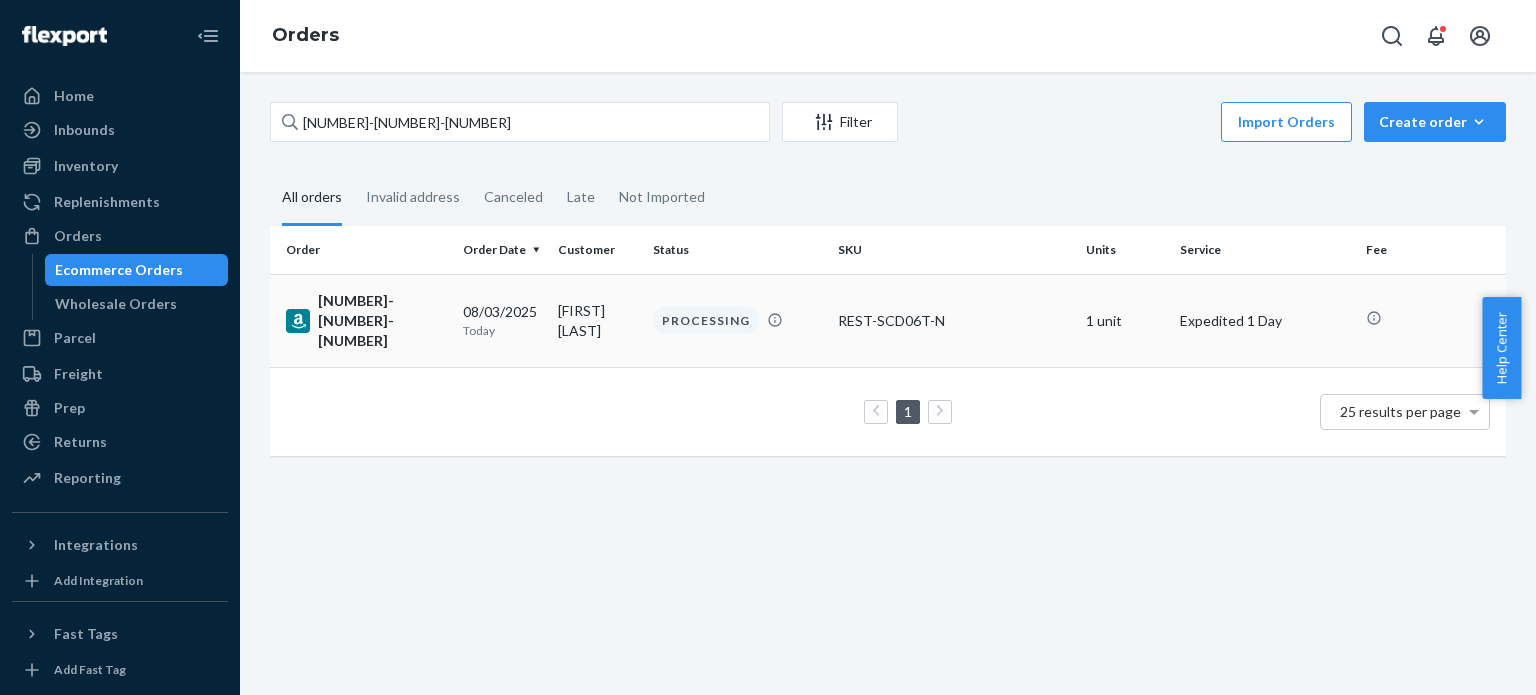 click on "[NUMBER]-[NUMBER]-[NUMBER]" at bounding box center (366, 321) 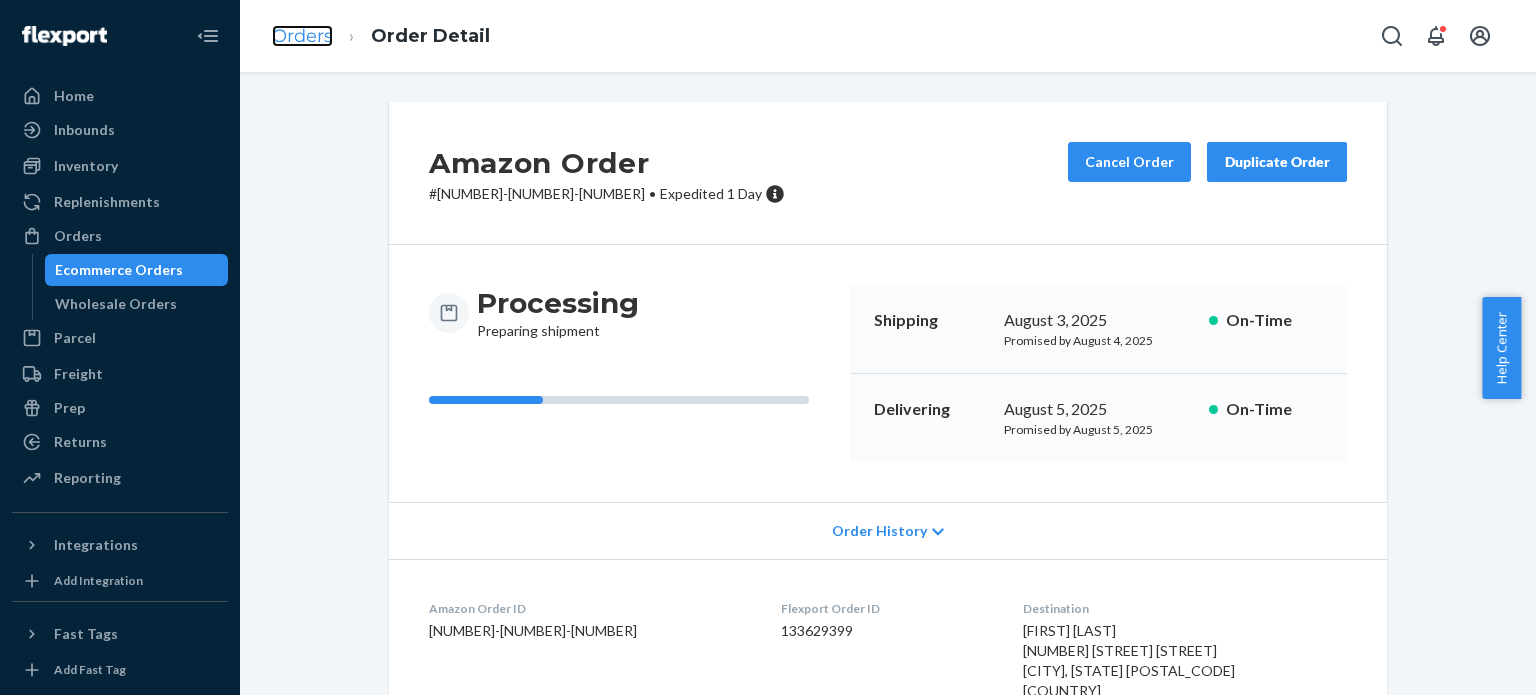 click on "Orders" at bounding box center (302, 36) 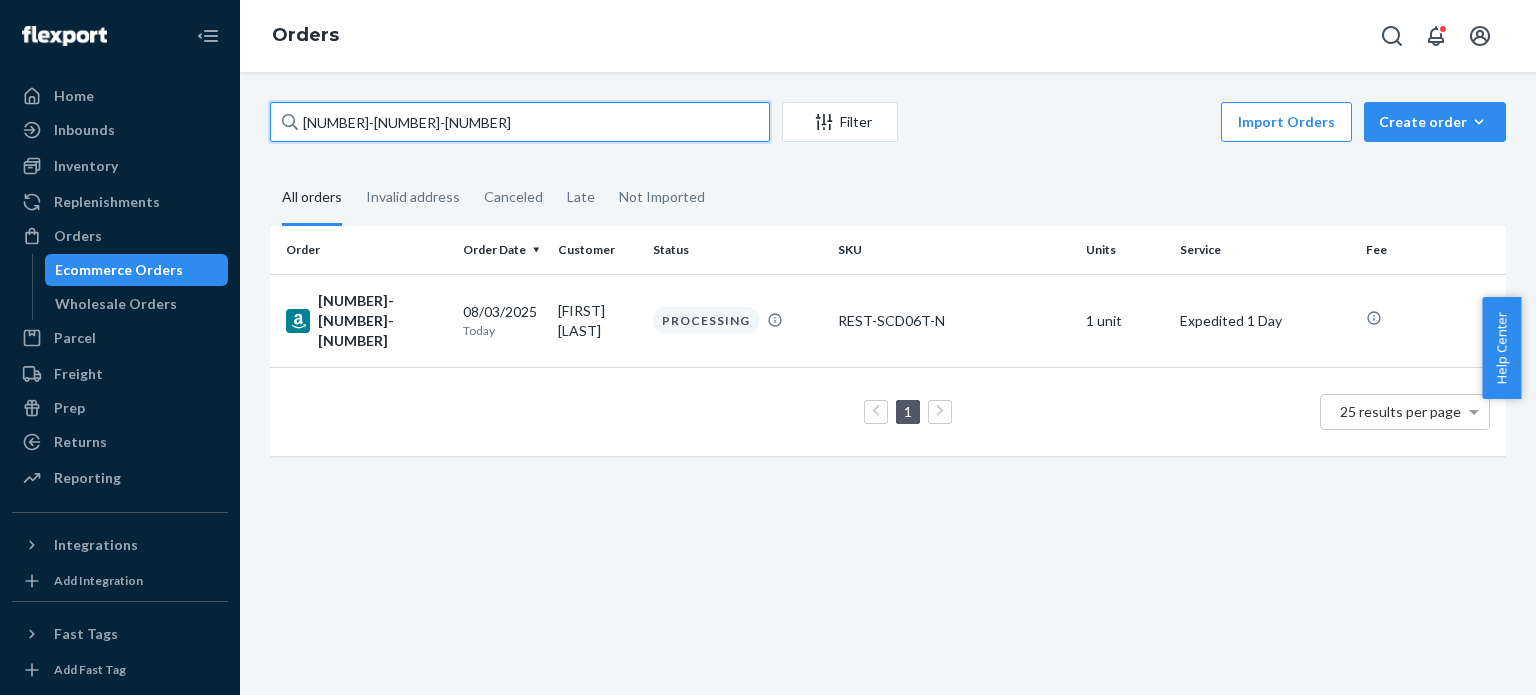 click on "[NUMBER]-[NUMBER]-[NUMBER]" at bounding box center (520, 122) 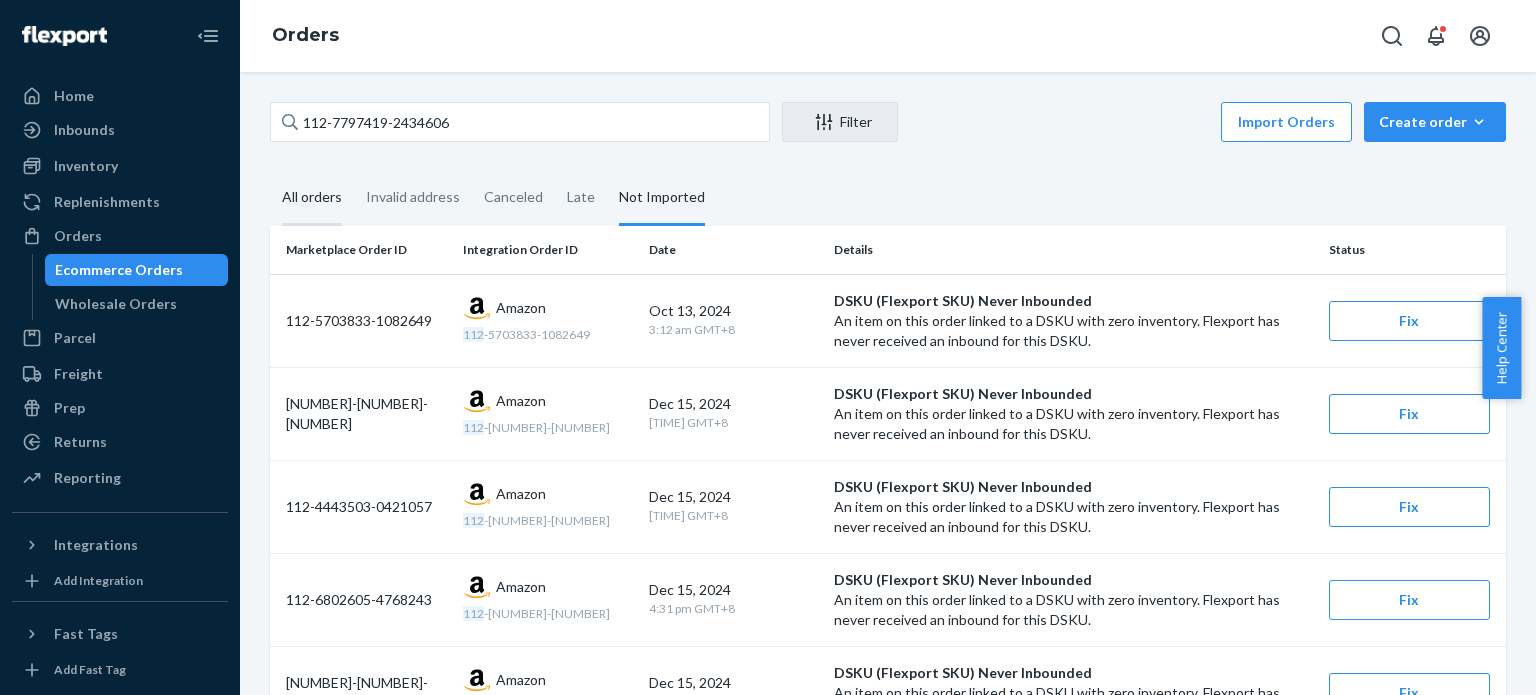 click on "All orders" at bounding box center [312, 198] 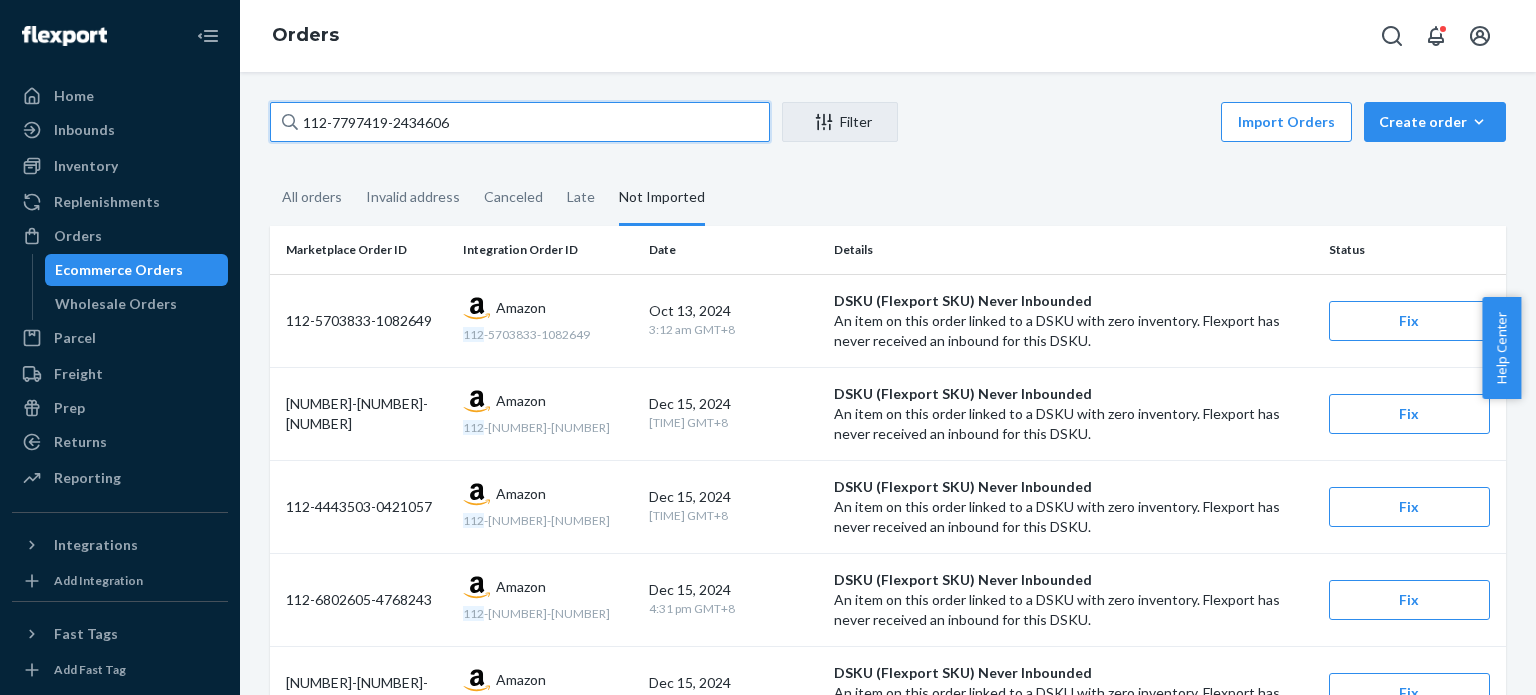click on "112-7797419-2434606" at bounding box center [520, 122] 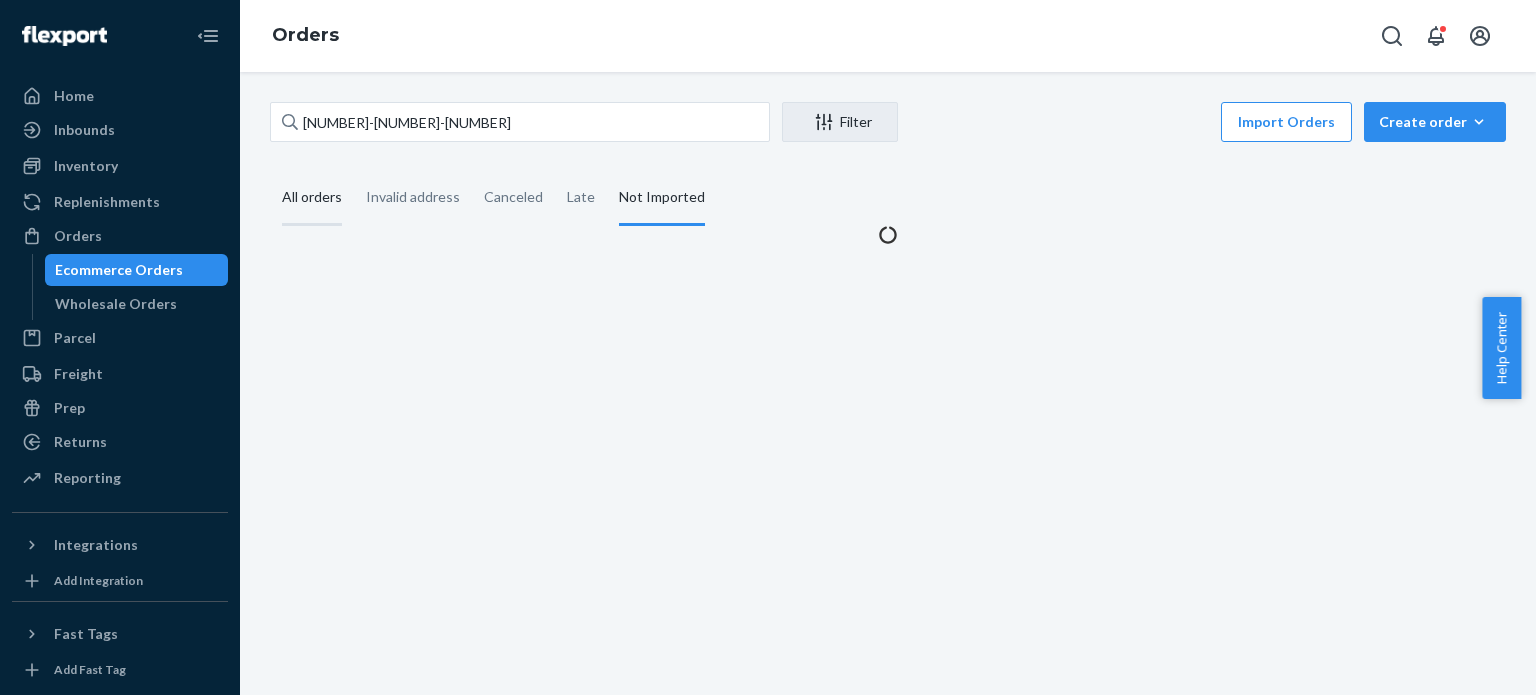 click on "All orders" at bounding box center (312, 198) 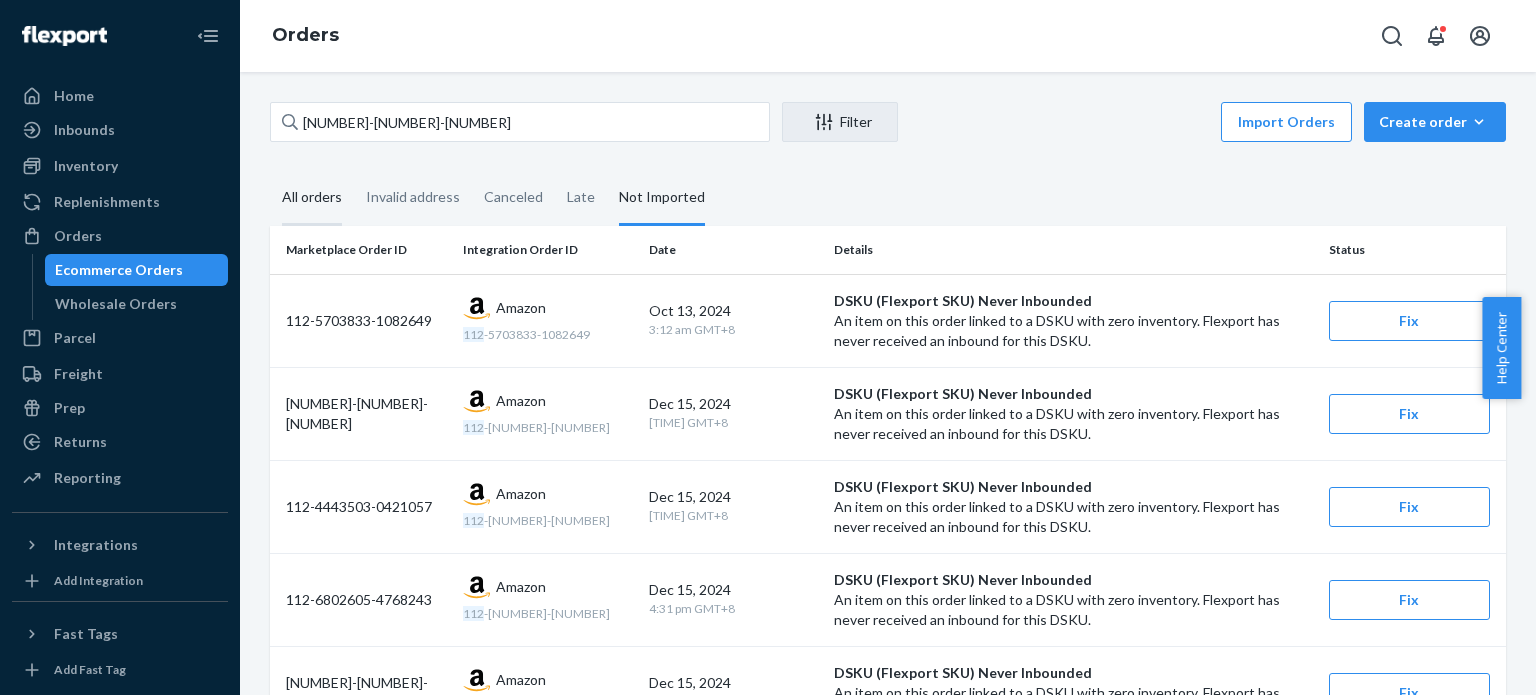 click on "All orders" at bounding box center (312, 198) 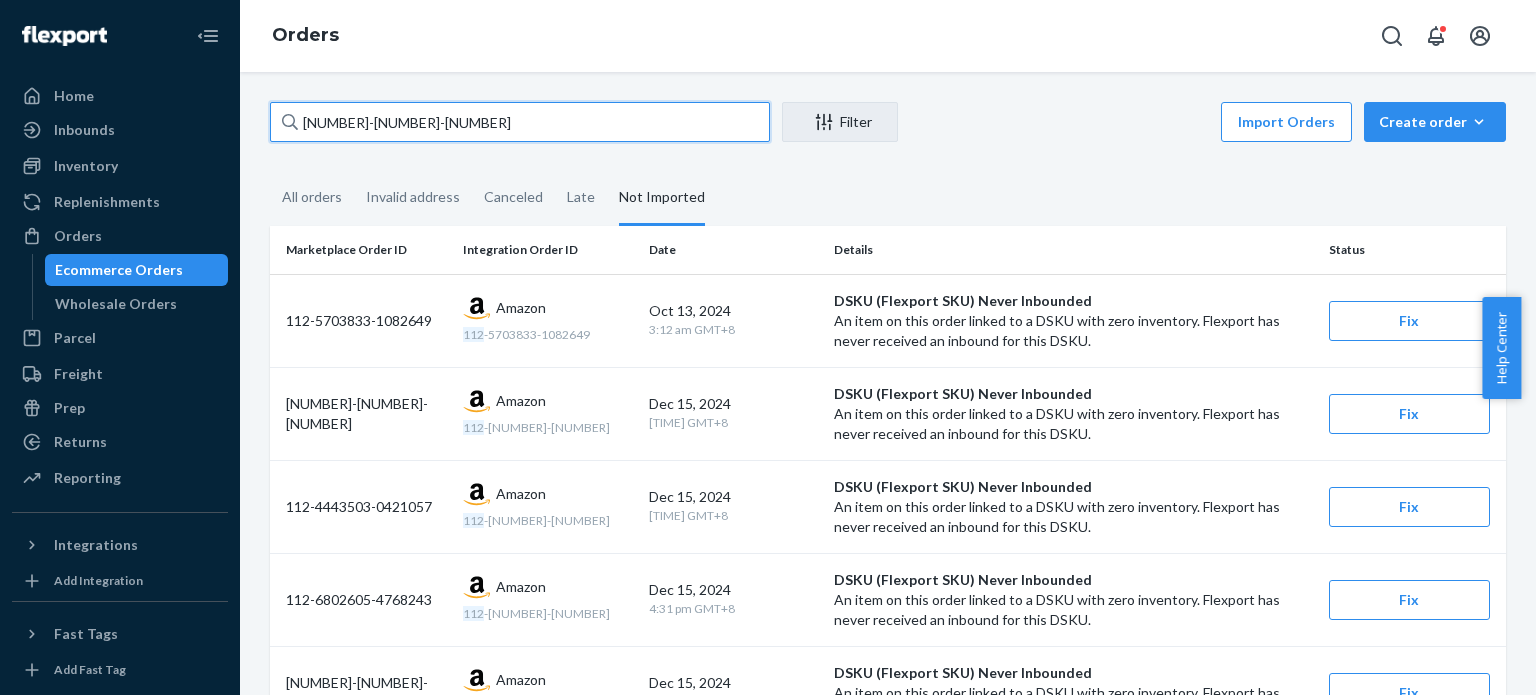 click on "[NUMBER]-[NUMBER]-[NUMBER]" at bounding box center (520, 122) 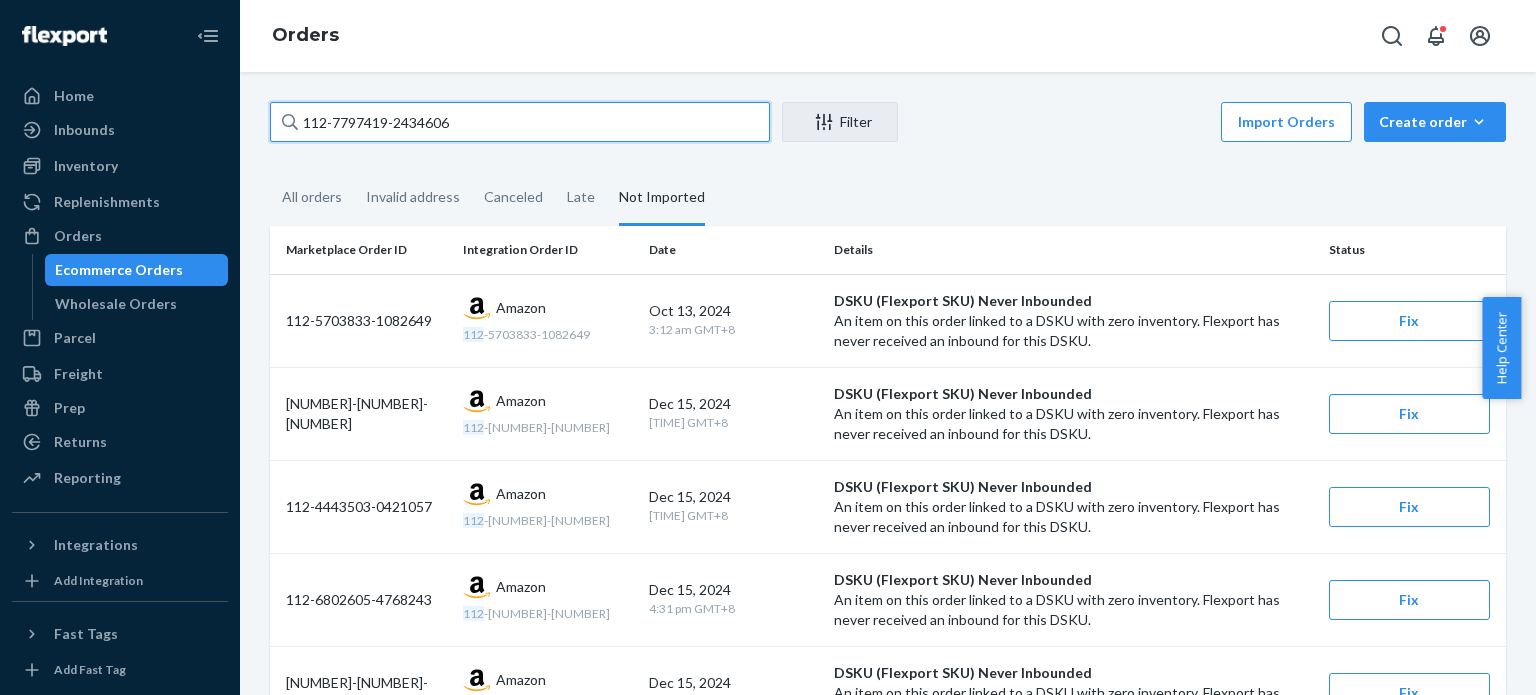 type on "112-7797419-2434606" 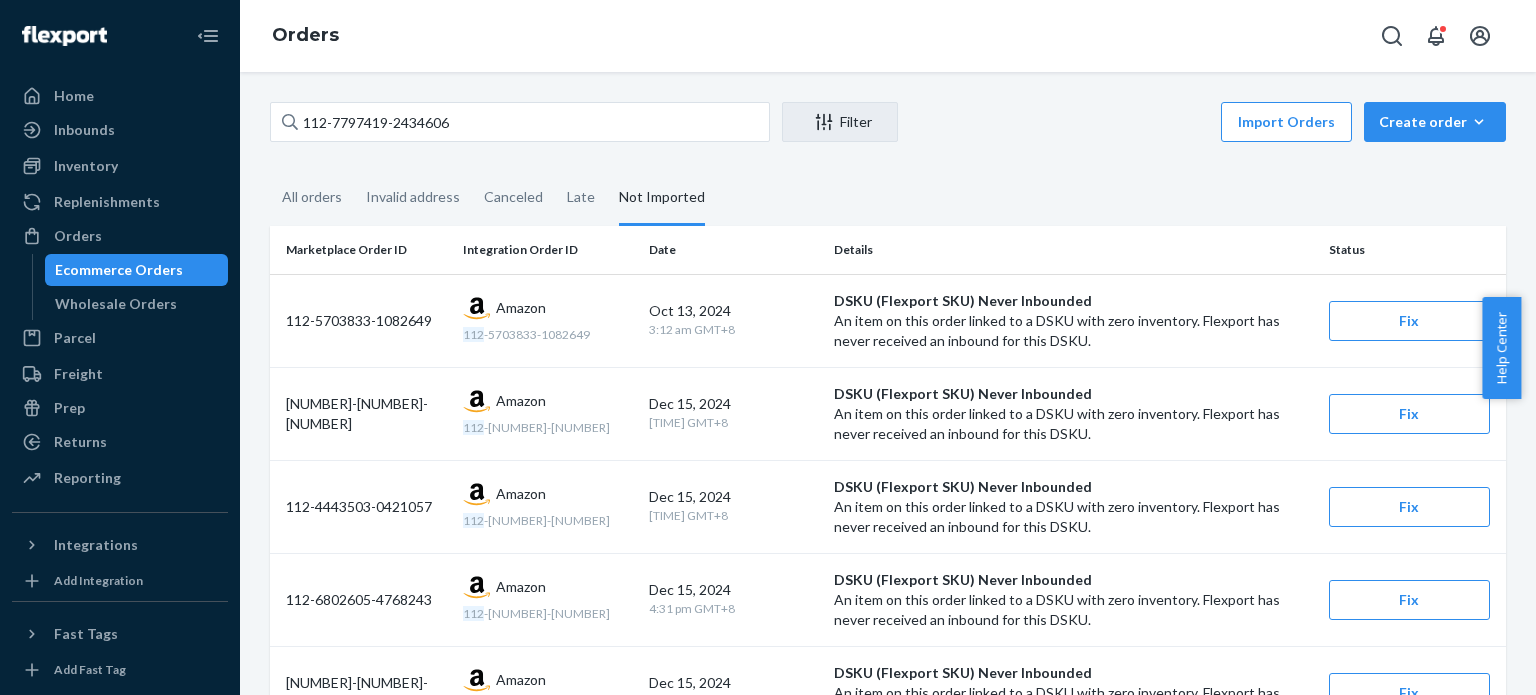 click on "Orders" at bounding box center [888, 36] 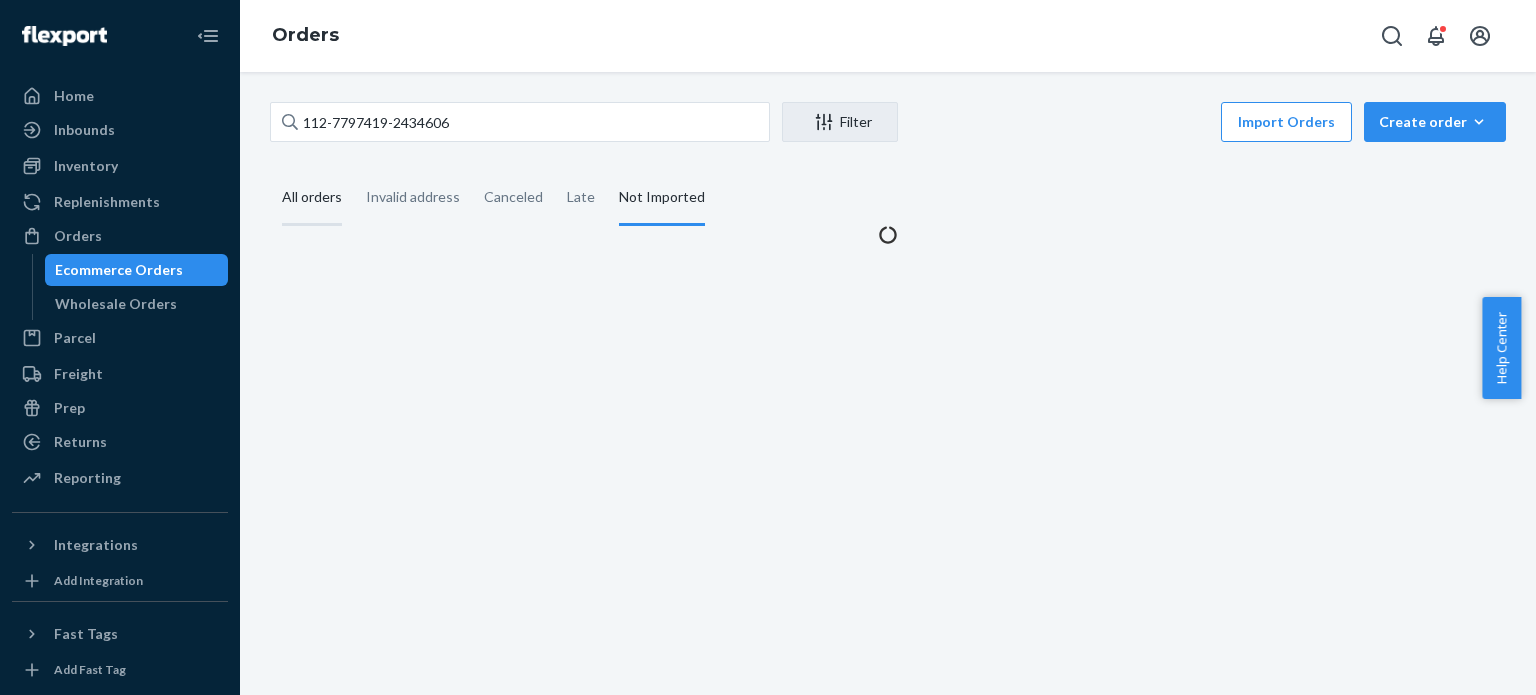 click on "All orders" at bounding box center (312, 198) 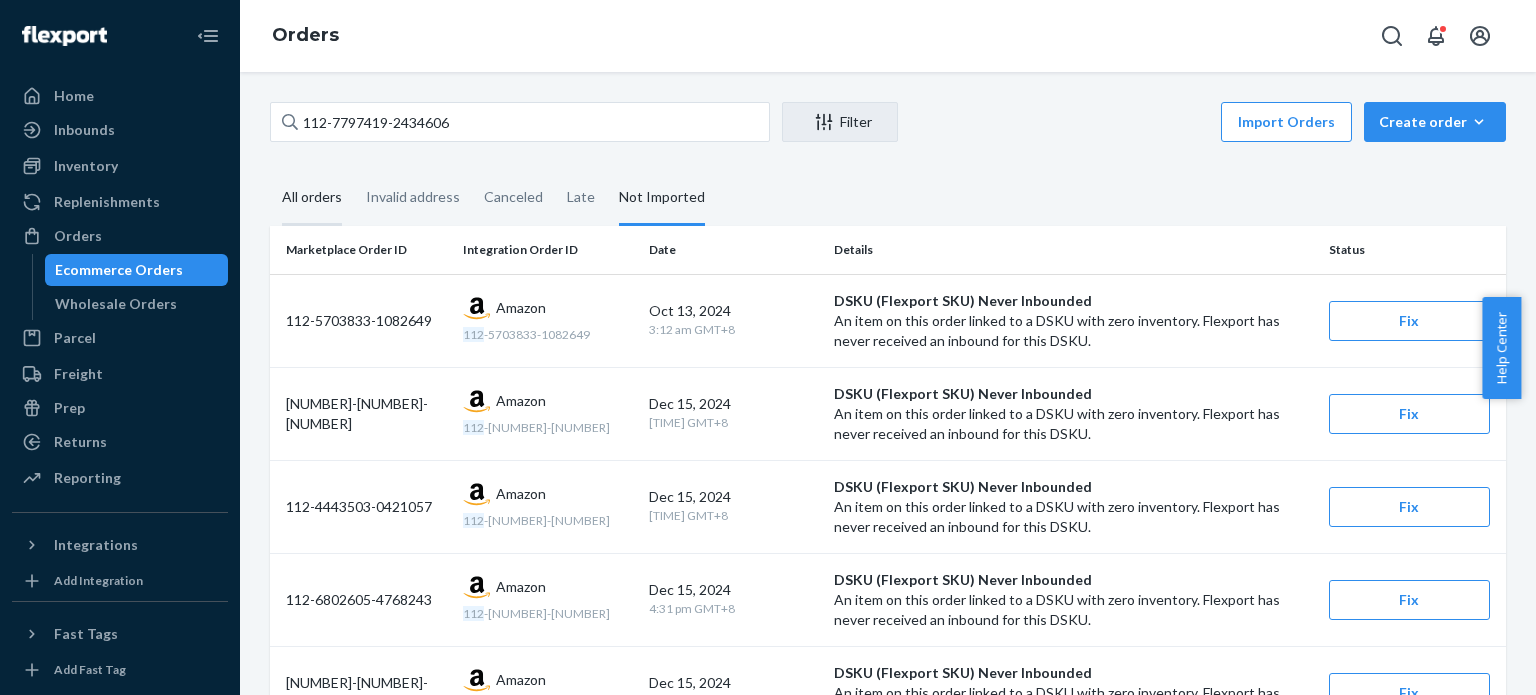 click on "All orders" at bounding box center [312, 198] 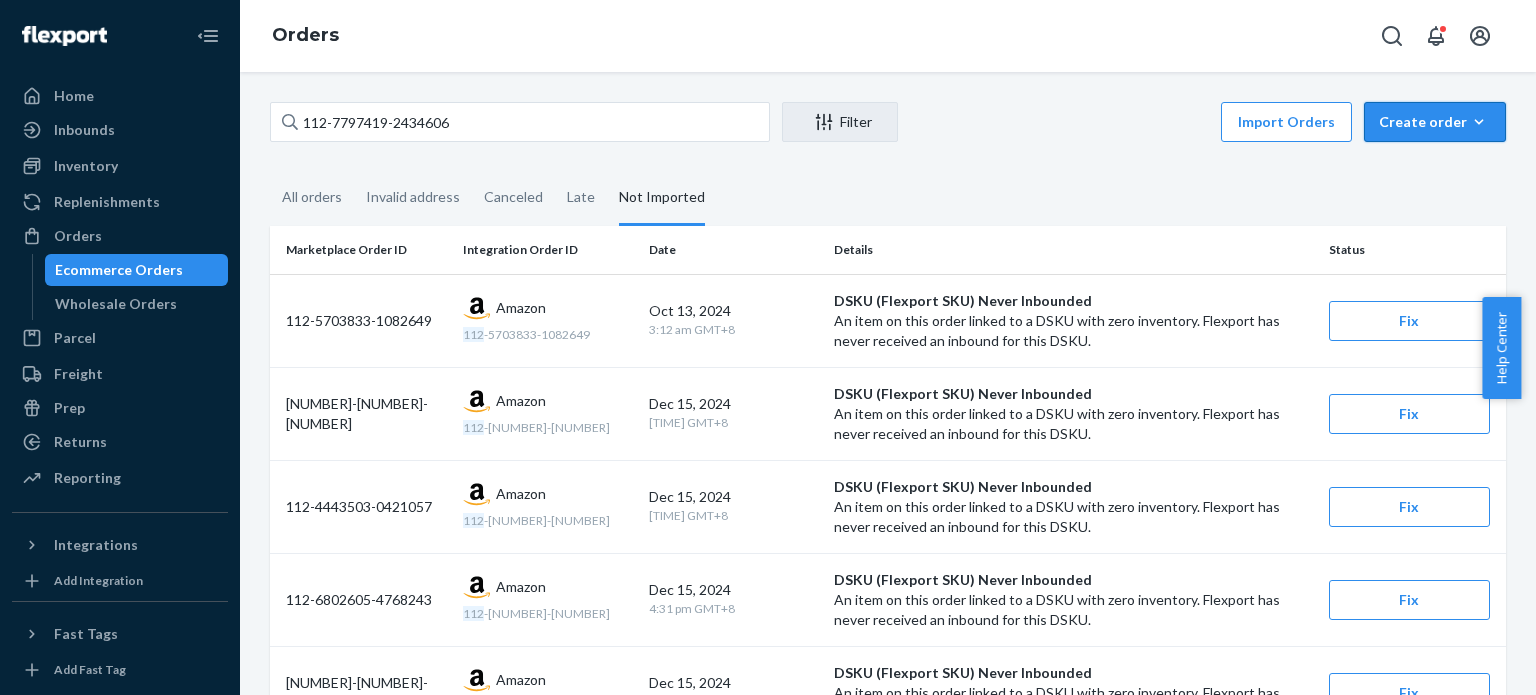 click on "Create order" at bounding box center (1435, 122) 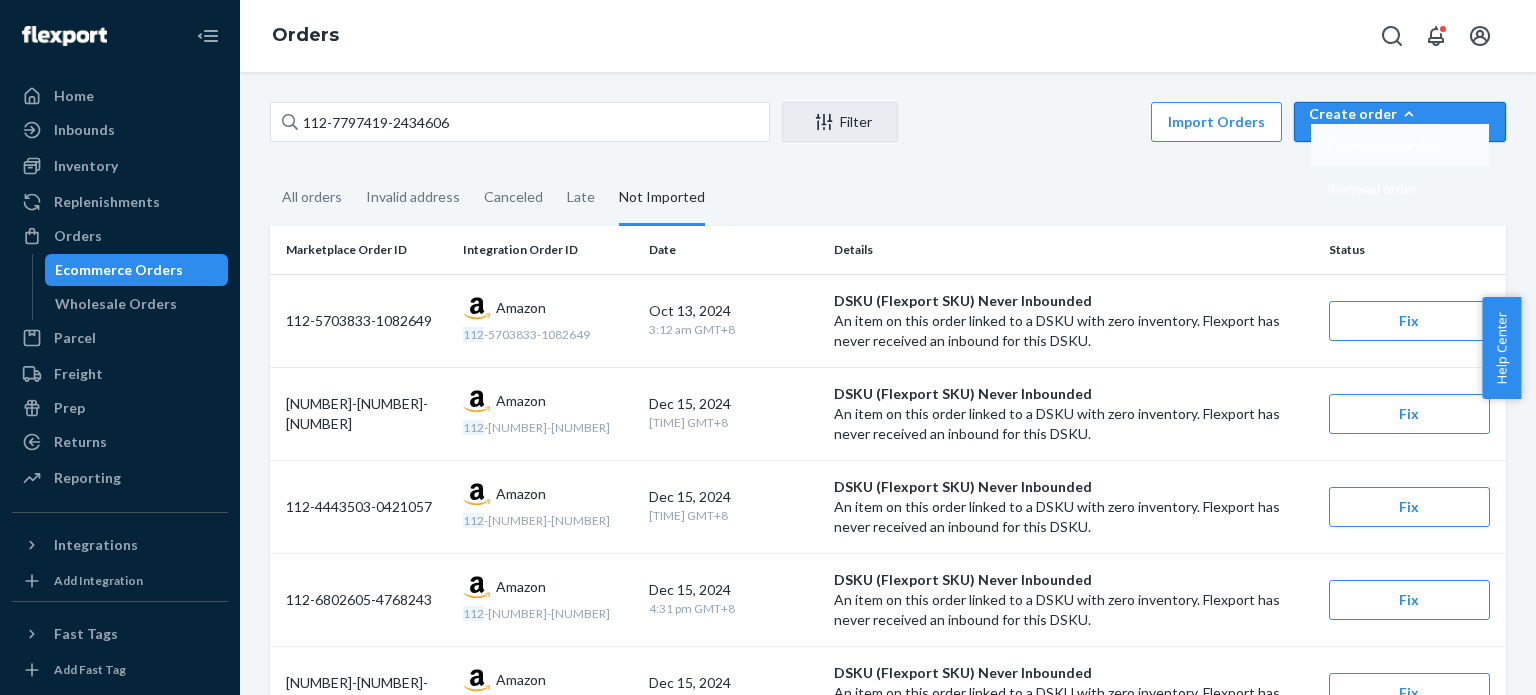 click on "Ecommerce order" at bounding box center [1382, 146] 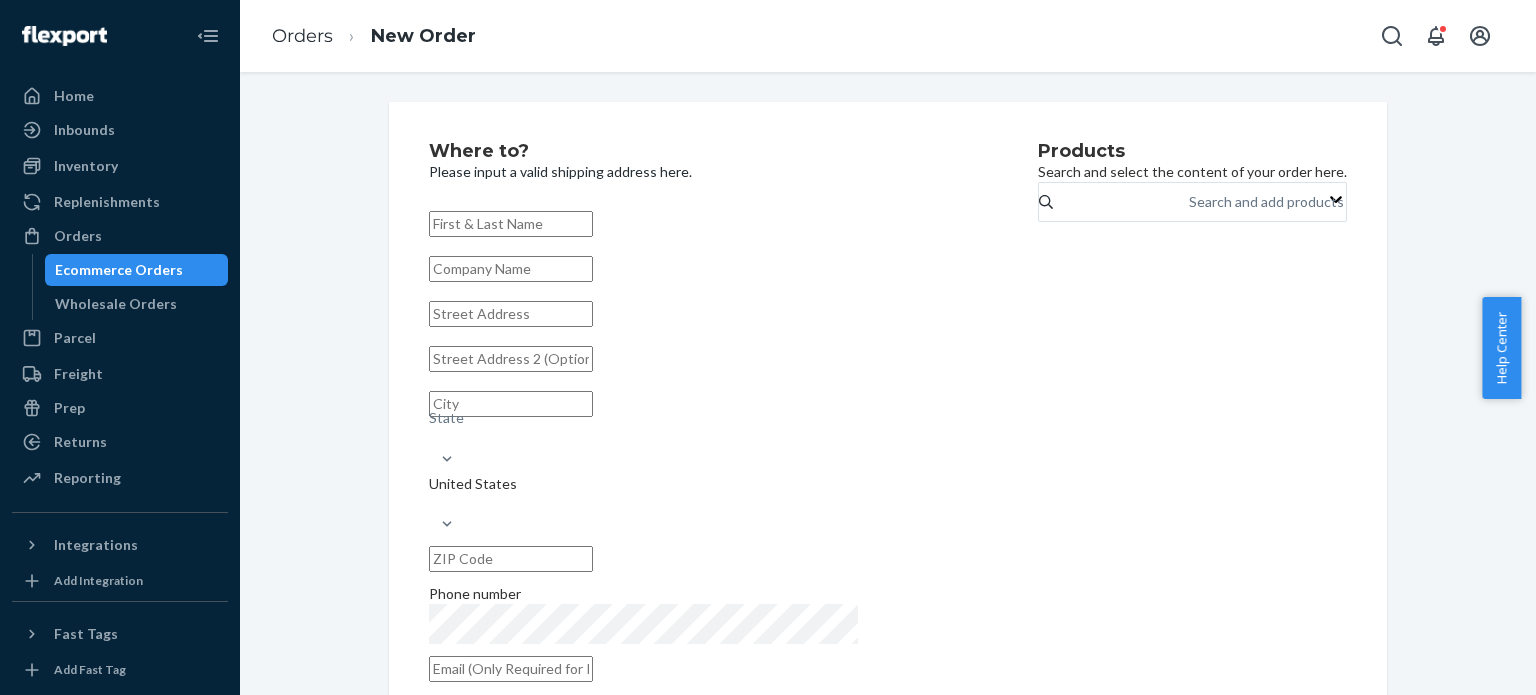paste on "[FIRST] [MIDDLE] [LAST]" 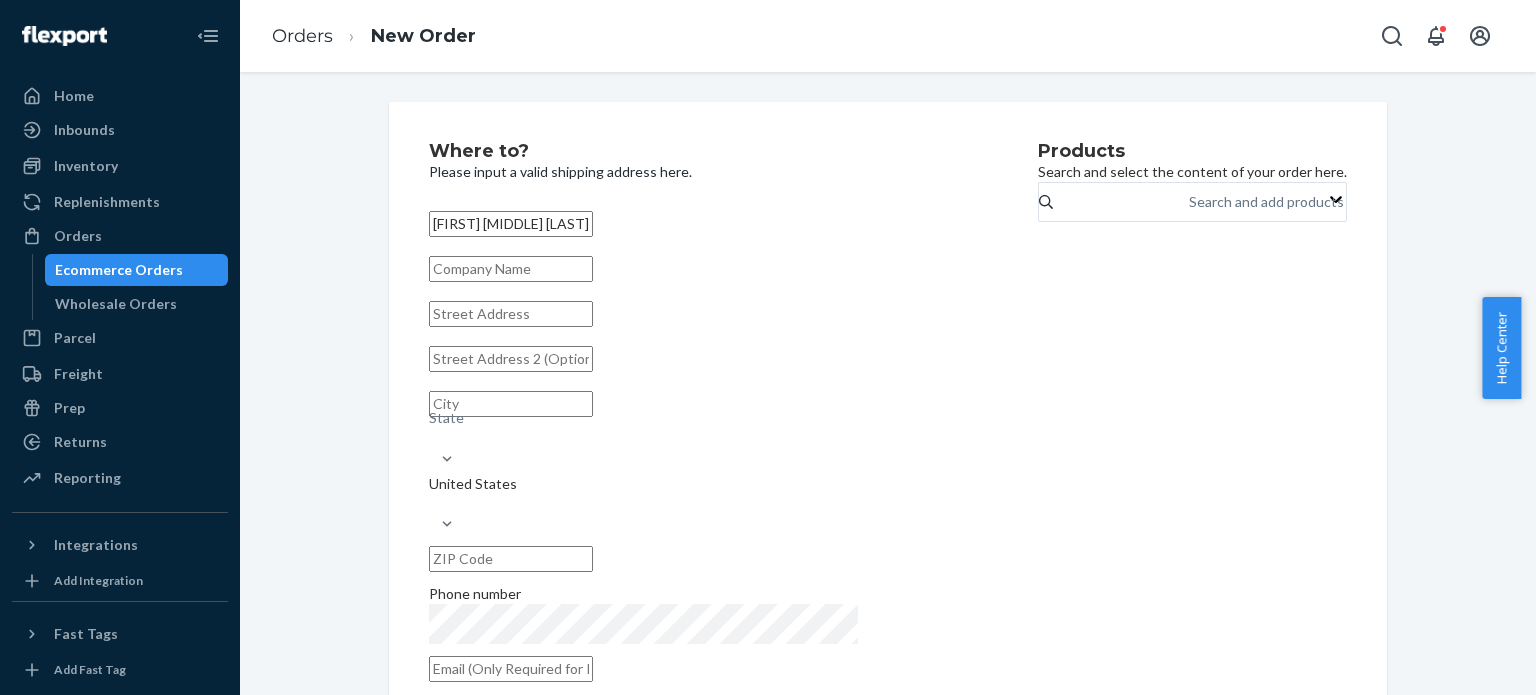 type on "[FIRST] [MIDDLE] [LAST]" 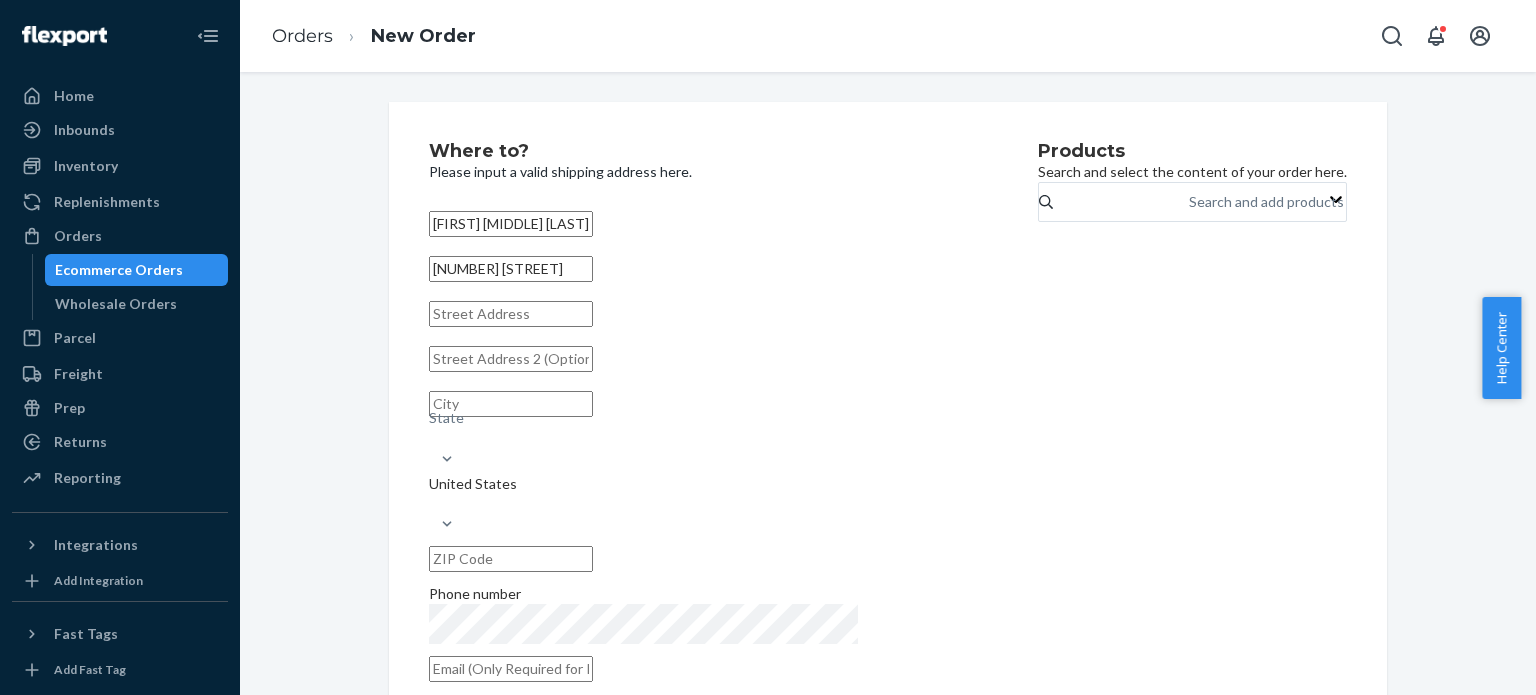 type on "[NUMBER] [STREET]" 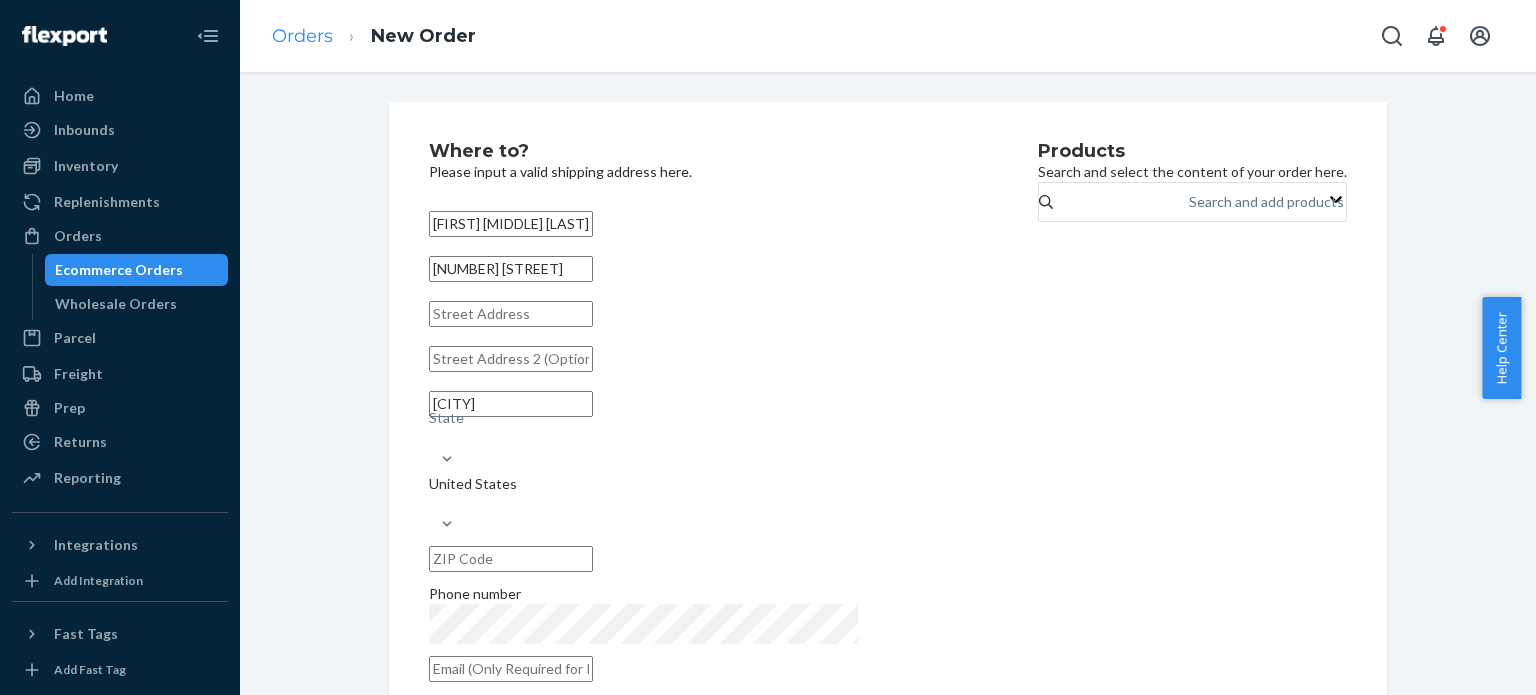 type on "[CITY]" 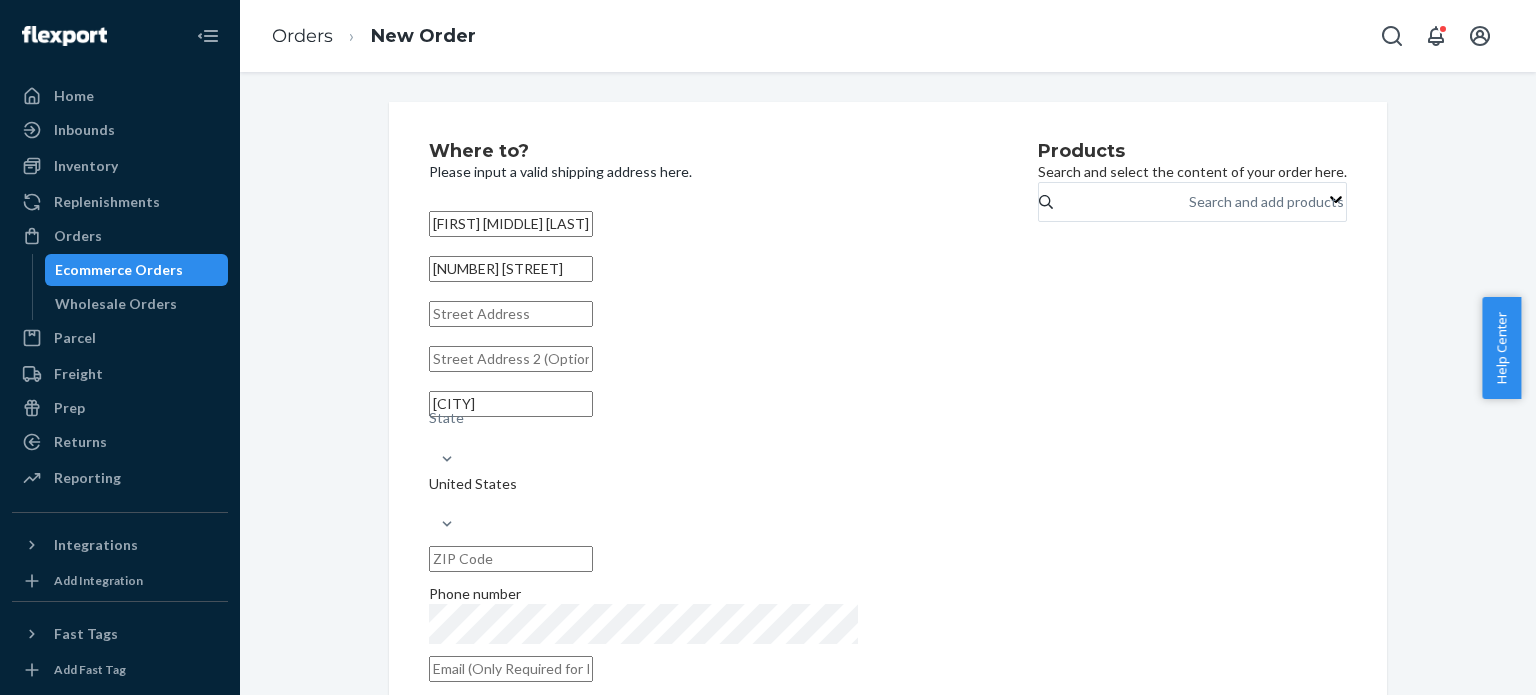 click on "State" at bounding box center [703, 439] 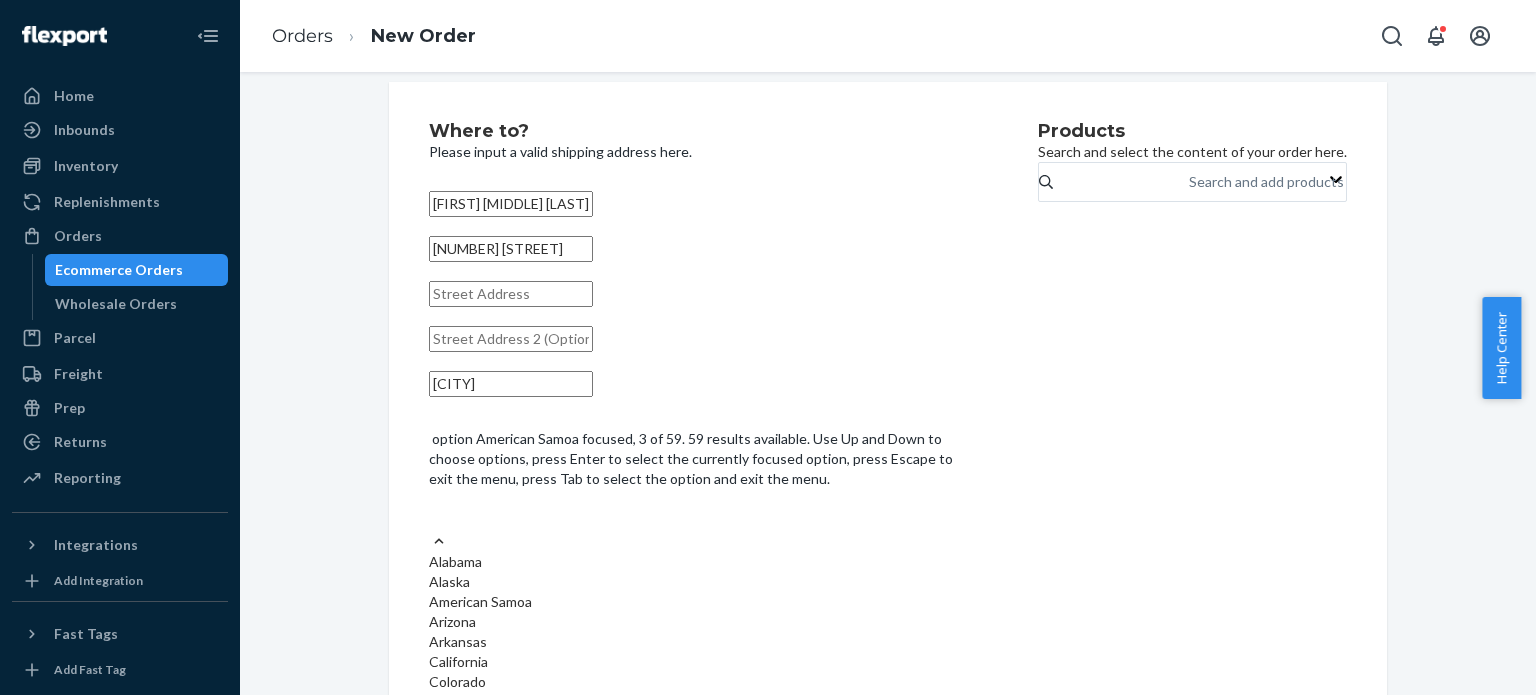 scroll, scrollTop: 24, scrollLeft: 0, axis: vertical 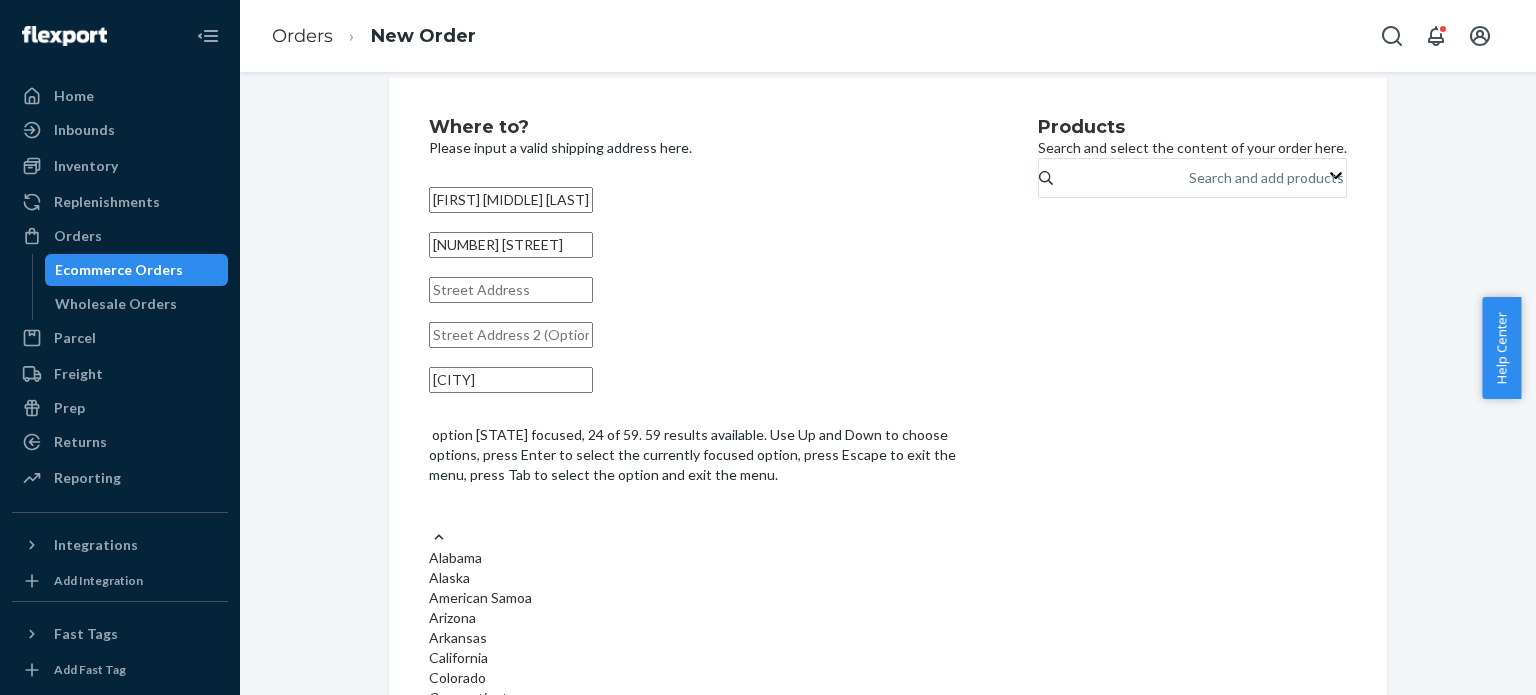 click on "Massachusetts" at bounding box center (703, 1018) 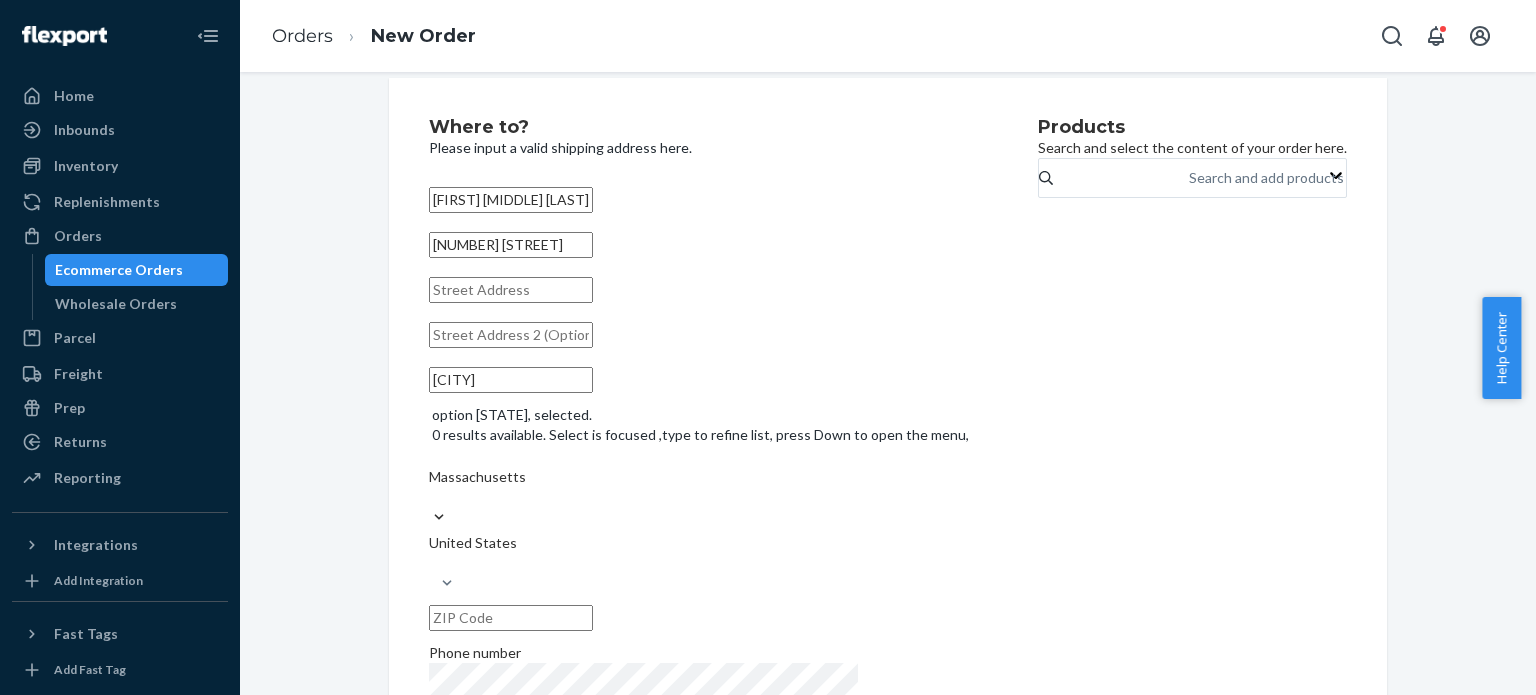 click on "Products Search and select the content of your order here. Search and add products" at bounding box center [1192, 435] 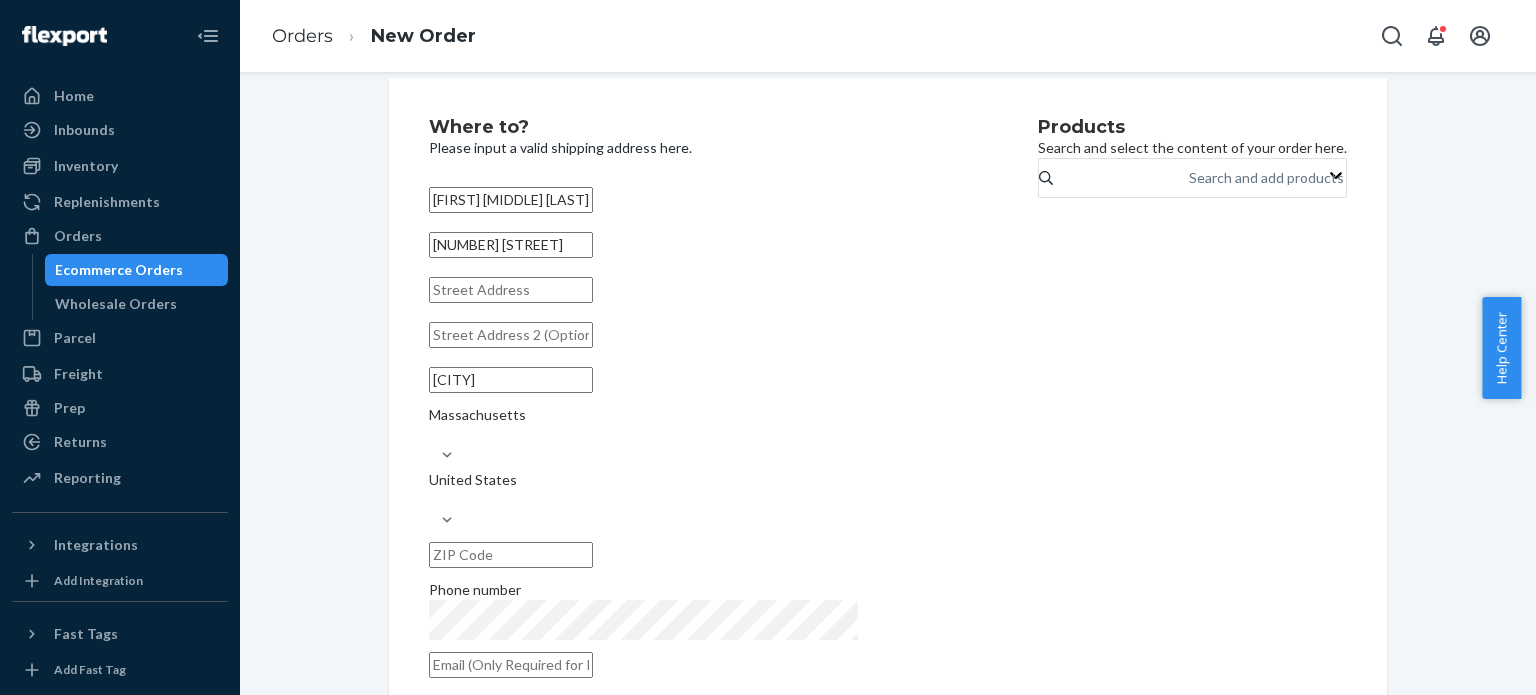 click at bounding box center [511, 555] 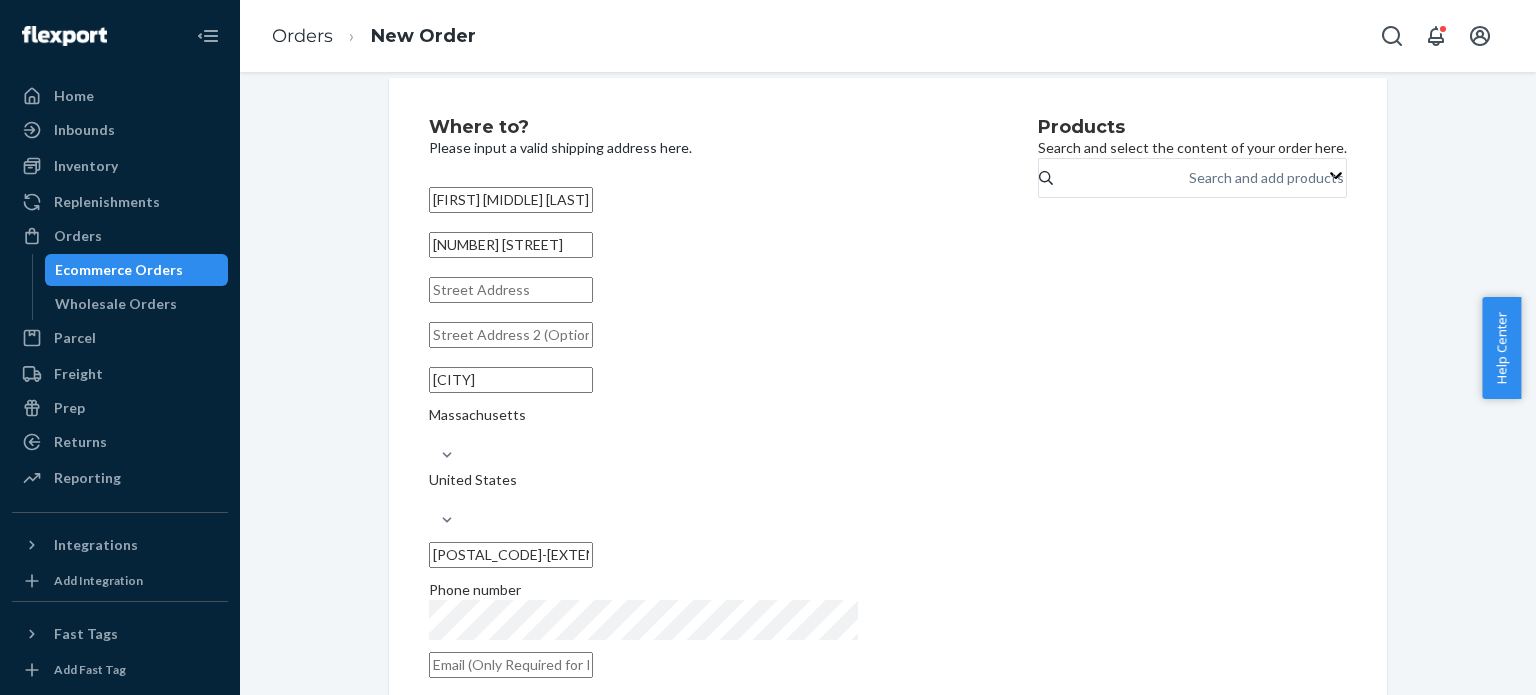 type on "[POSTAL_CODE]-[EXTENSION]" 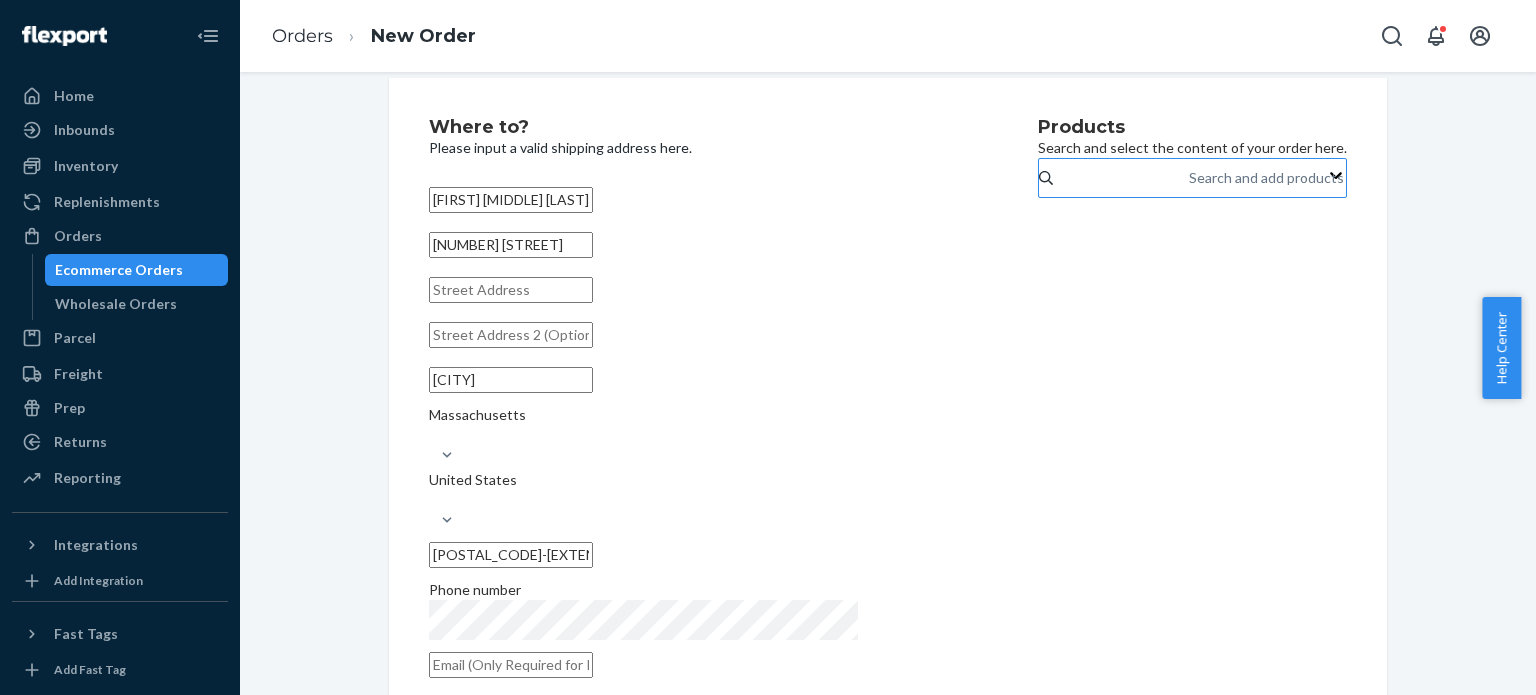 click on "Search and add products" at bounding box center (1266, 178) 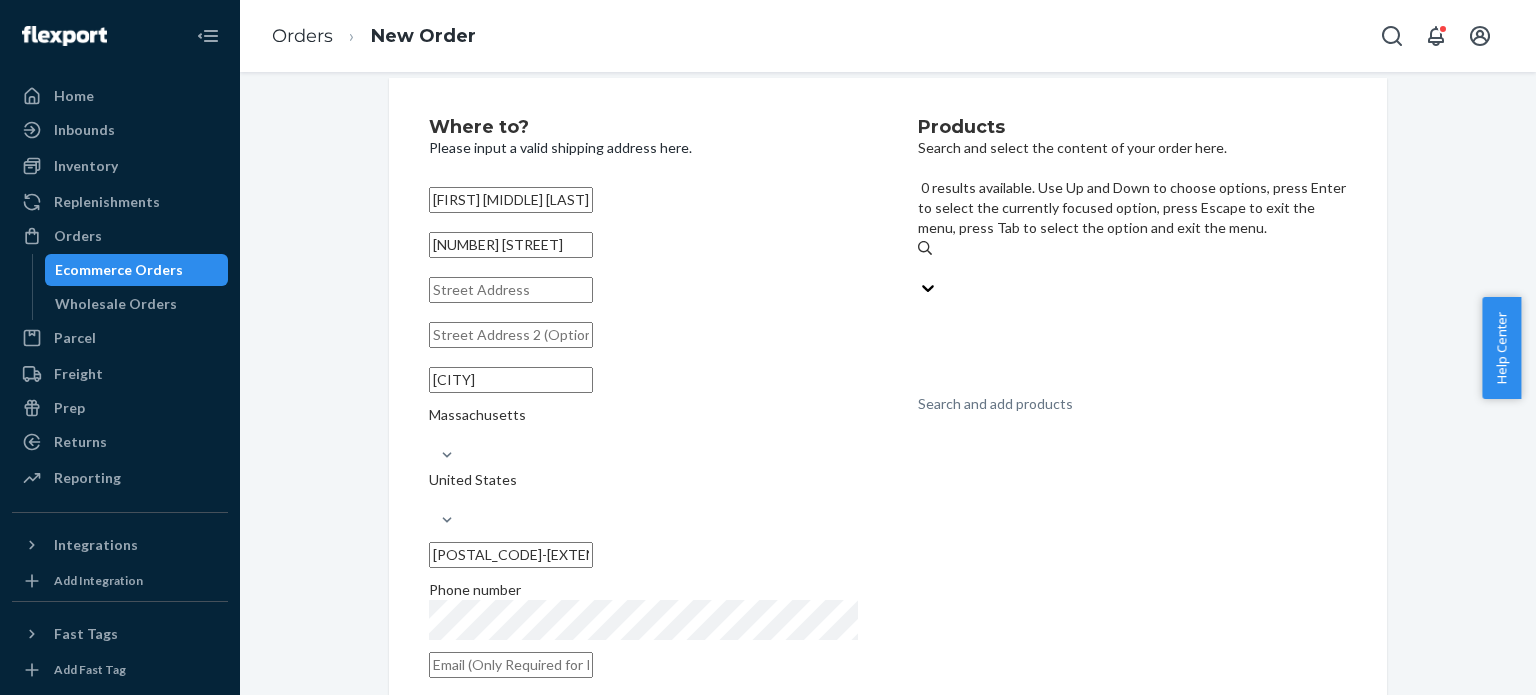 paste on "REST-SCD08T-G" 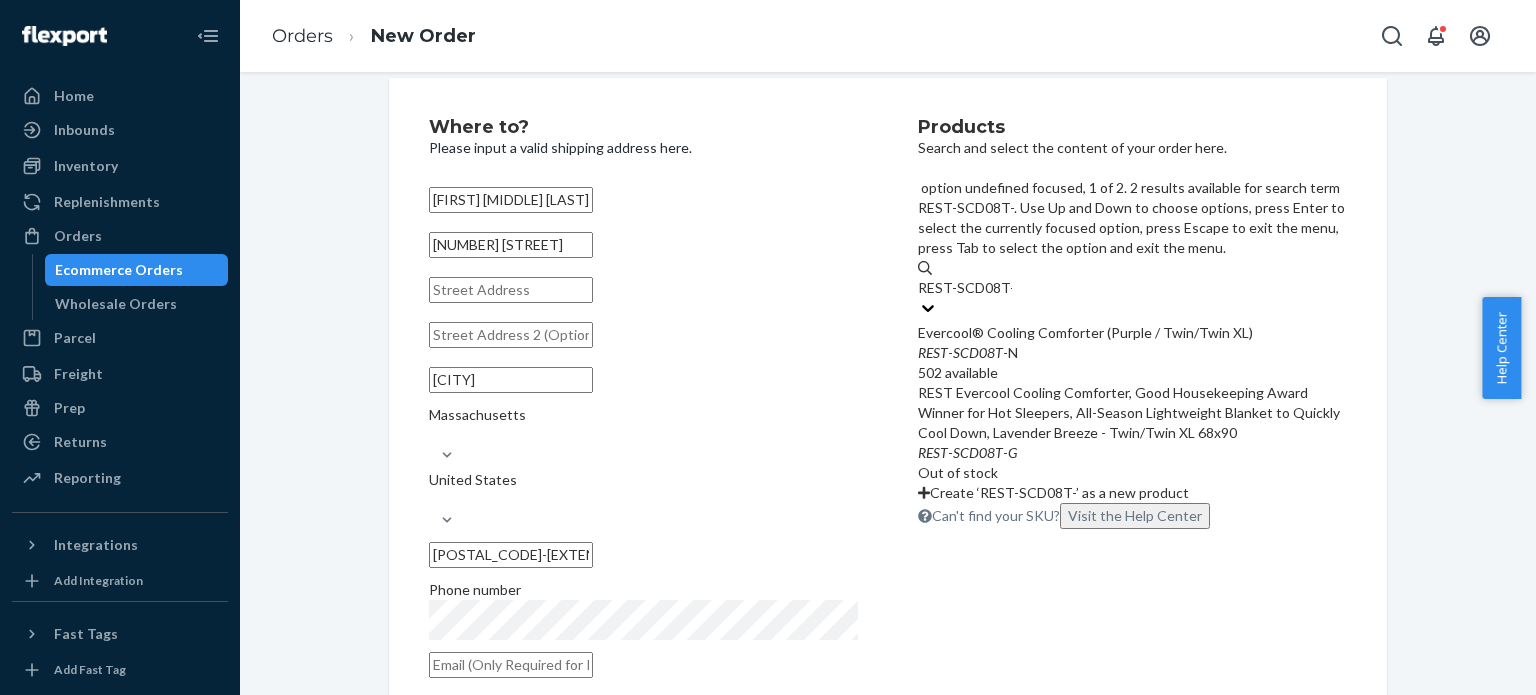 type on "REST-SCD08T" 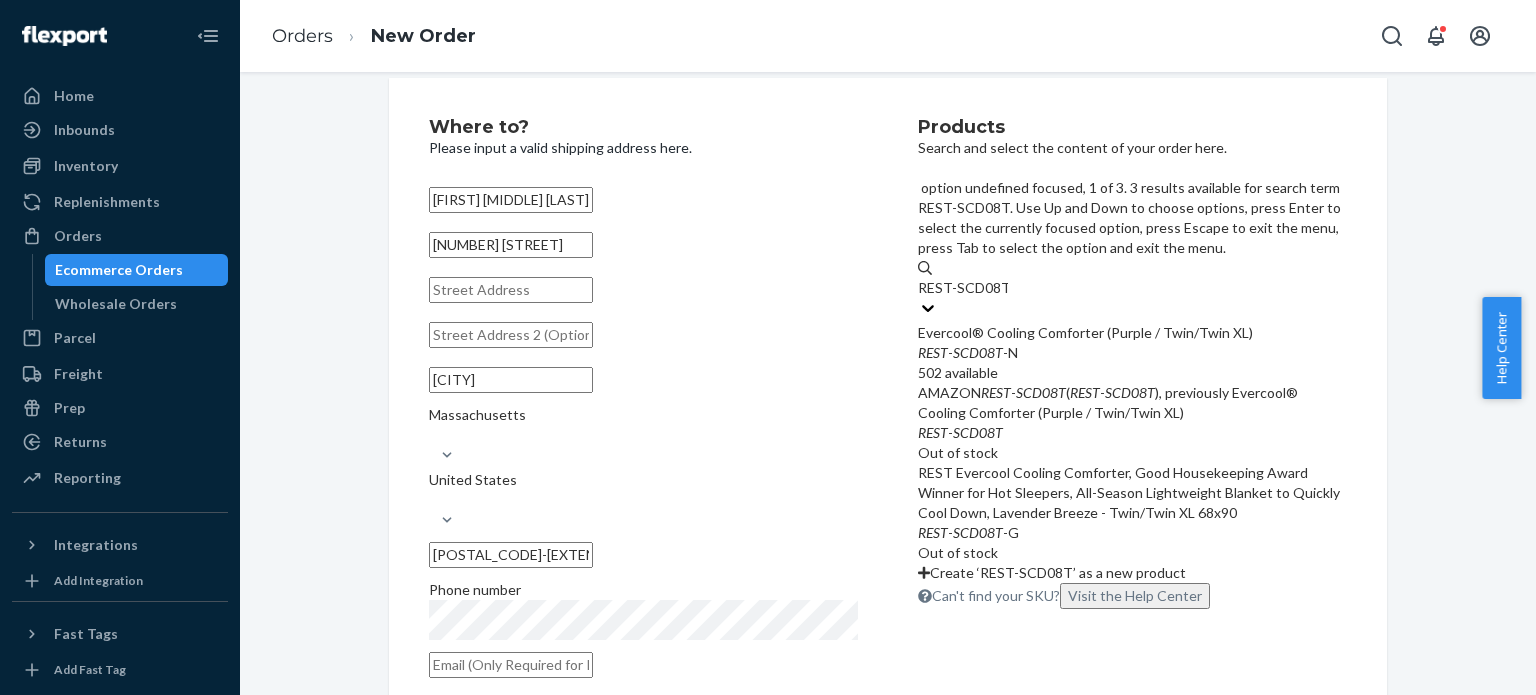 click on "REST - SCD08T -N" at bounding box center (1132, 353) 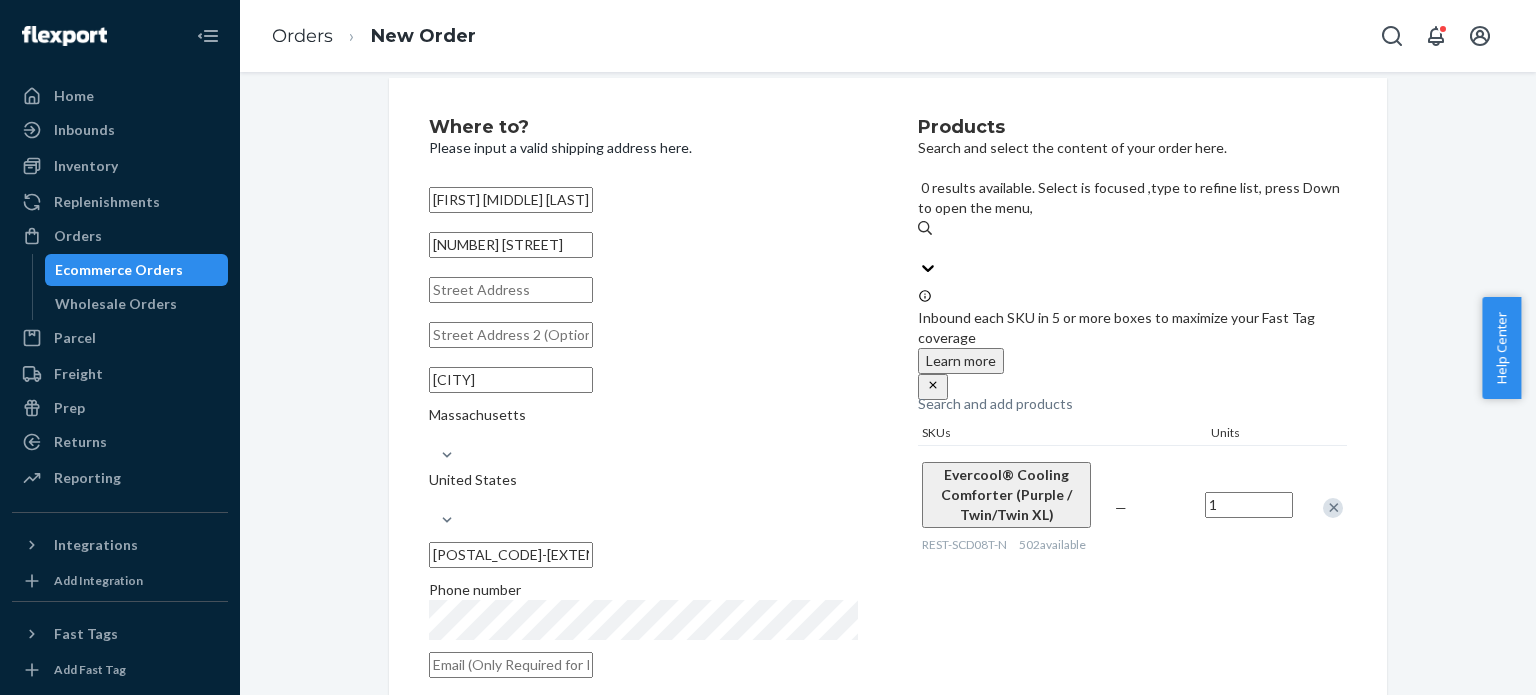 click on "Products Search and select the content of your order here.       0 results available. Select is focused ,type to refine list, press Down to open the menu,  Search and add products Inbound each SKU in 5 or more boxes to maximize your Fast Tag coverage Learn more SKUs Units Evercool® Cooling Comforter (Purple / Twin/Twin XL) REST-SCD08T-N 502  available — 1" at bounding box center (1132, 404) 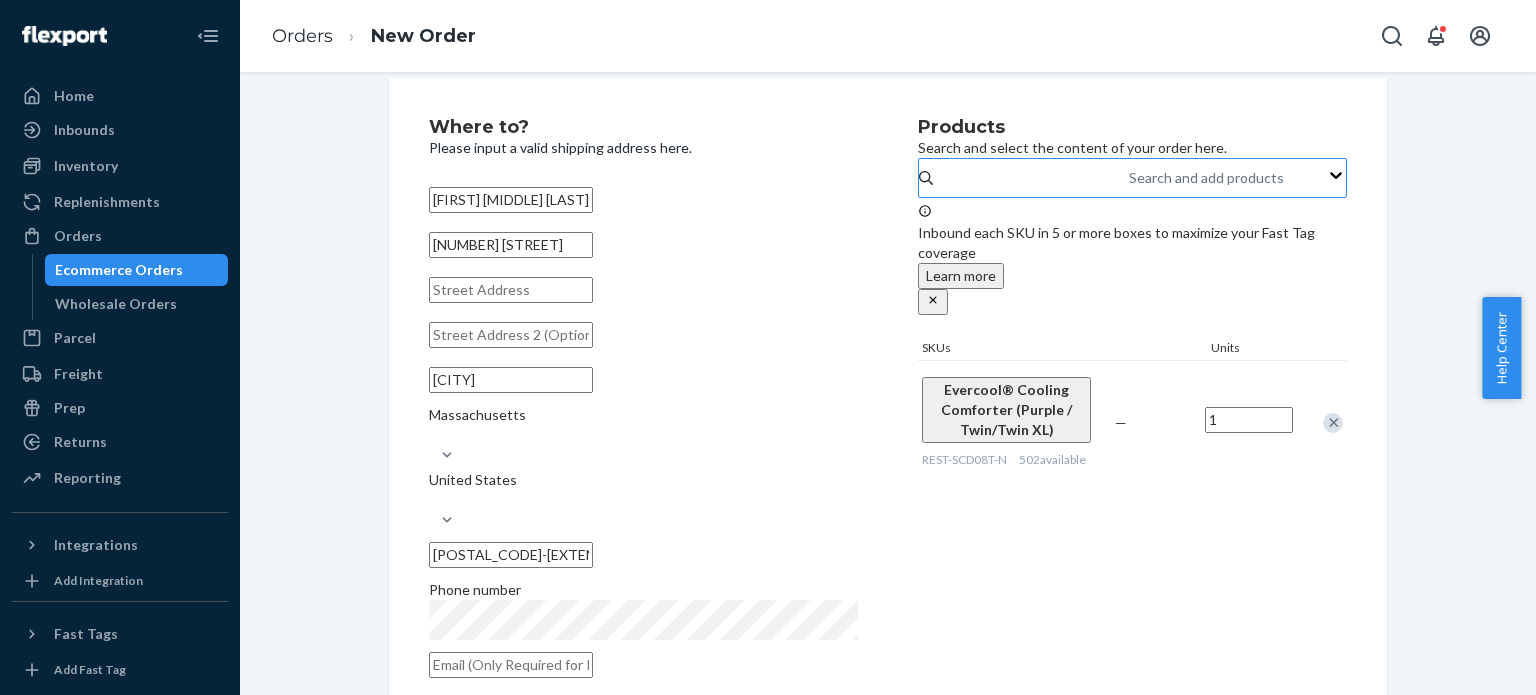 click at bounding box center (511, 335) 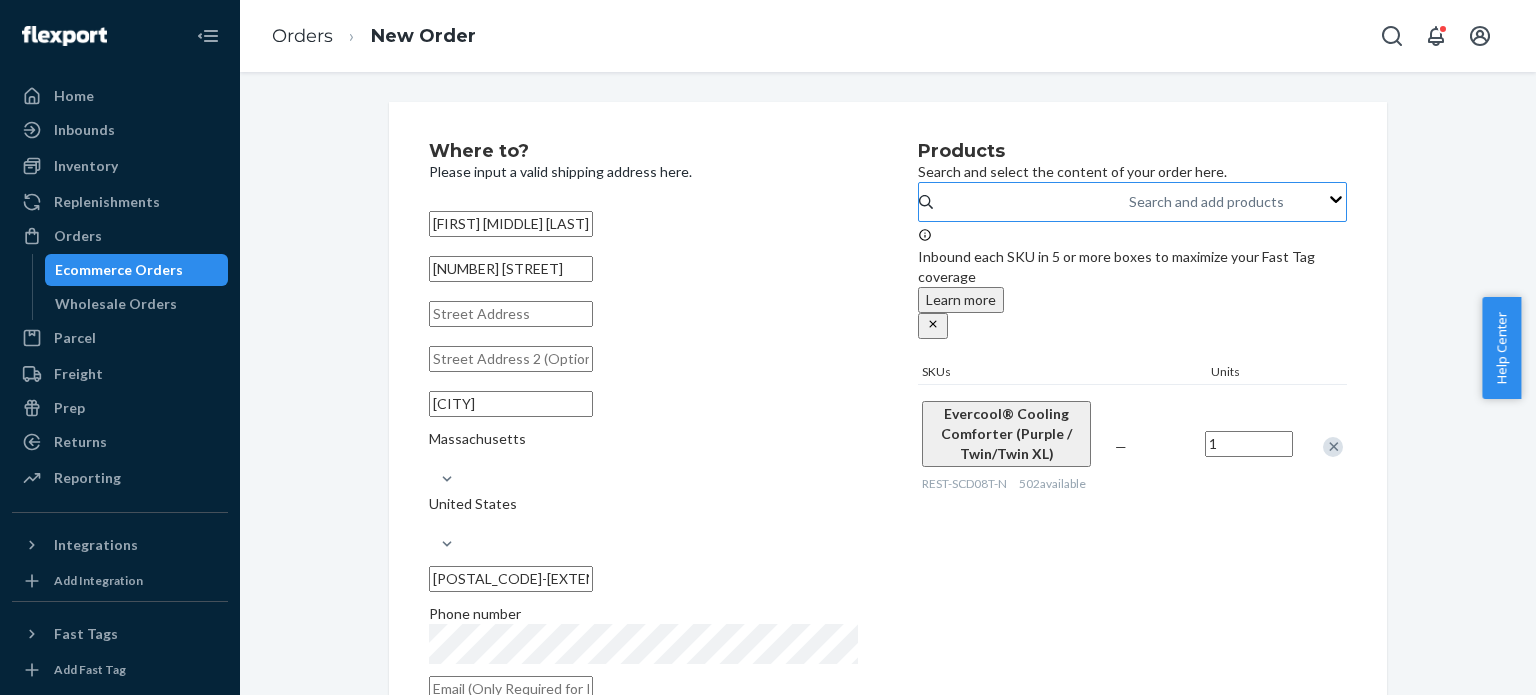 scroll, scrollTop: 24, scrollLeft: 0, axis: vertical 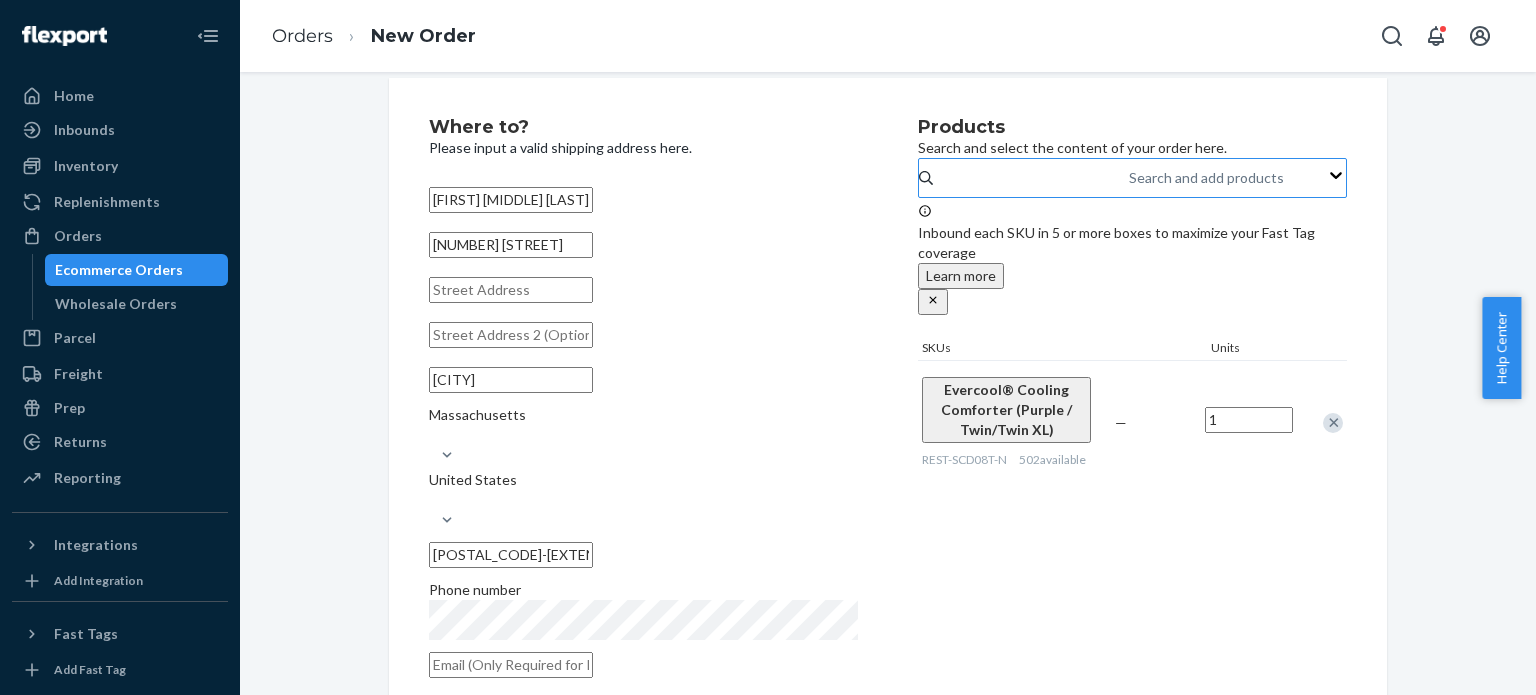click on "[NUMBER] [STREET]" at bounding box center (511, 245) 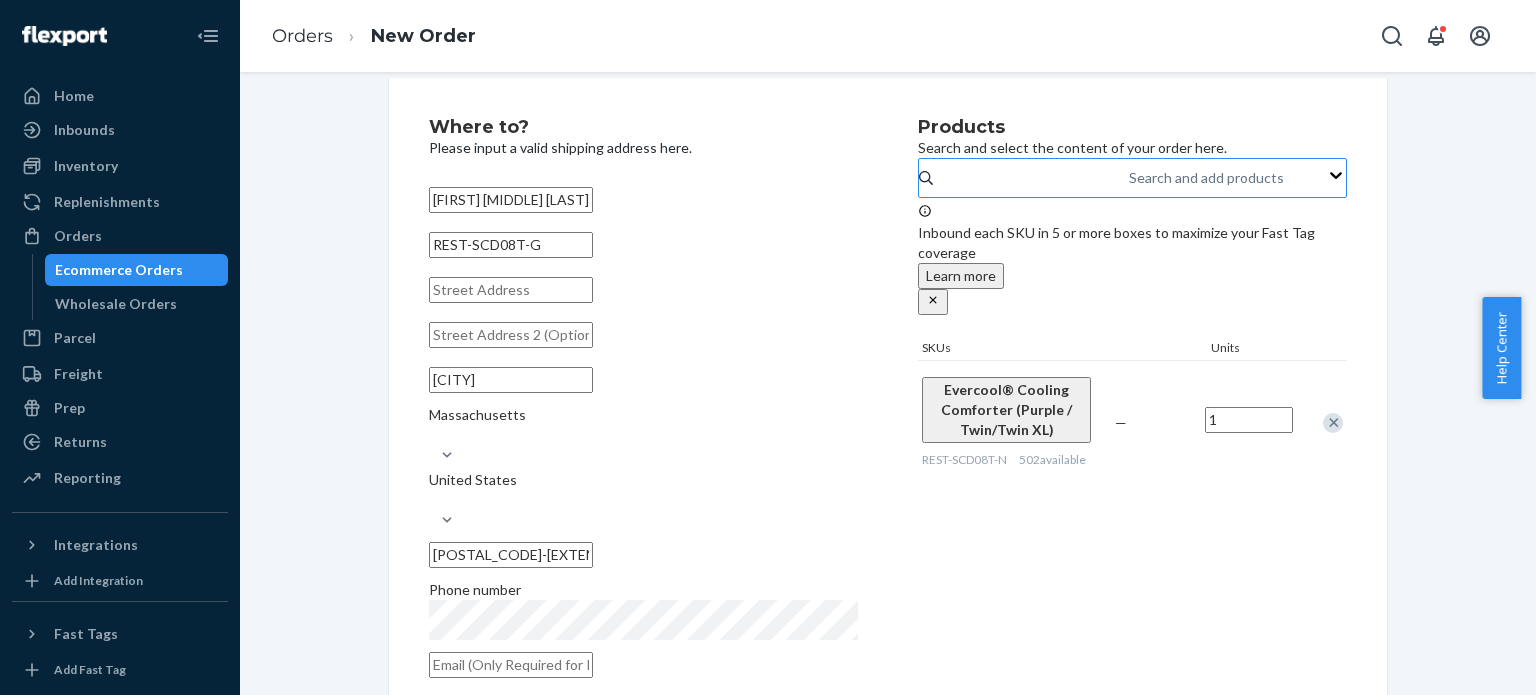 type on "REST-SCD08T-G" 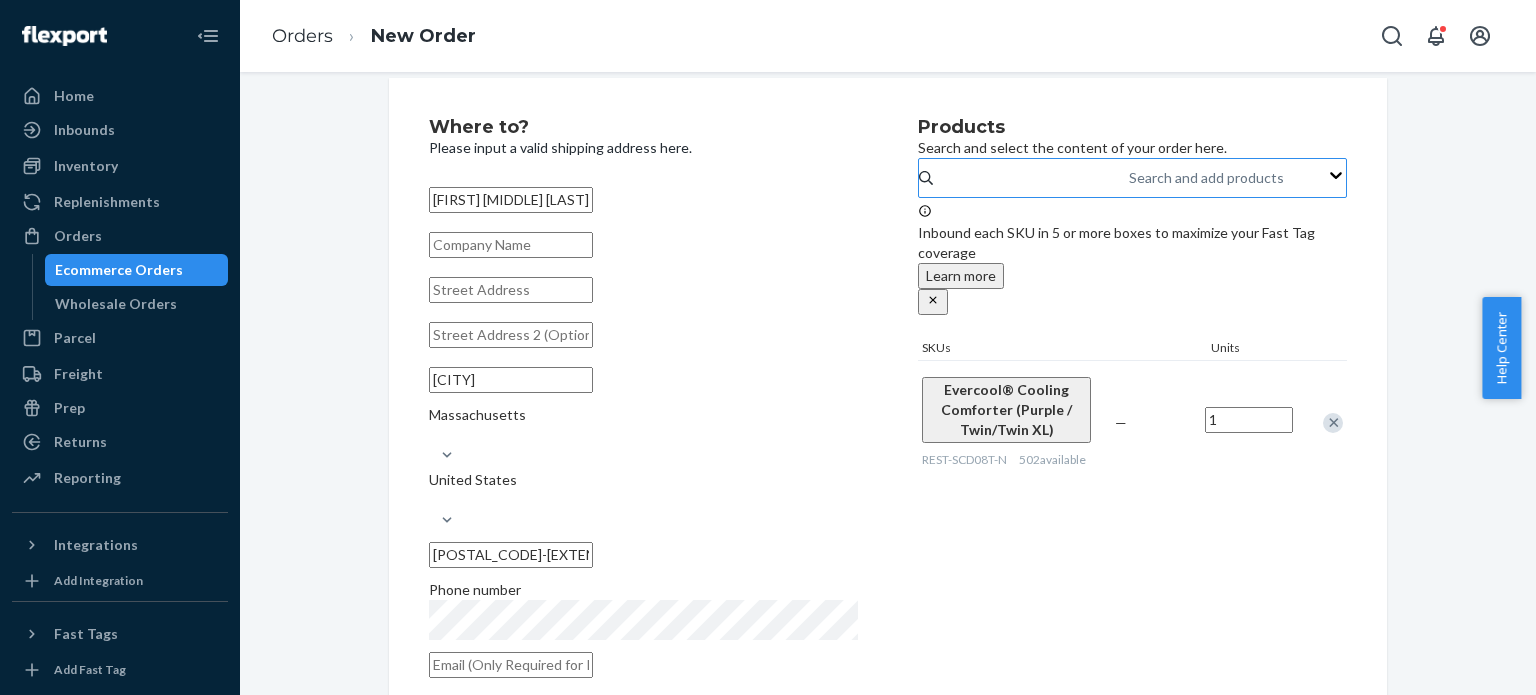 type 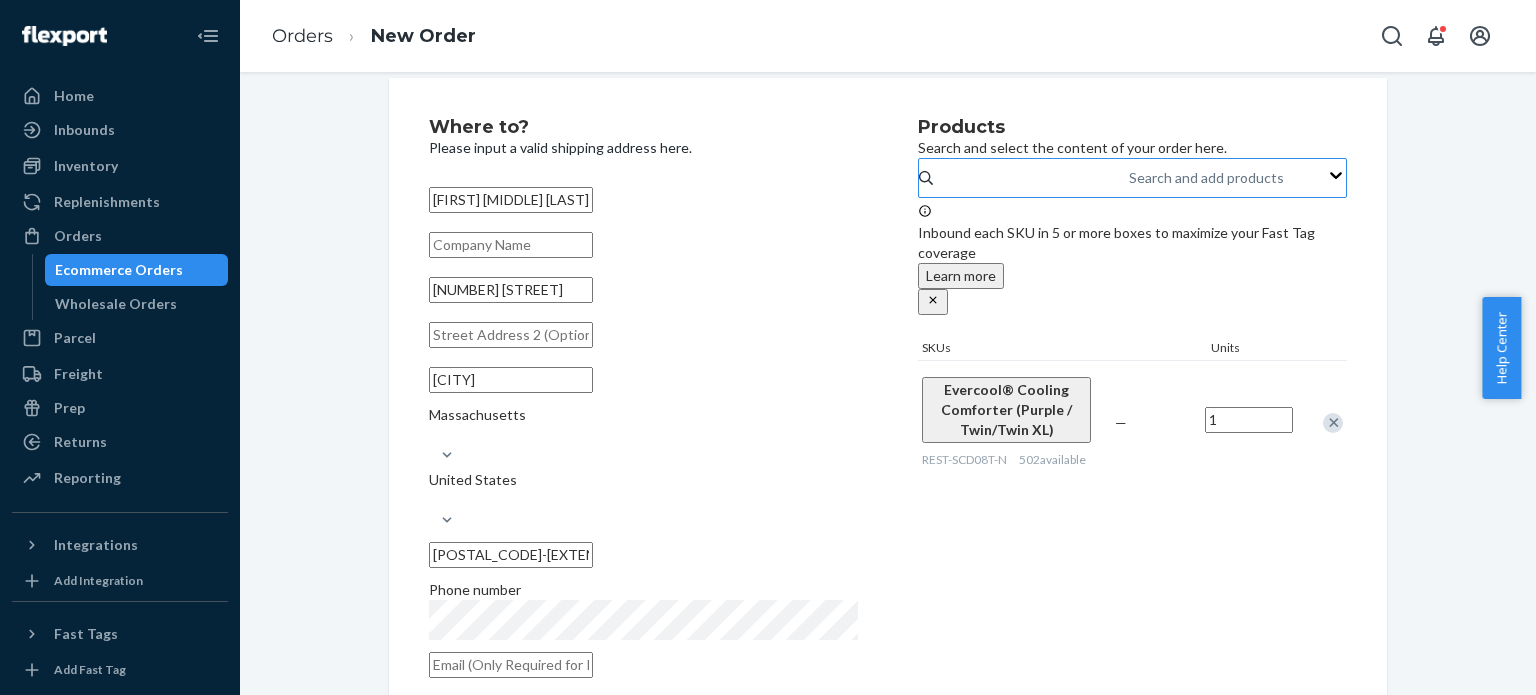 click on "Products Search and add products Inbound each SKU in 5 or more boxes to maximize your Fast Tag coverage Learn more SKUs Units Evercool® Cooling Comforter (Purple / Twin/Twin XL) REST-SCD08T-N 502  available — 1" at bounding box center (1132, 404) 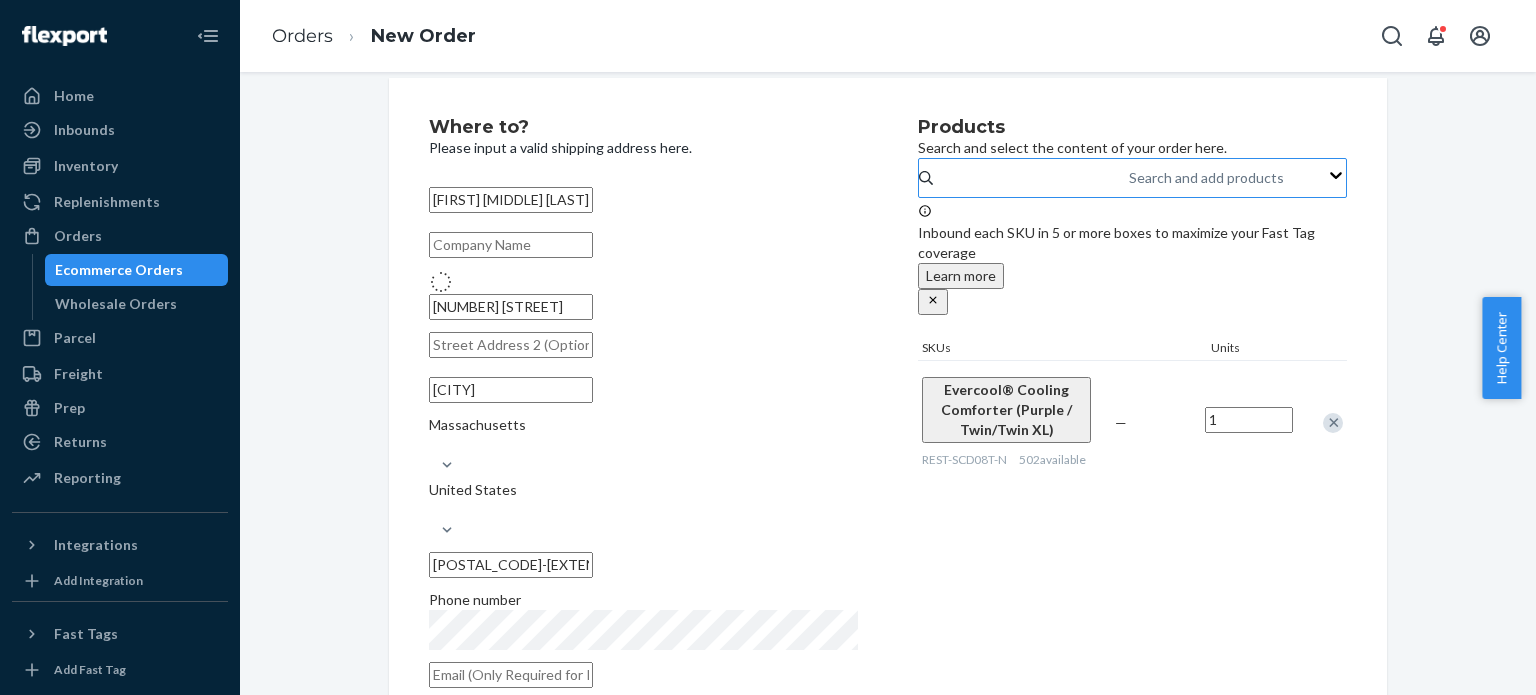 type on "[NUMBER] [STREET]" 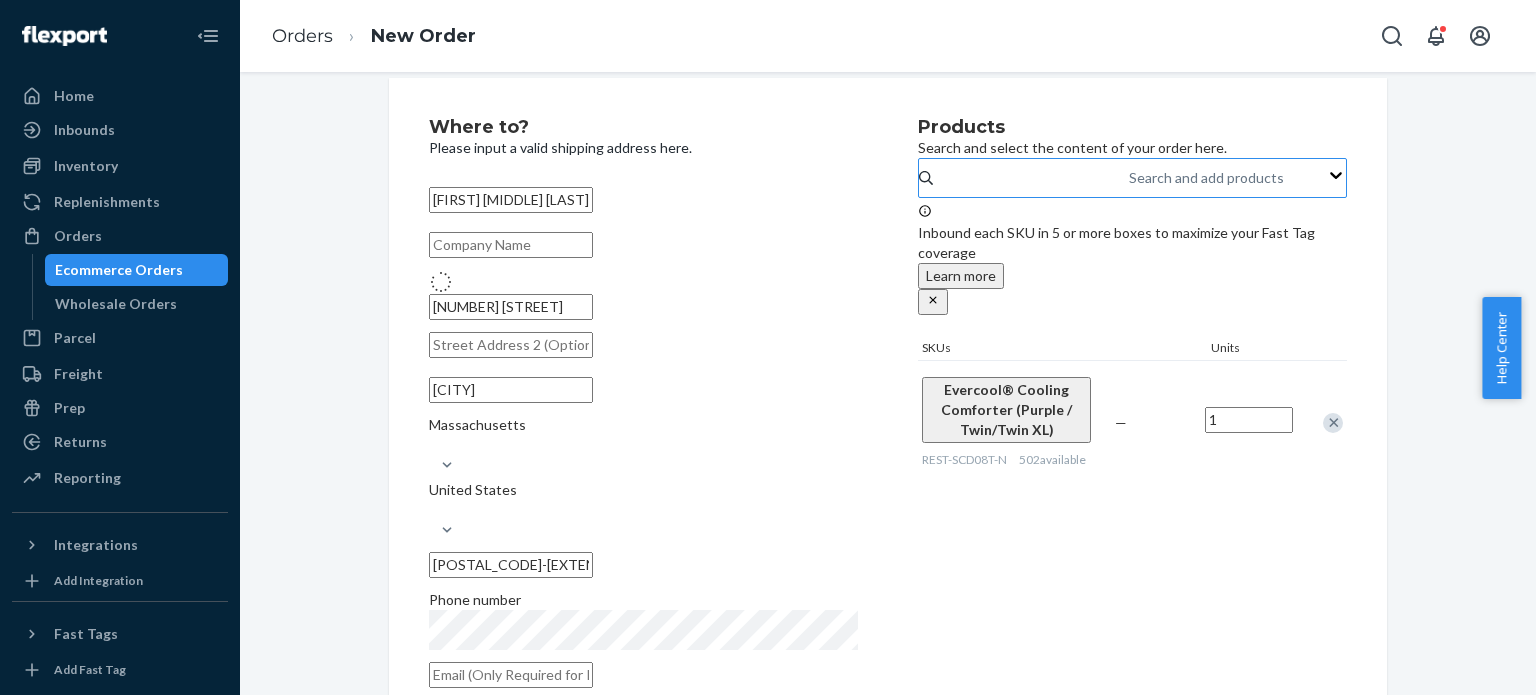 type on "[CITY]" 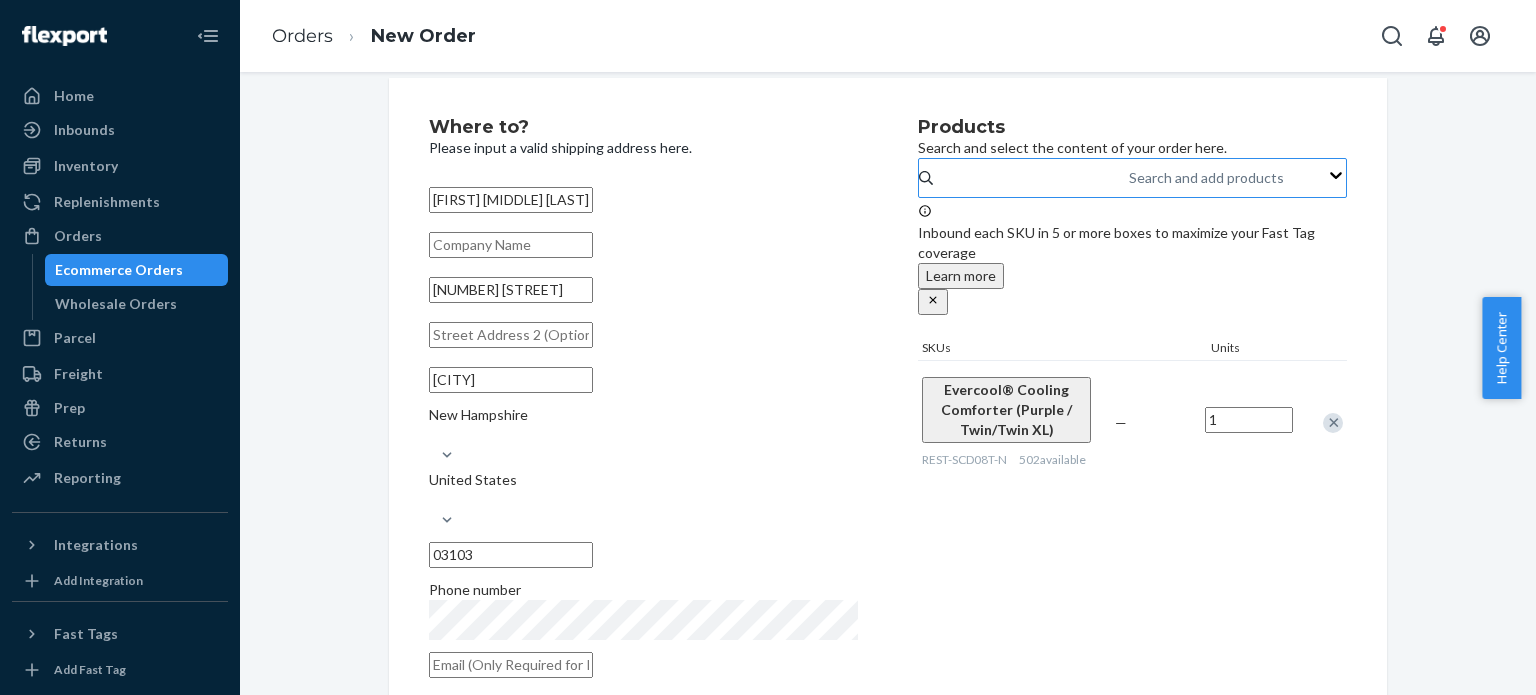 click on "[CITY] [STATE] United States [POSTAL_CODE]" at bounding box center (643, 467) 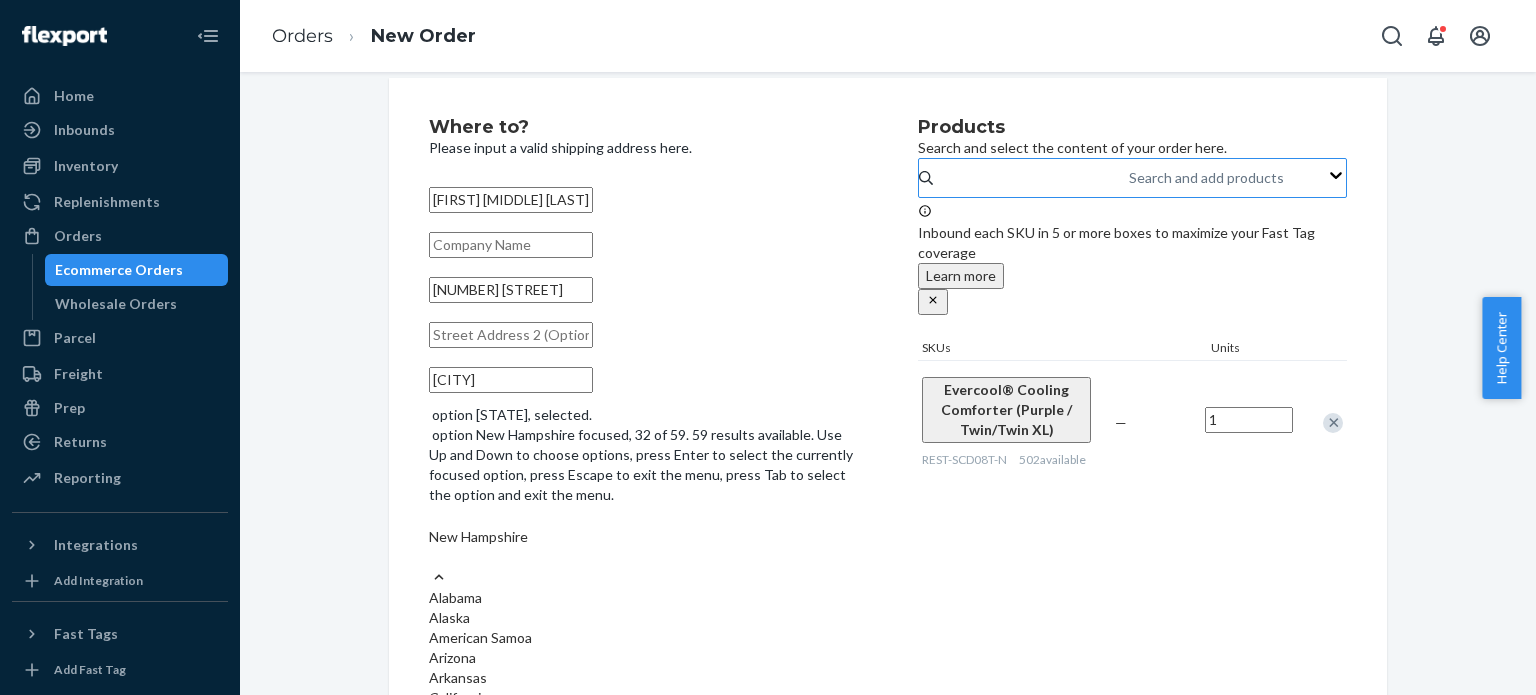 click on "New Hampshire" at bounding box center (643, 537) 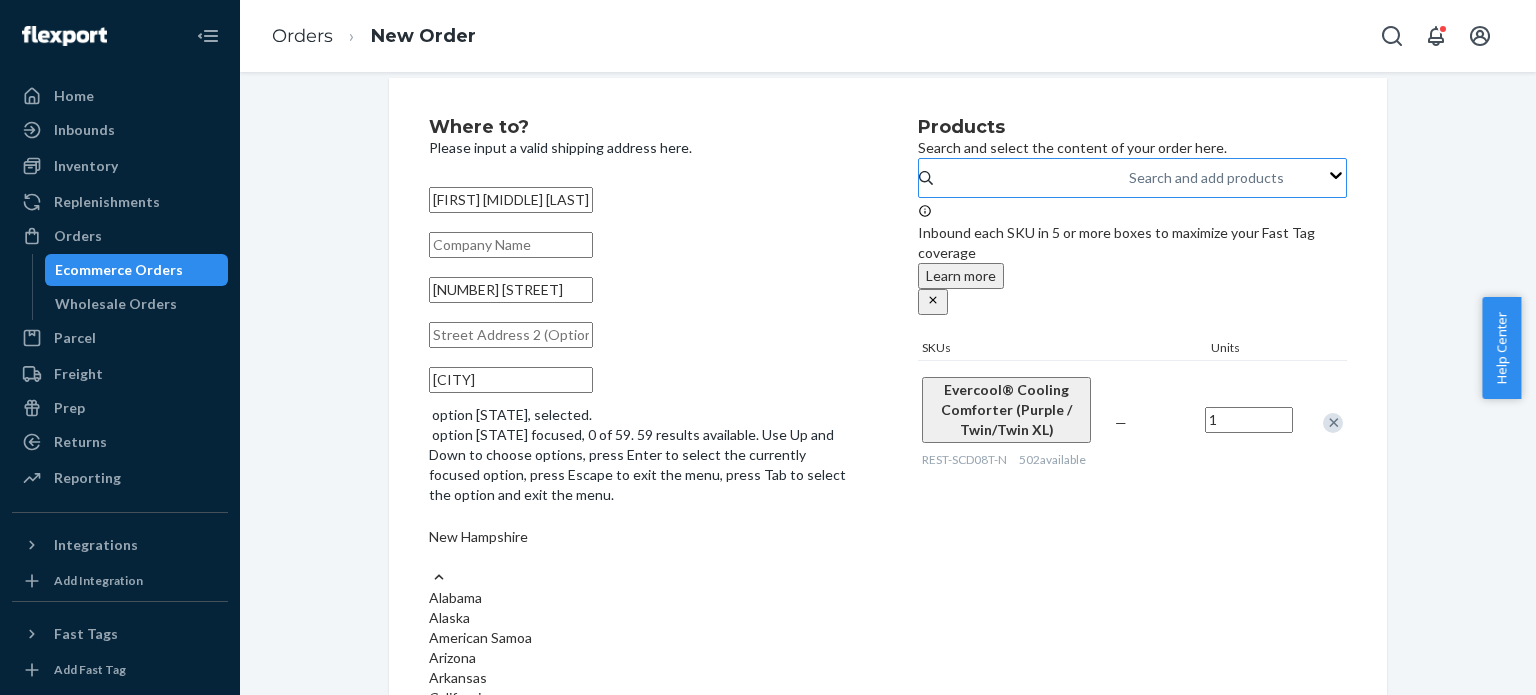 scroll, scrollTop: 857, scrollLeft: 0, axis: vertical 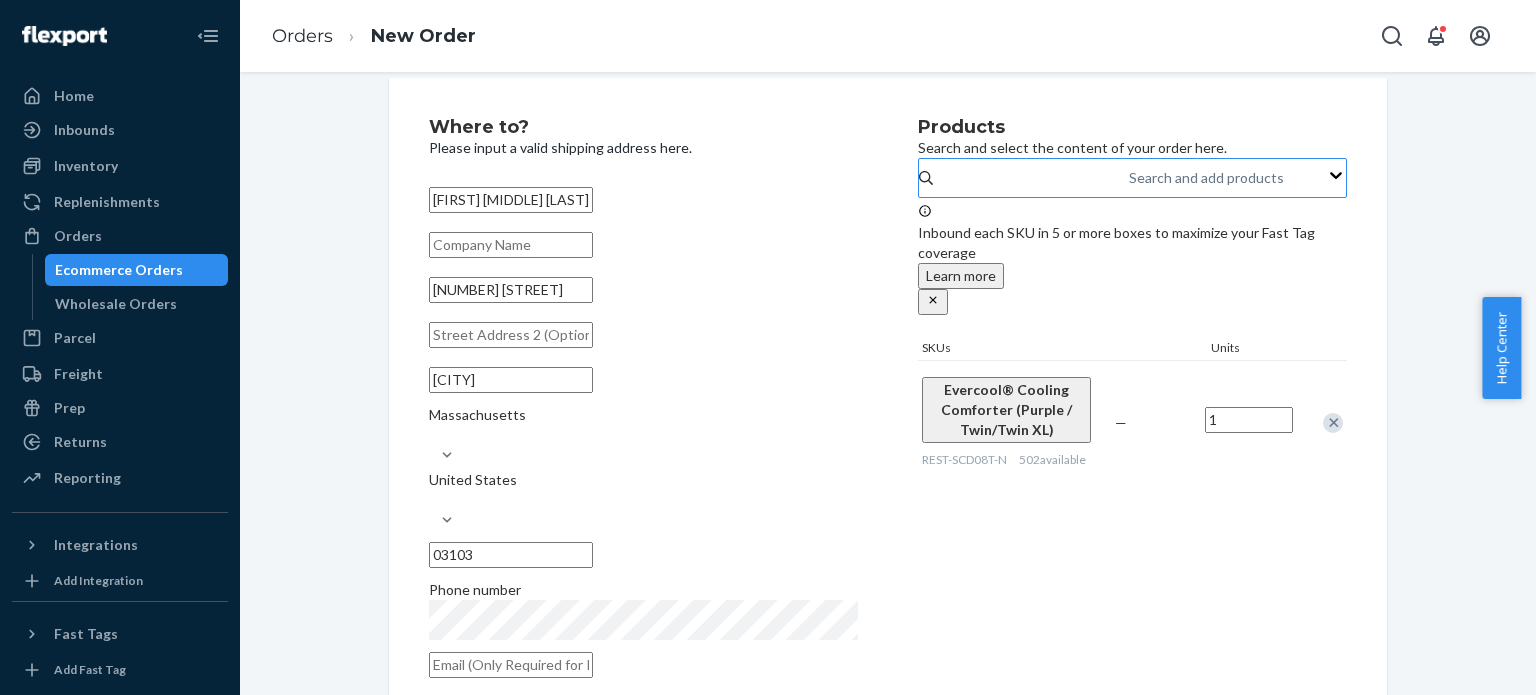 click on "03103" at bounding box center [511, 555] 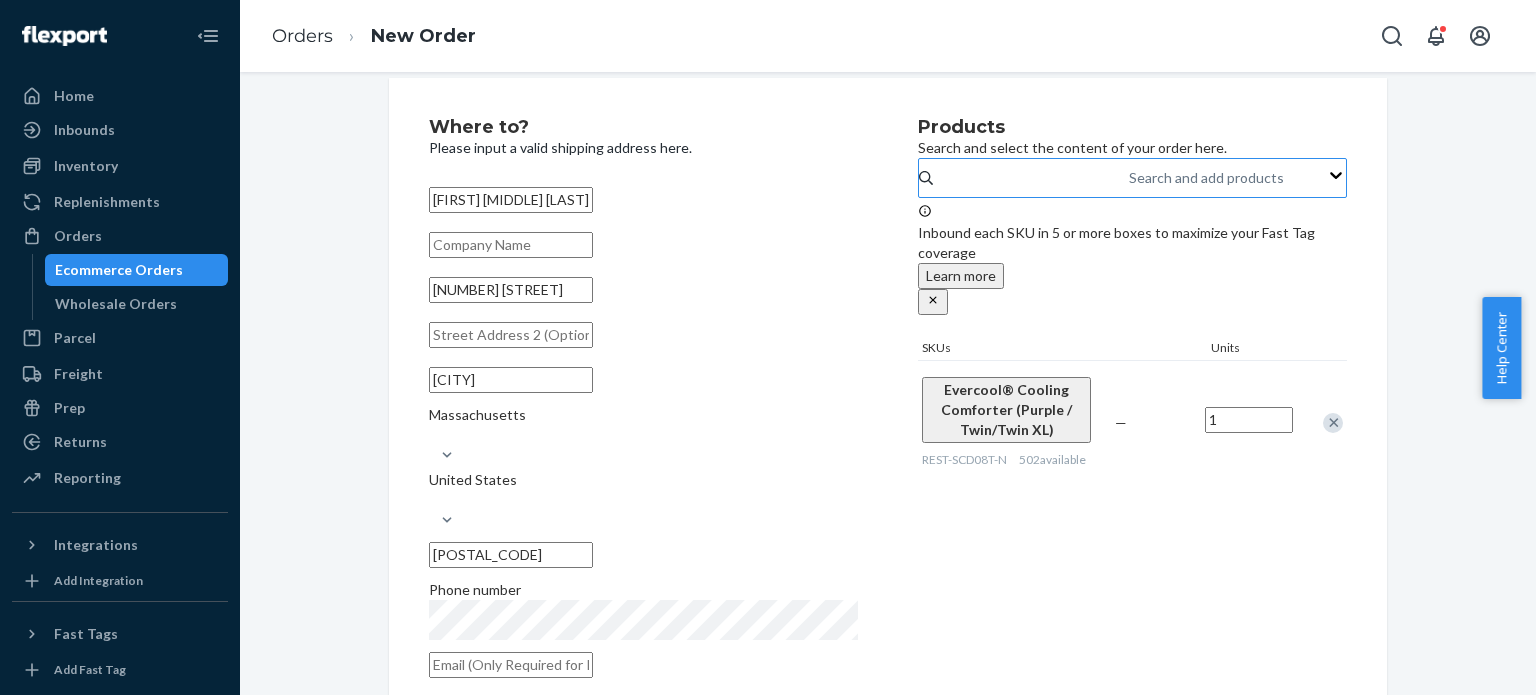 type on "[POSTAL_CODE]" 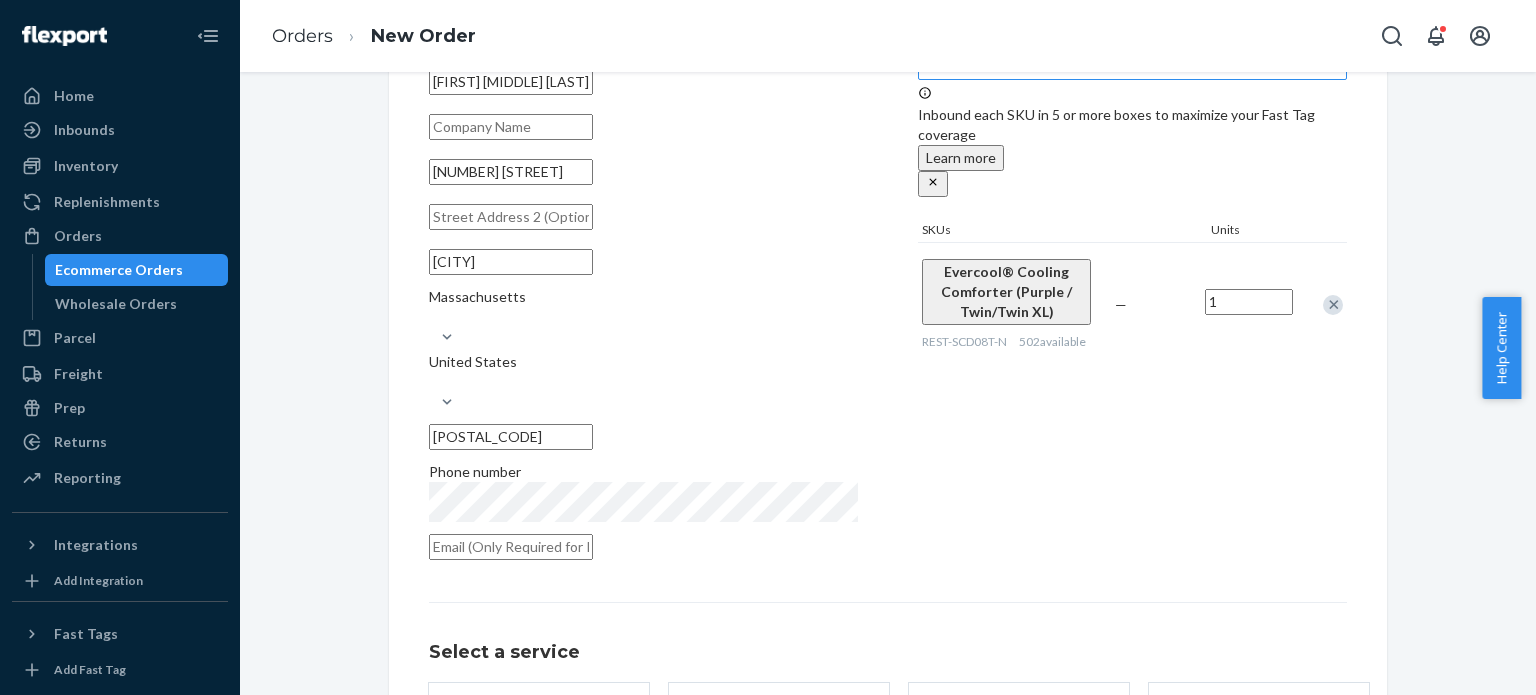 scroll, scrollTop: 315, scrollLeft: 0, axis: vertical 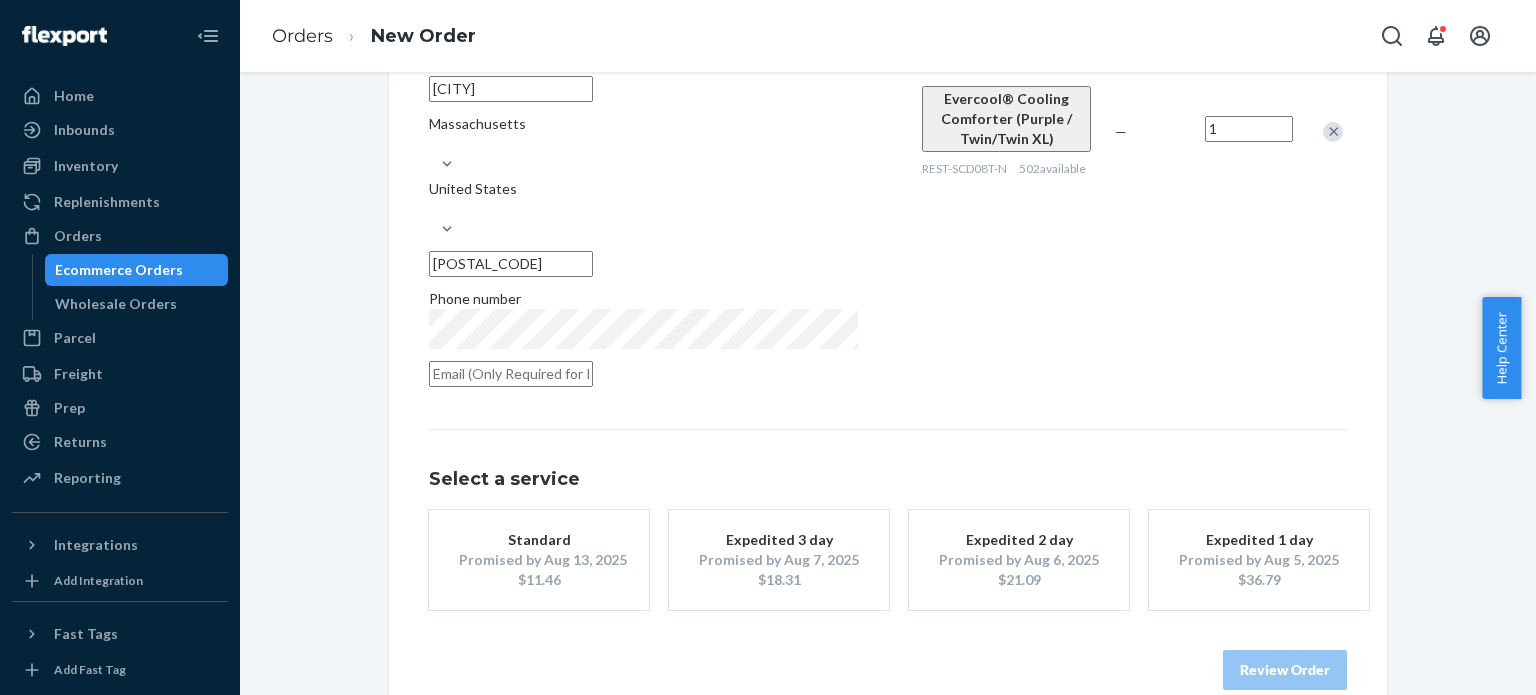 click on "Promised by Aug 5, 2025" at bounding box center [1259, 560] 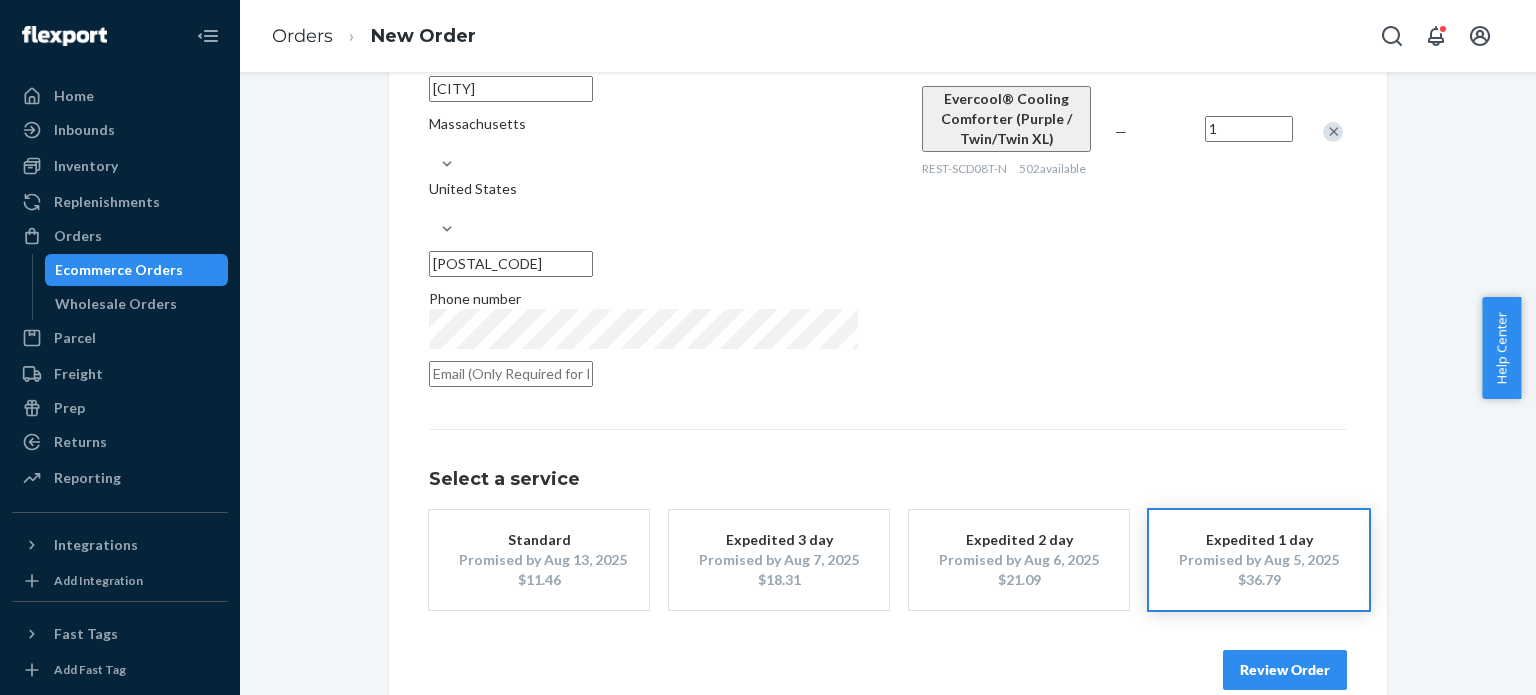 click on "Review Order" at bounding box center [1285, 670] 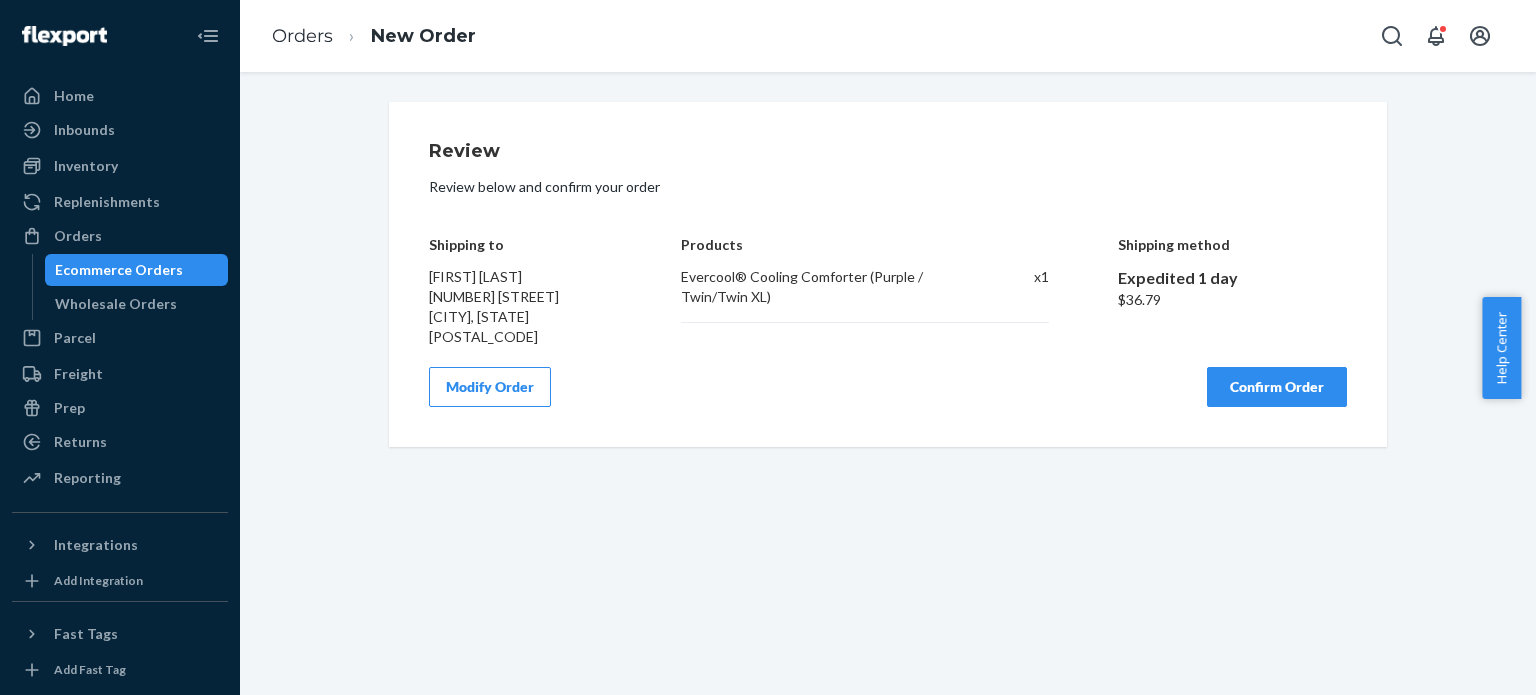 scroll, scrollTop: 0, scrollLeft: 0, axis: both 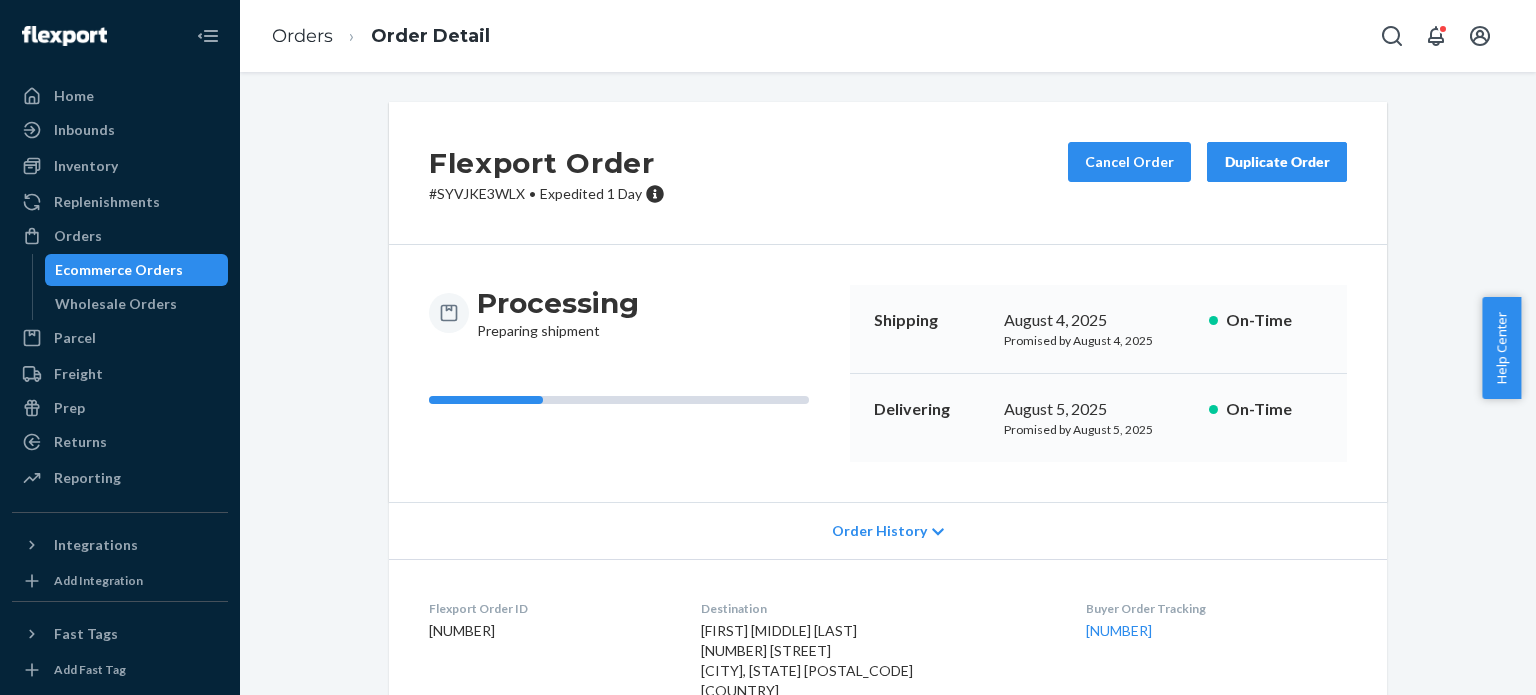 click on "Flexport Order # SYVJKE3WLX • Expedited 1 Day Cancel Order Duplicate Order" at bounding box center [888, 173] 